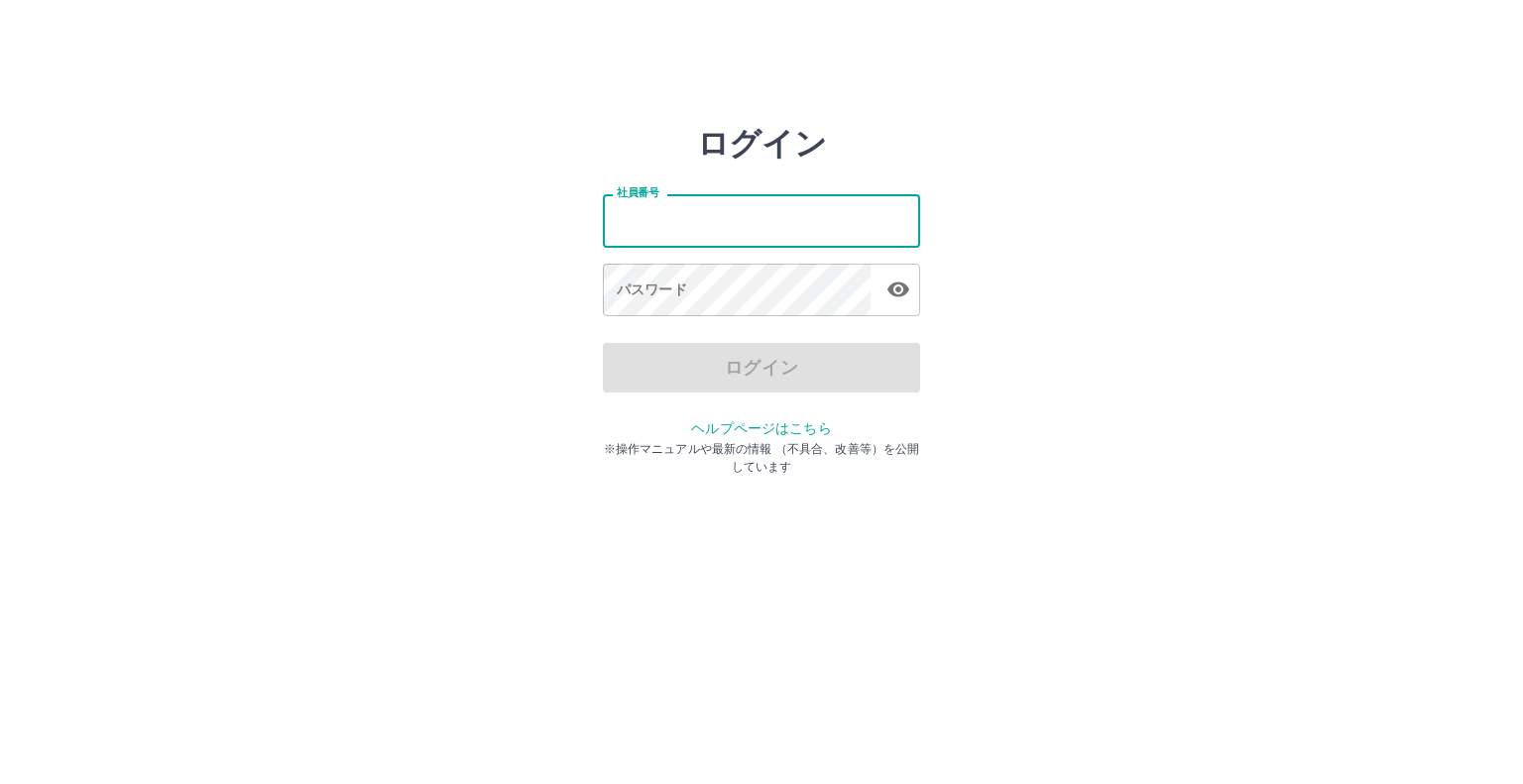 scroll, scrollTop: 0, scrollLeft: 0, axis: both 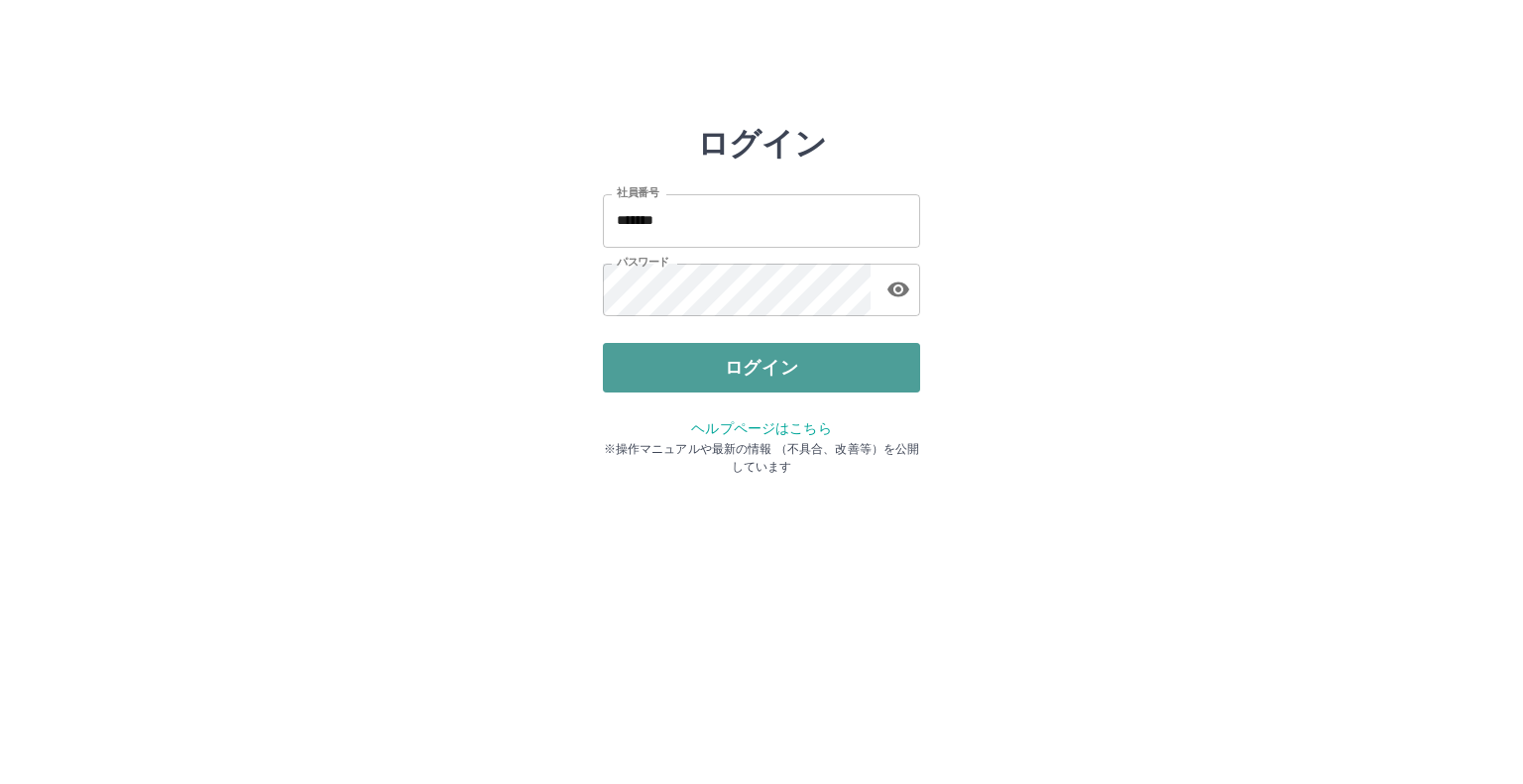 click on "ログイン" at bounding box center [762, 368] 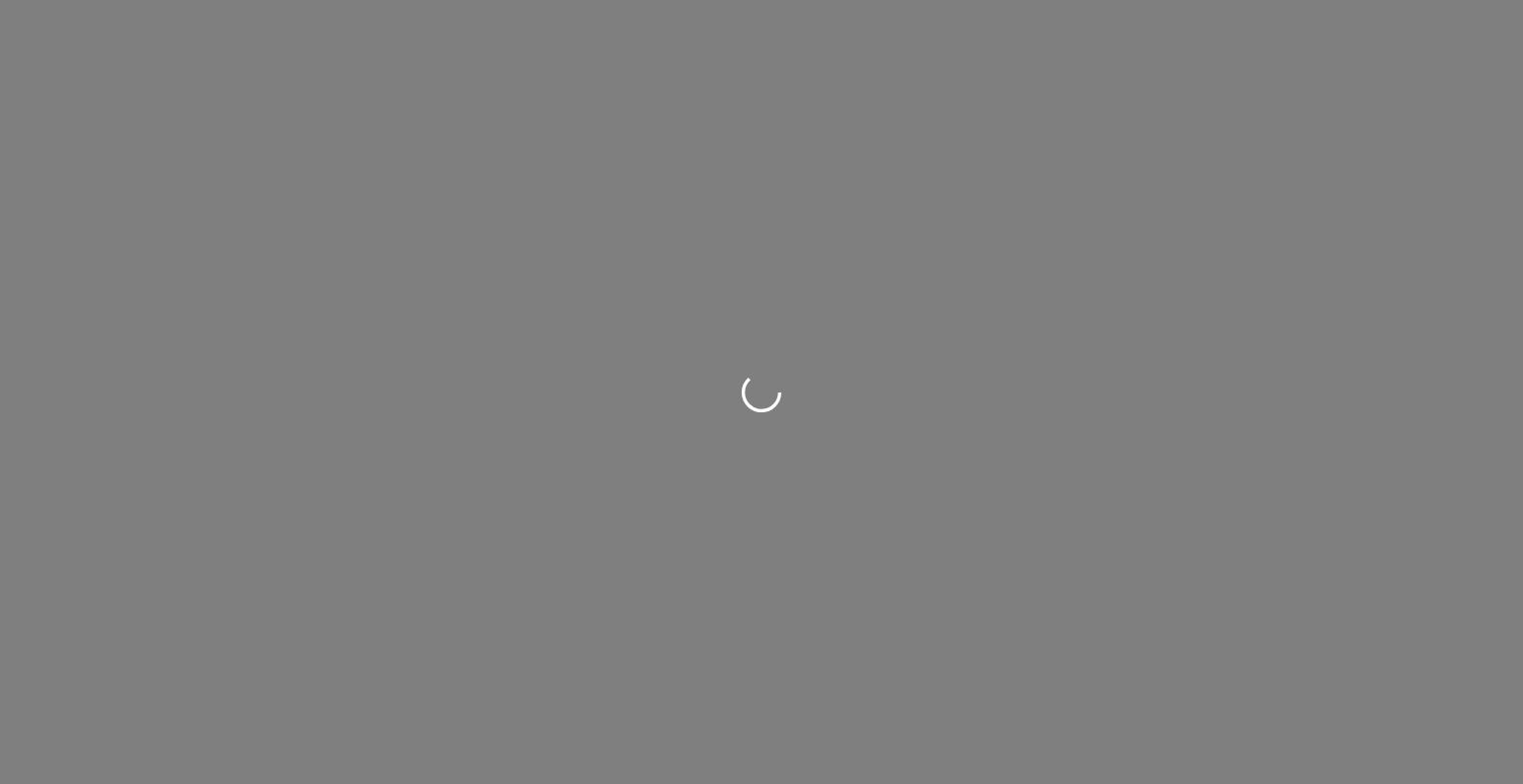 scroll, scrollTop: 0, scrollLeft: 0, axis: both 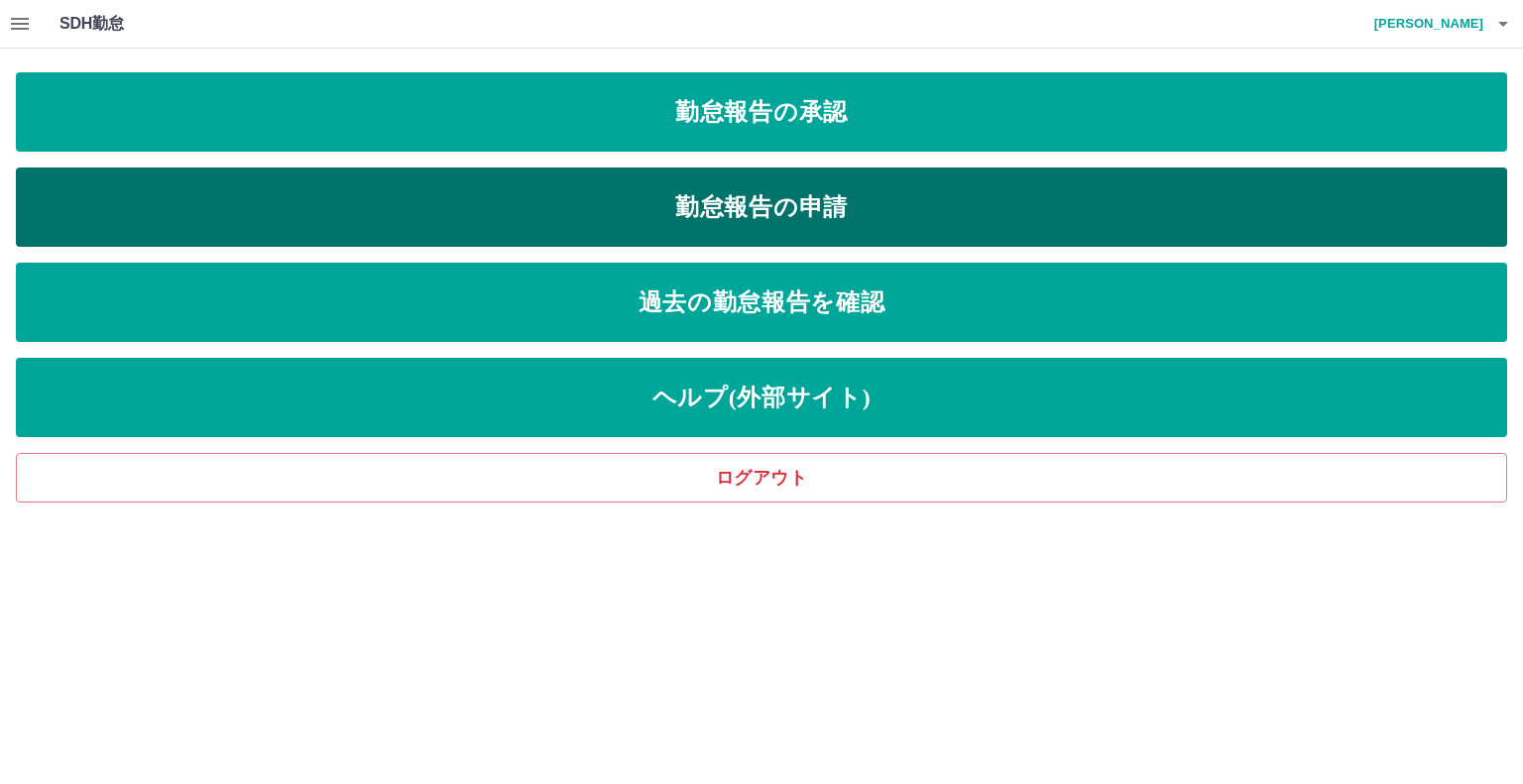 click on "勤怠報告の申請" at bounding box center [762, 207] 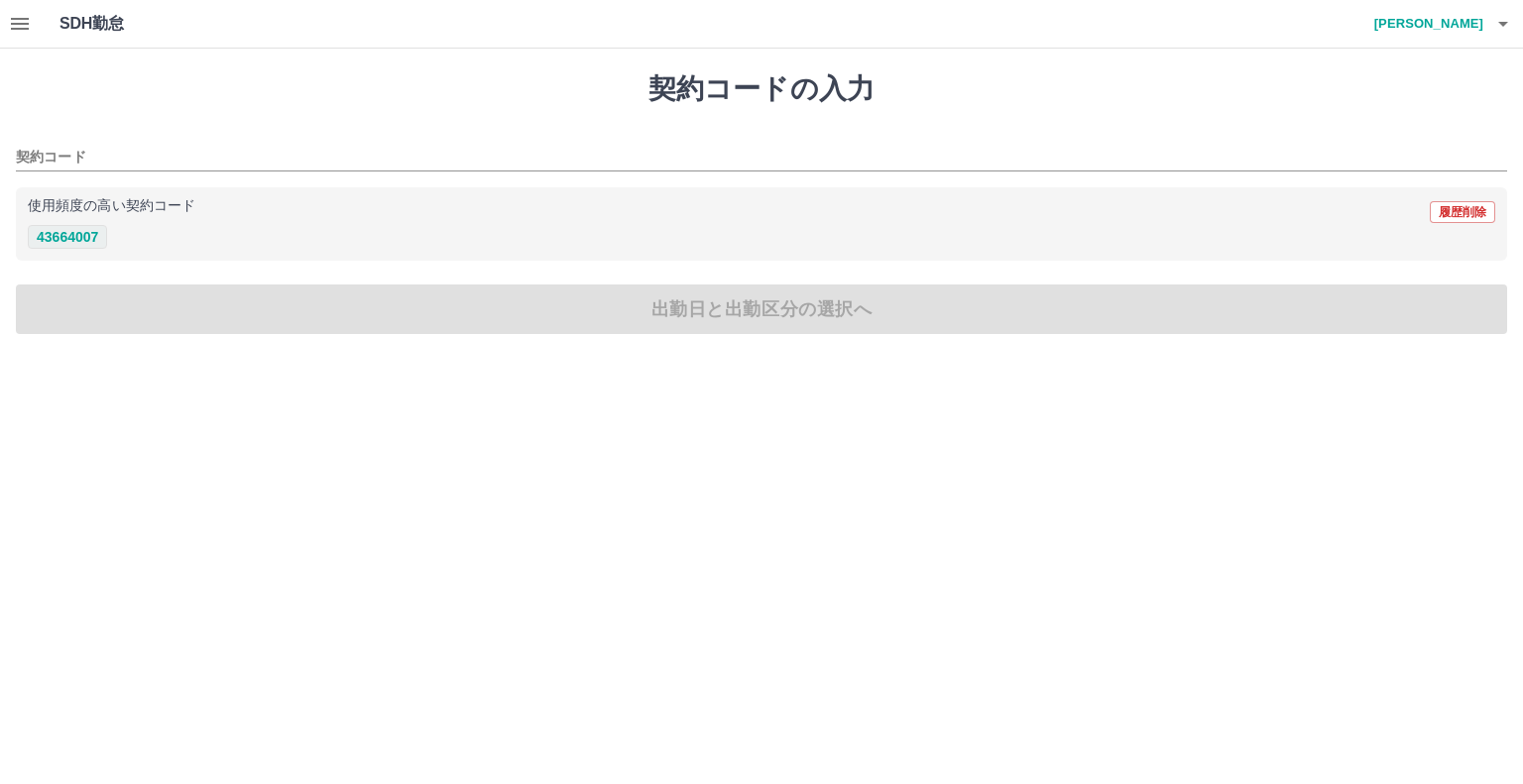 click on "43664007" at bounding box center [67, 237] 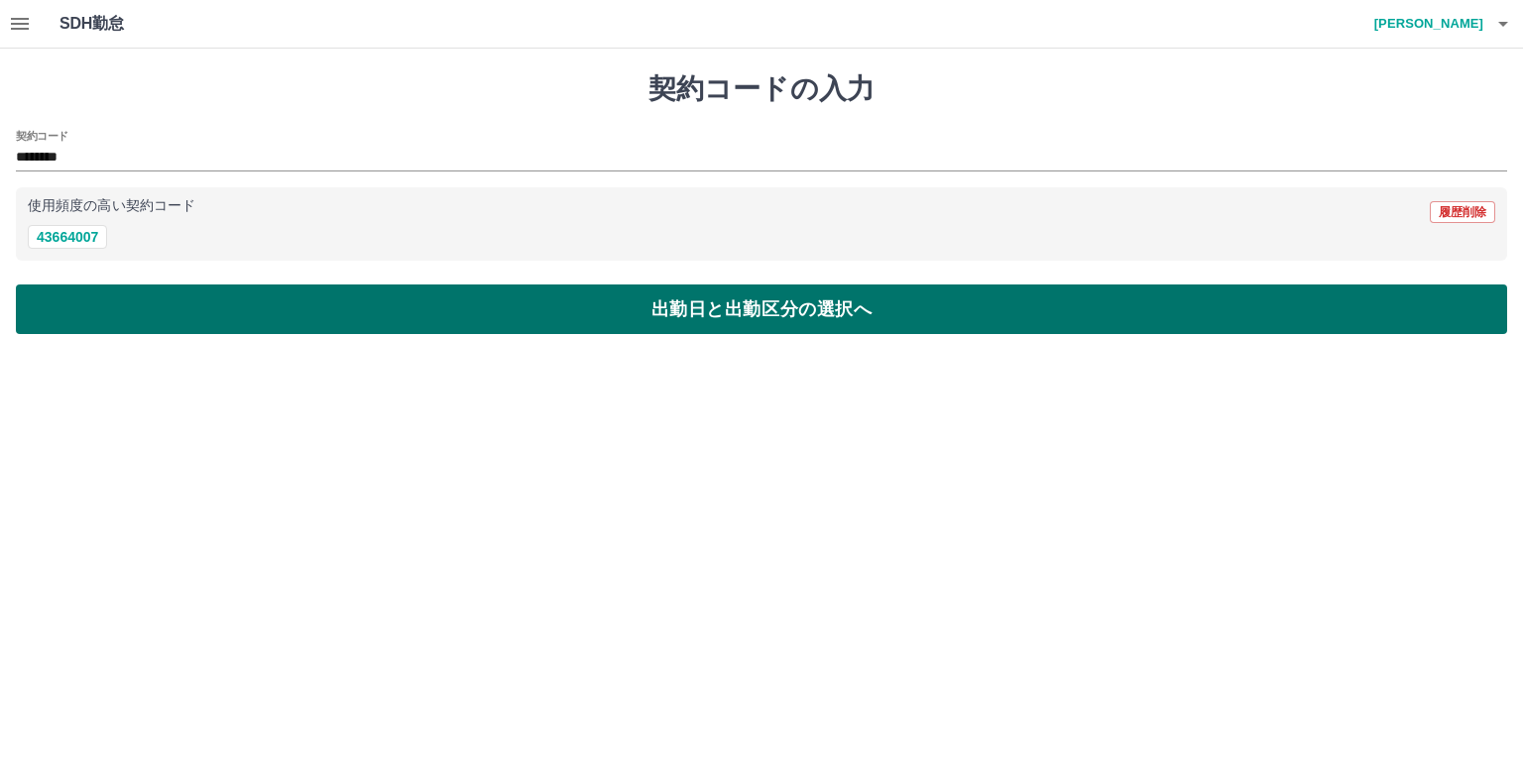 click on "出勤日と出勤区分の選択へ" at bounding box center (762, 309) 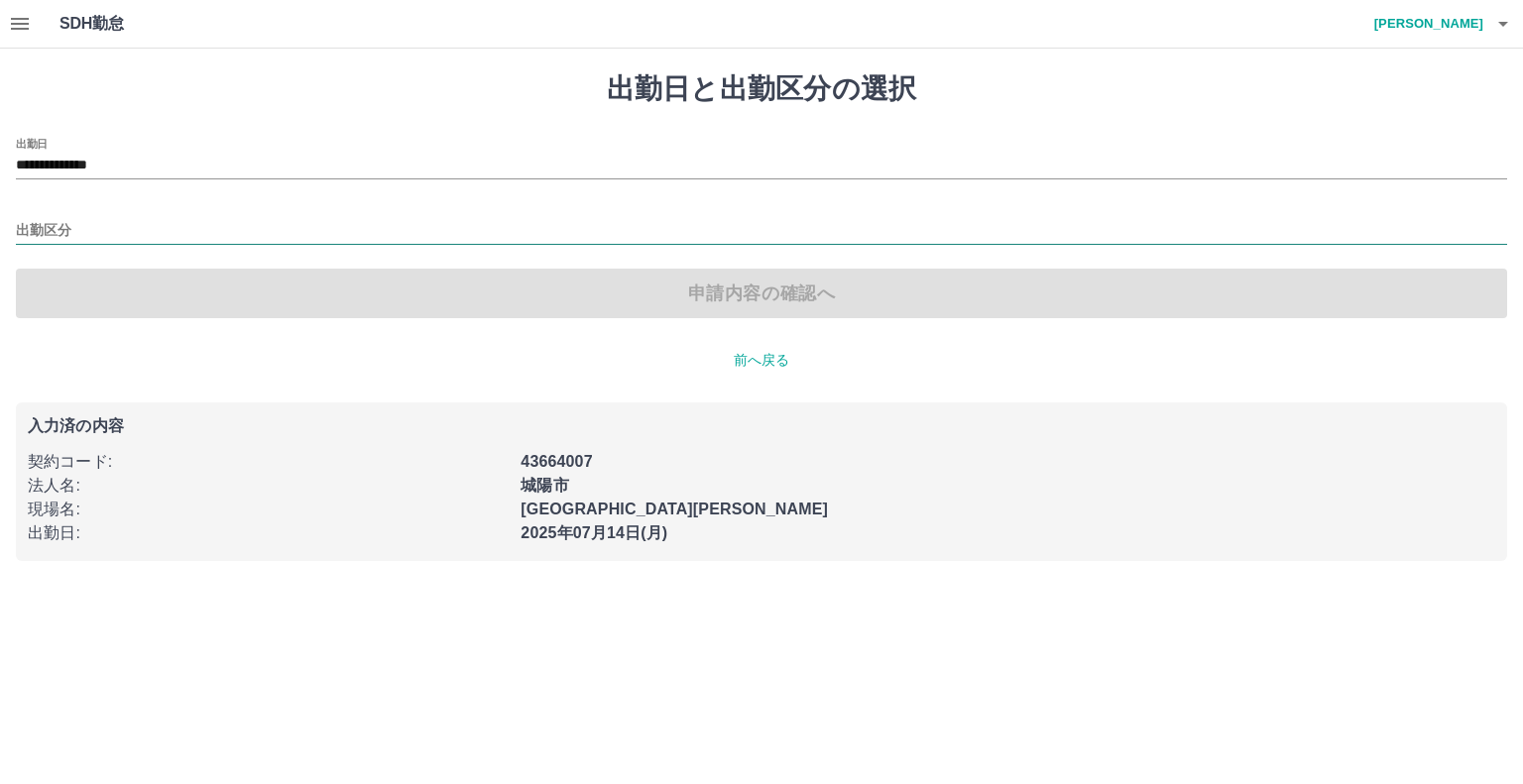 click on "出勤区分" at bounding box center [762, 231] 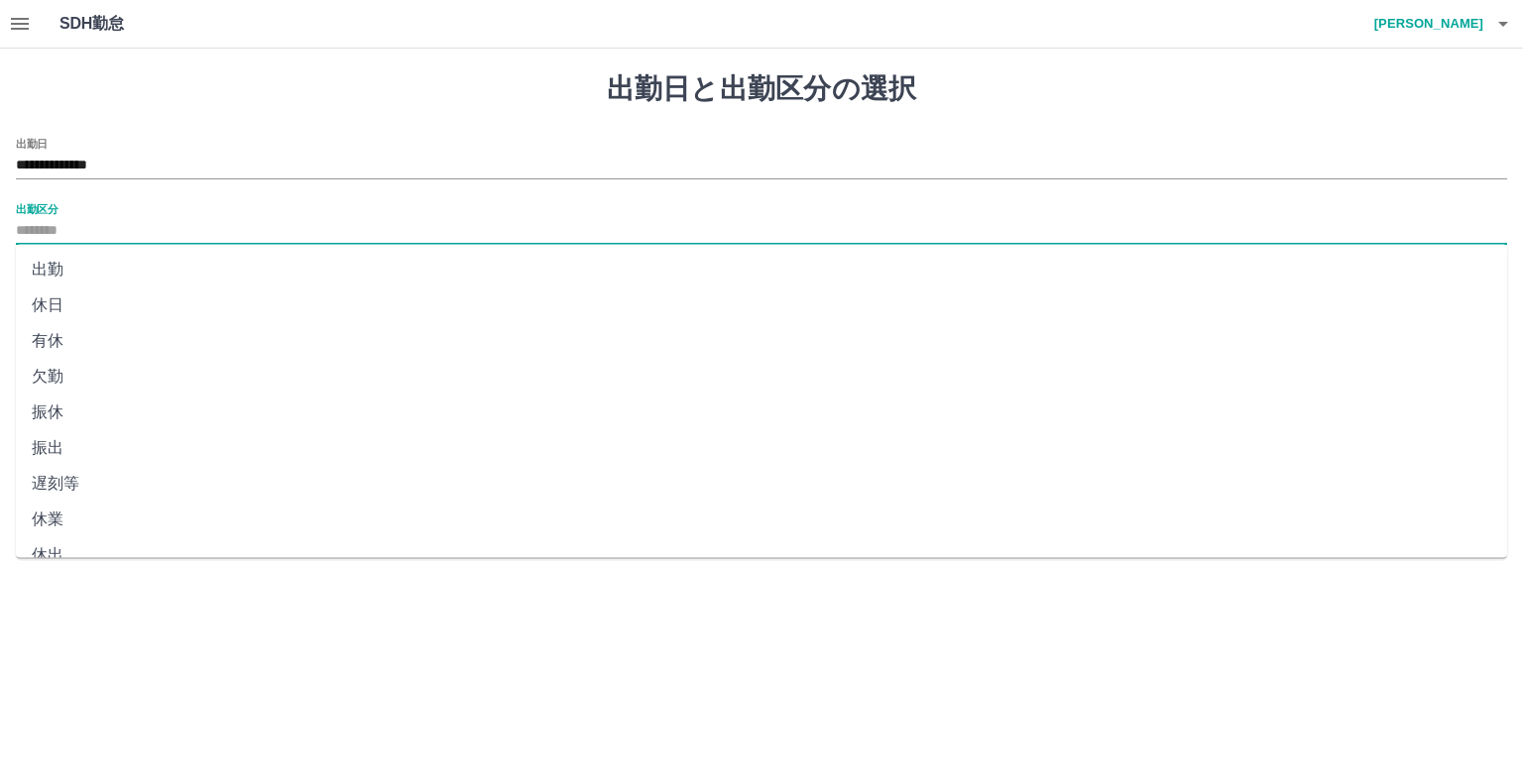 click on "出勤" at bounding box center (762, 270) 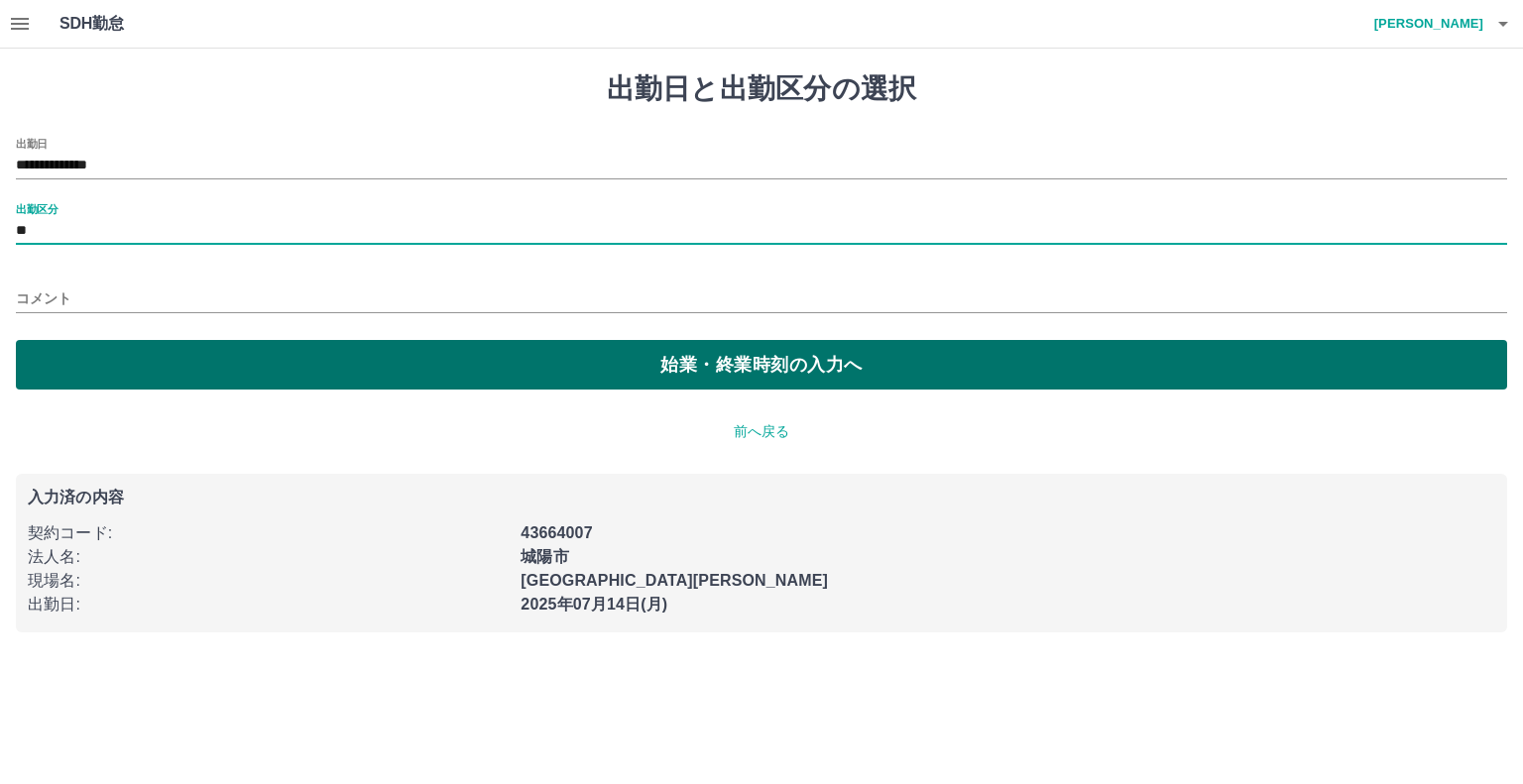 click on "始業・終業時刻の入力へ" at bounding box center (762, 365) 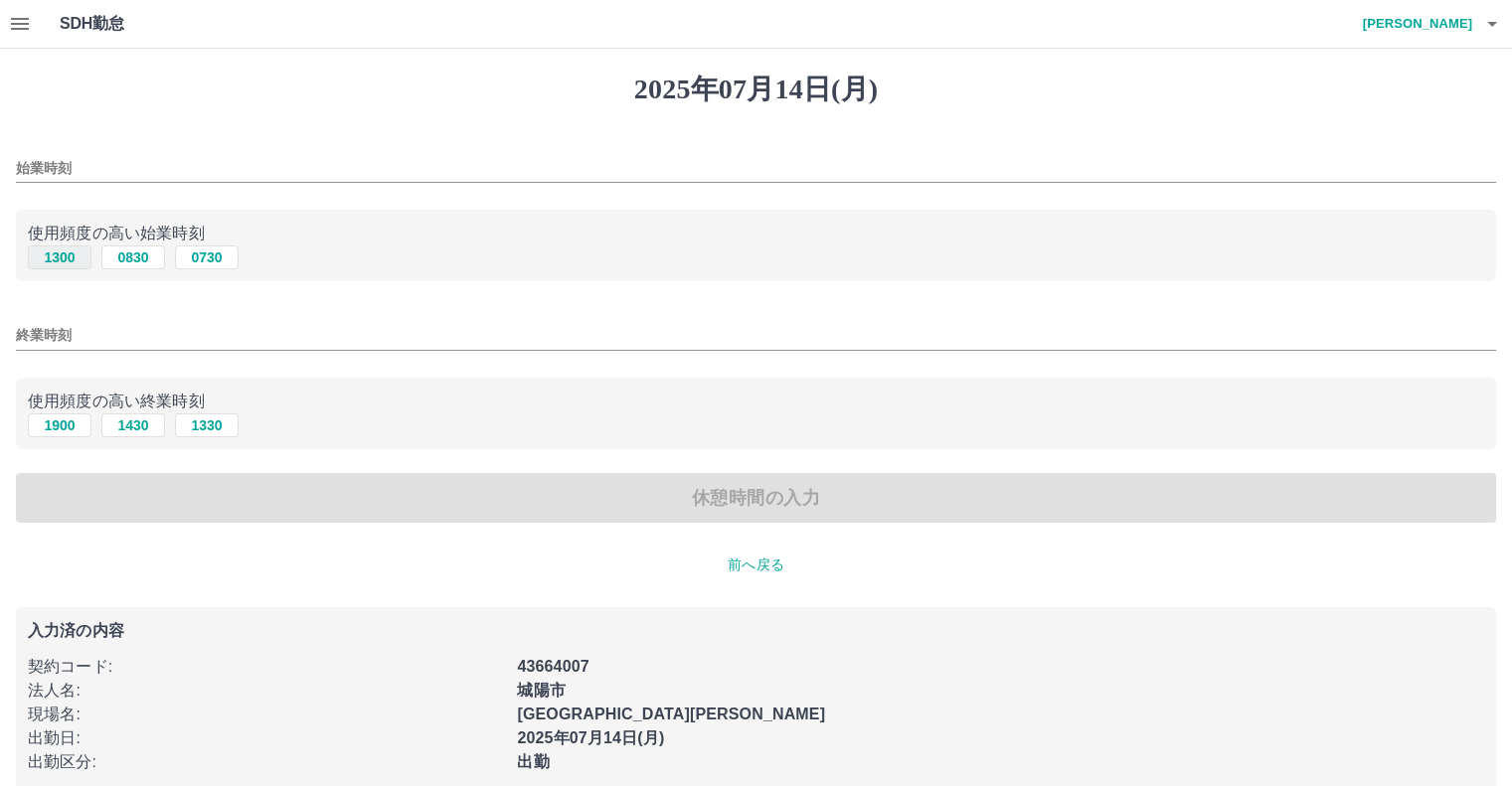 drag, startPoint x: 61, startPoint y: 249, endPoint x: 68, endPoint y: 265, distance: 17.464249 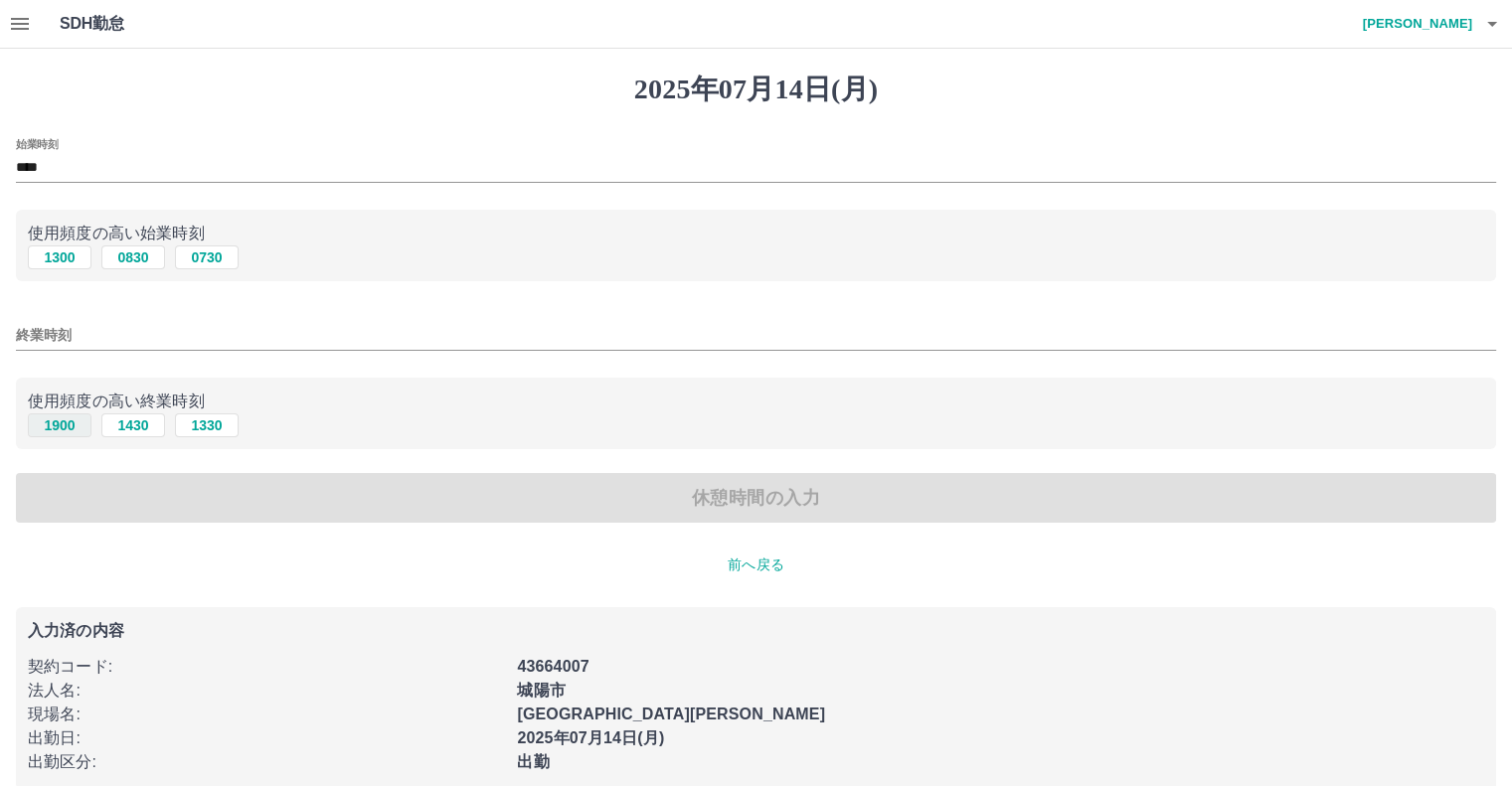 click on "1900" at bounding box center [60, 425] 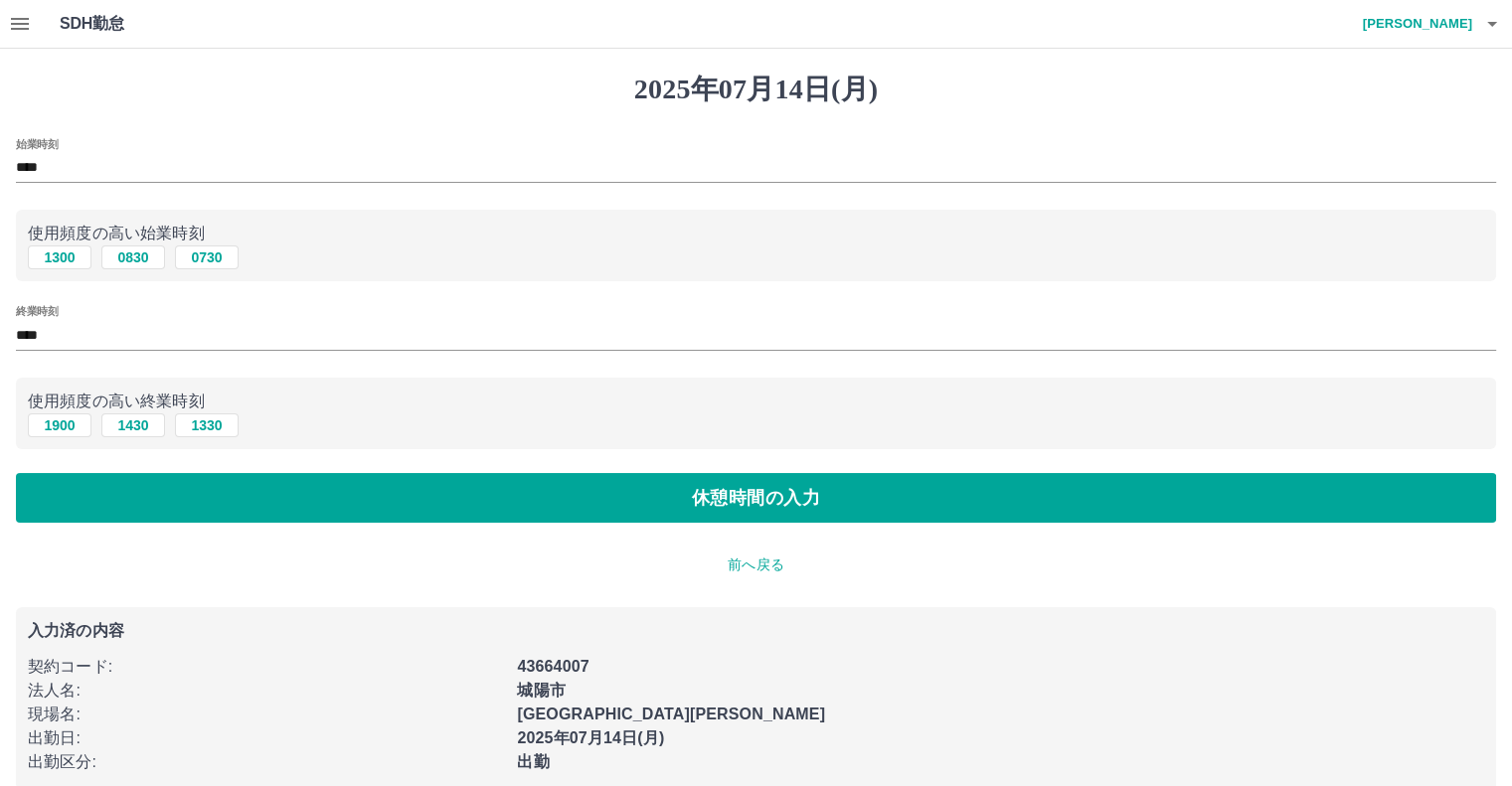 click on "2025年07月14日(月) 始業時刻 **** 使用頻度の高い始業時刻 1300 0830 0730 終業時刻 **** 使用頻度の高い終業時刻 1900 1430 1330 休憩時間の入力 前へ戻る 入力済の内容 契約コード : 43664007 法人名 : 城陽市 現場名 : 城陽市寺田西学童保育所 出勤日 : 2025年07月14日(月) 出勤区分 : 出勤" at bounding box center (756, 431) 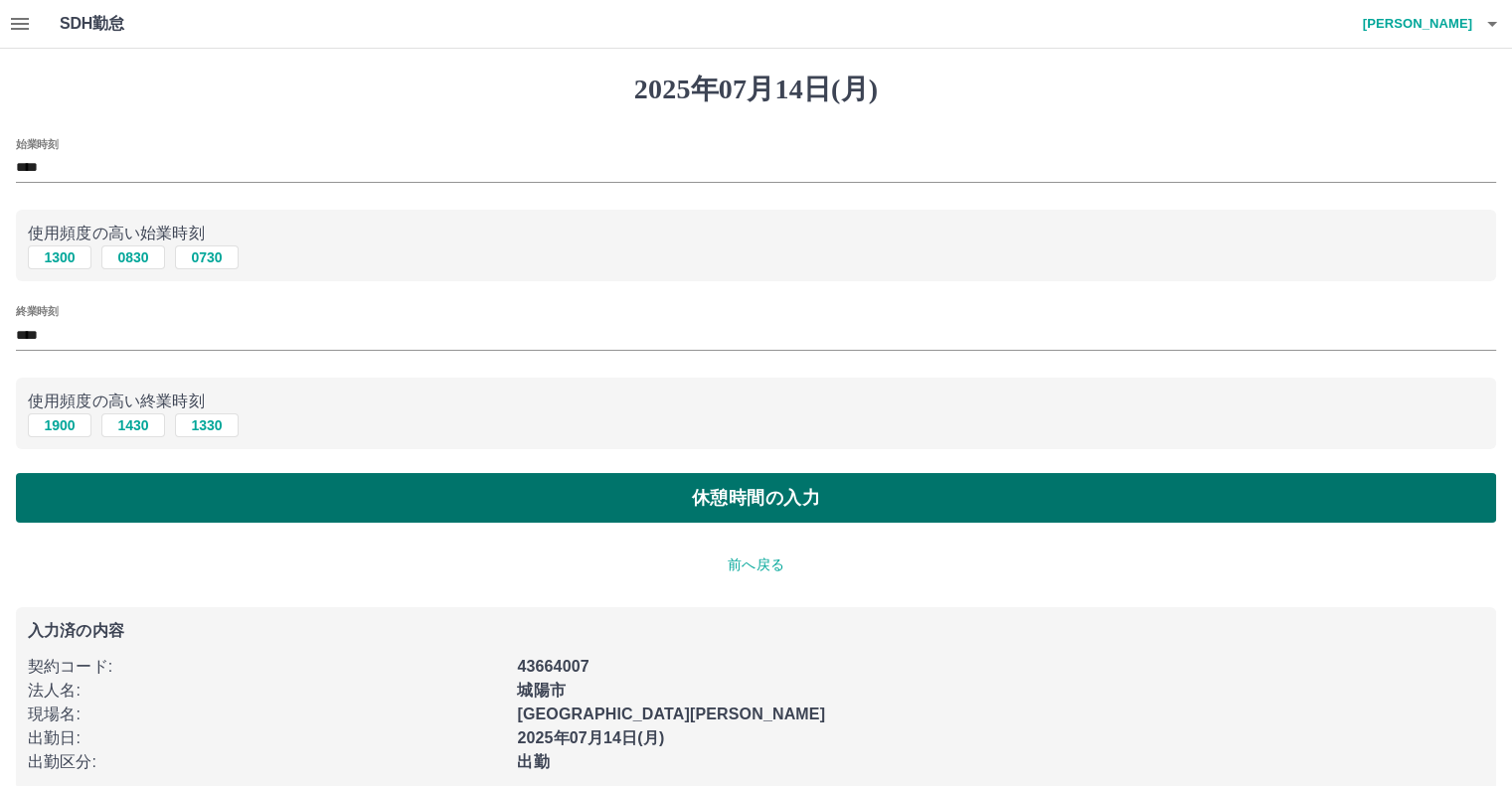 click on "休憩時間の入力" at bounding box center (756, 498) 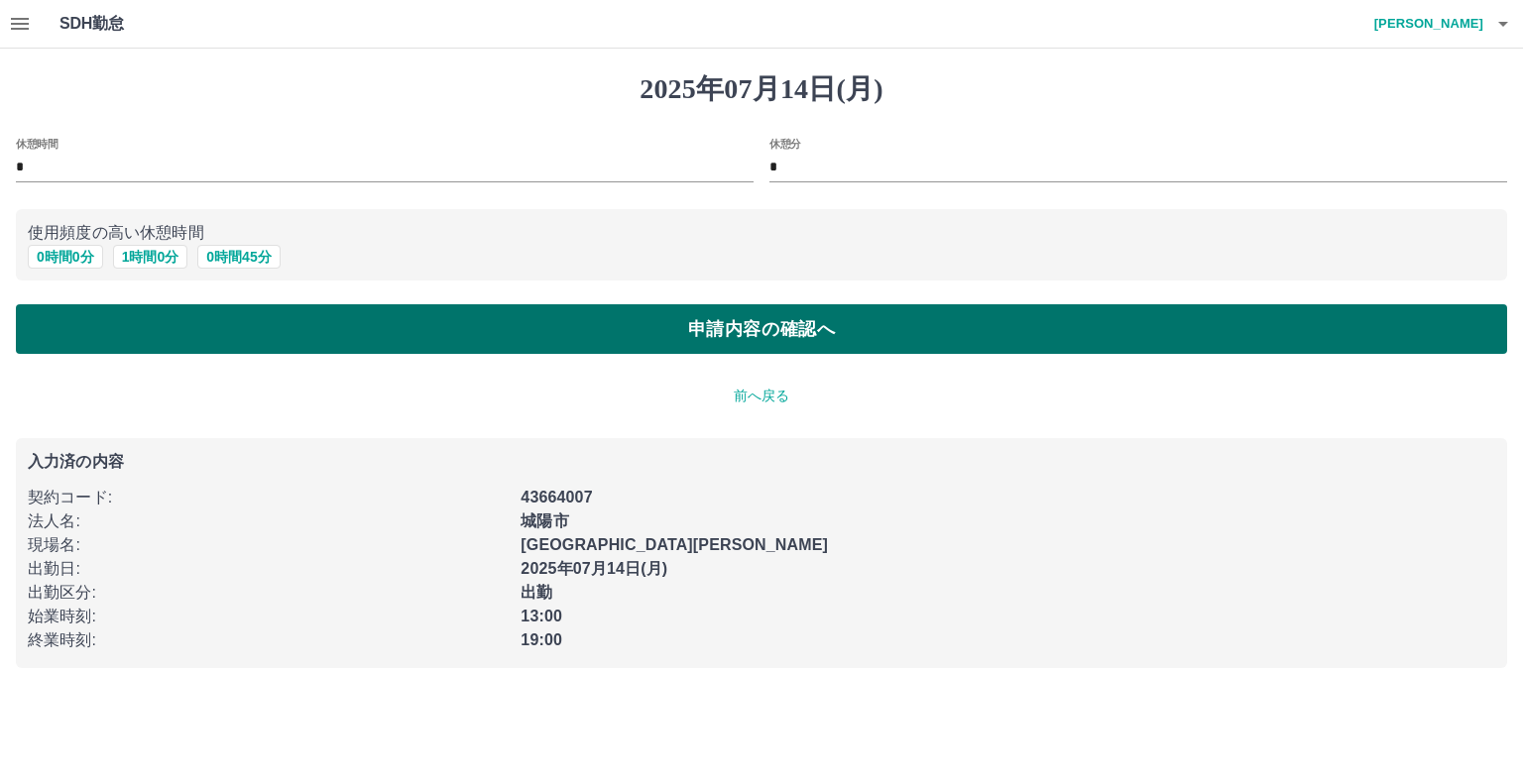 click on "申請内容の確認へ" at bounding box center [762, 329] 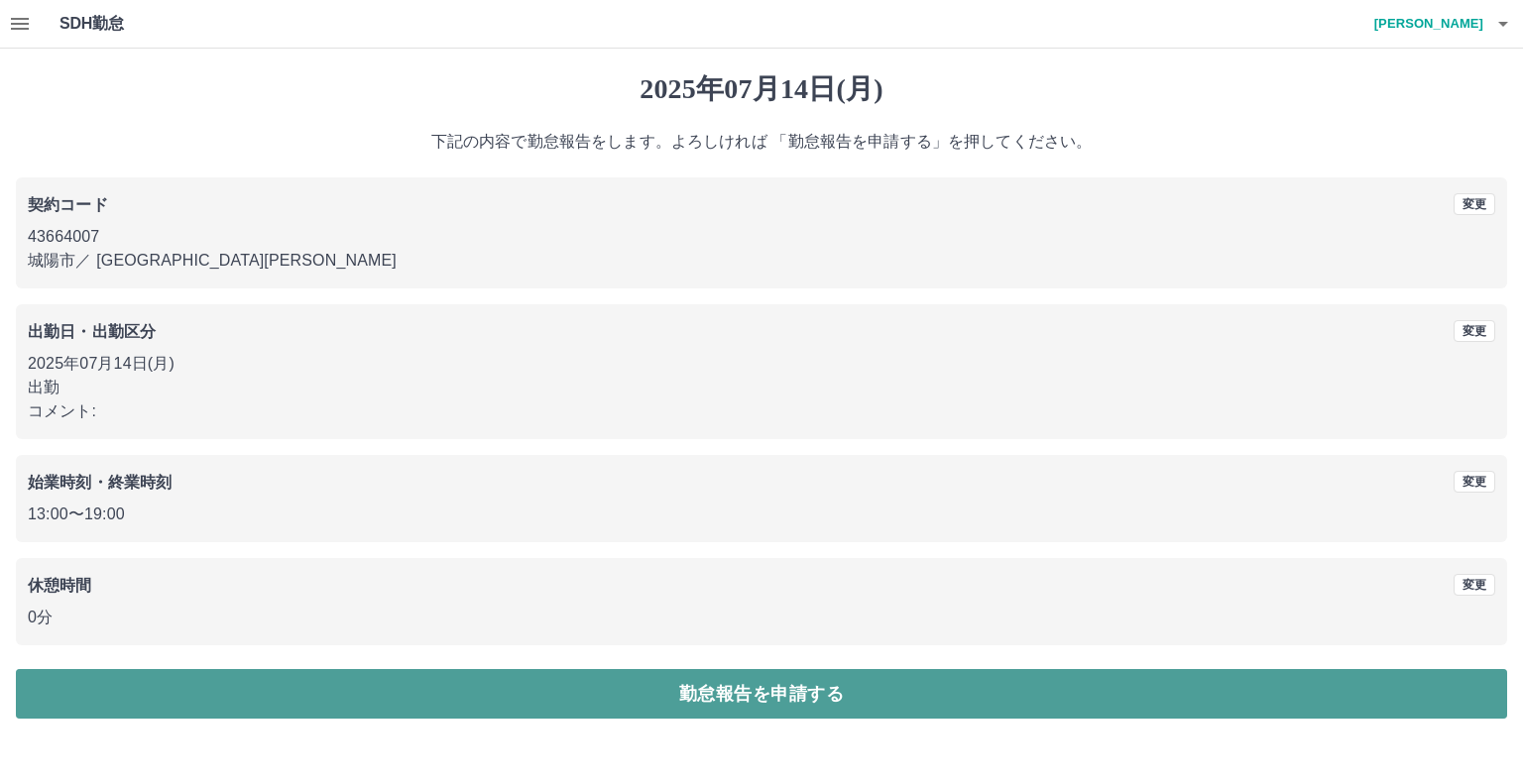 click on "勤怠報告を申請する" at bounding box center [762, 694] 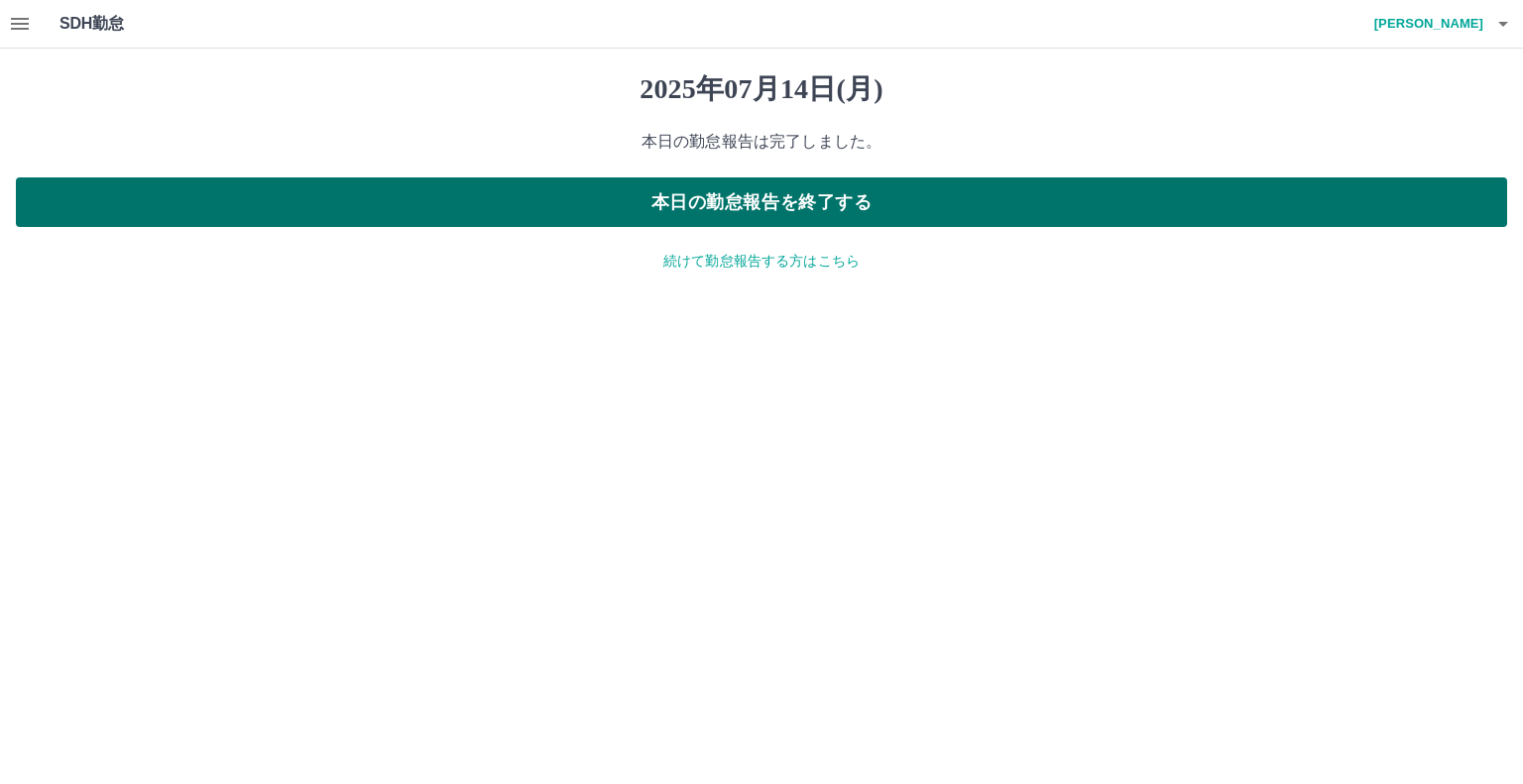 click on "本日の勤怠報告を終了する" at bounding box center (762, 202) 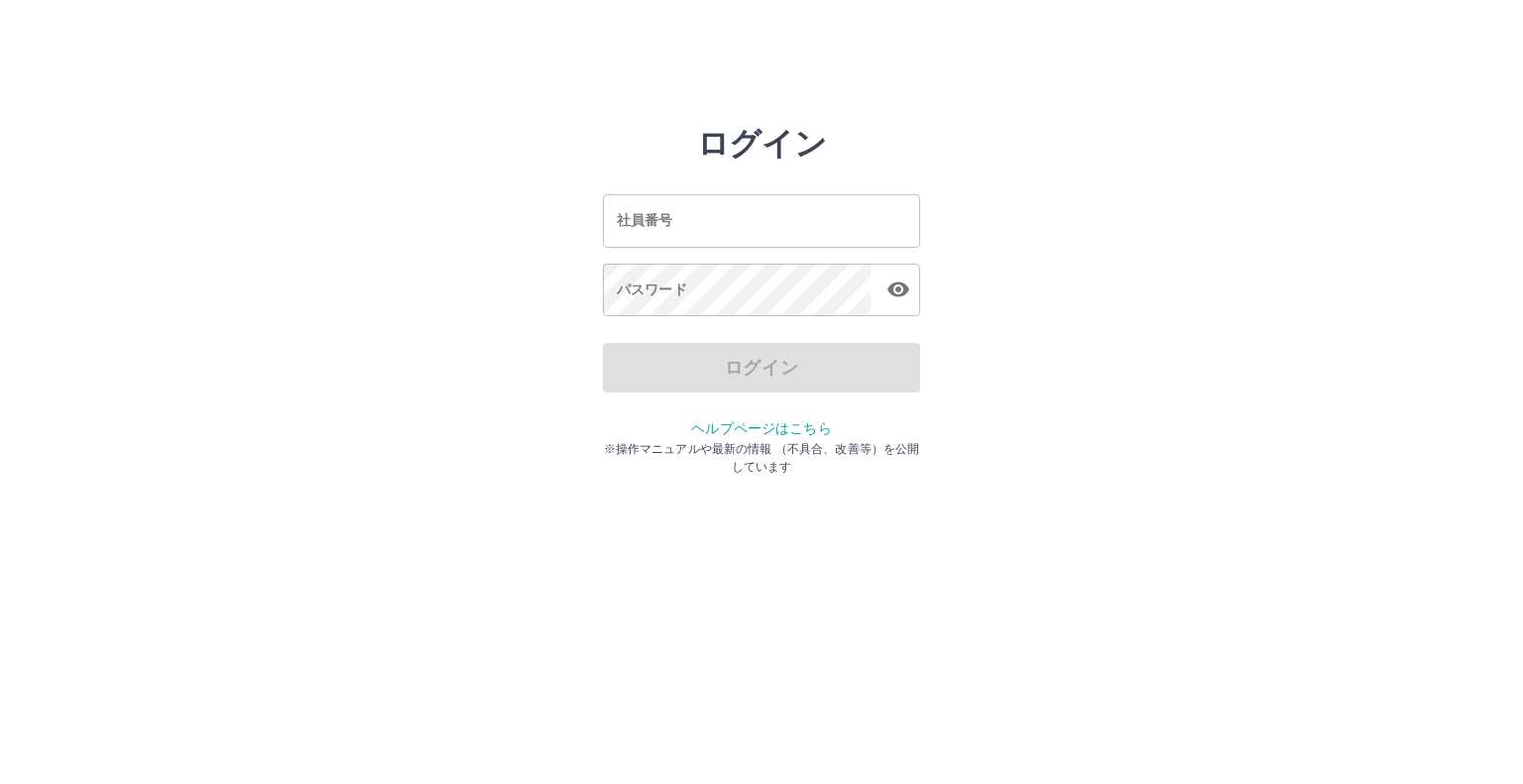 scroll, scrollTop: 0, scrollLeft: 0, axis: both 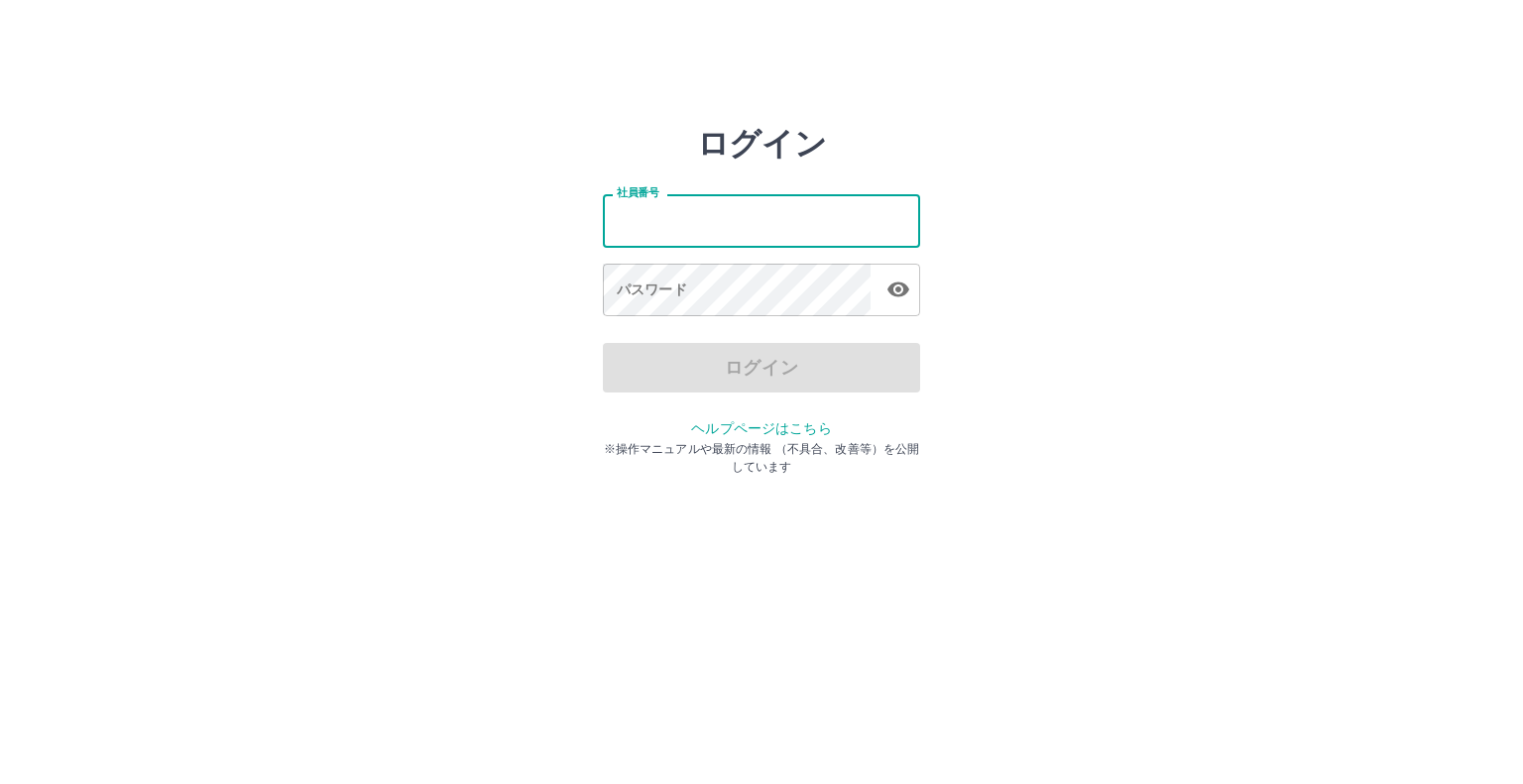 type on "*******" 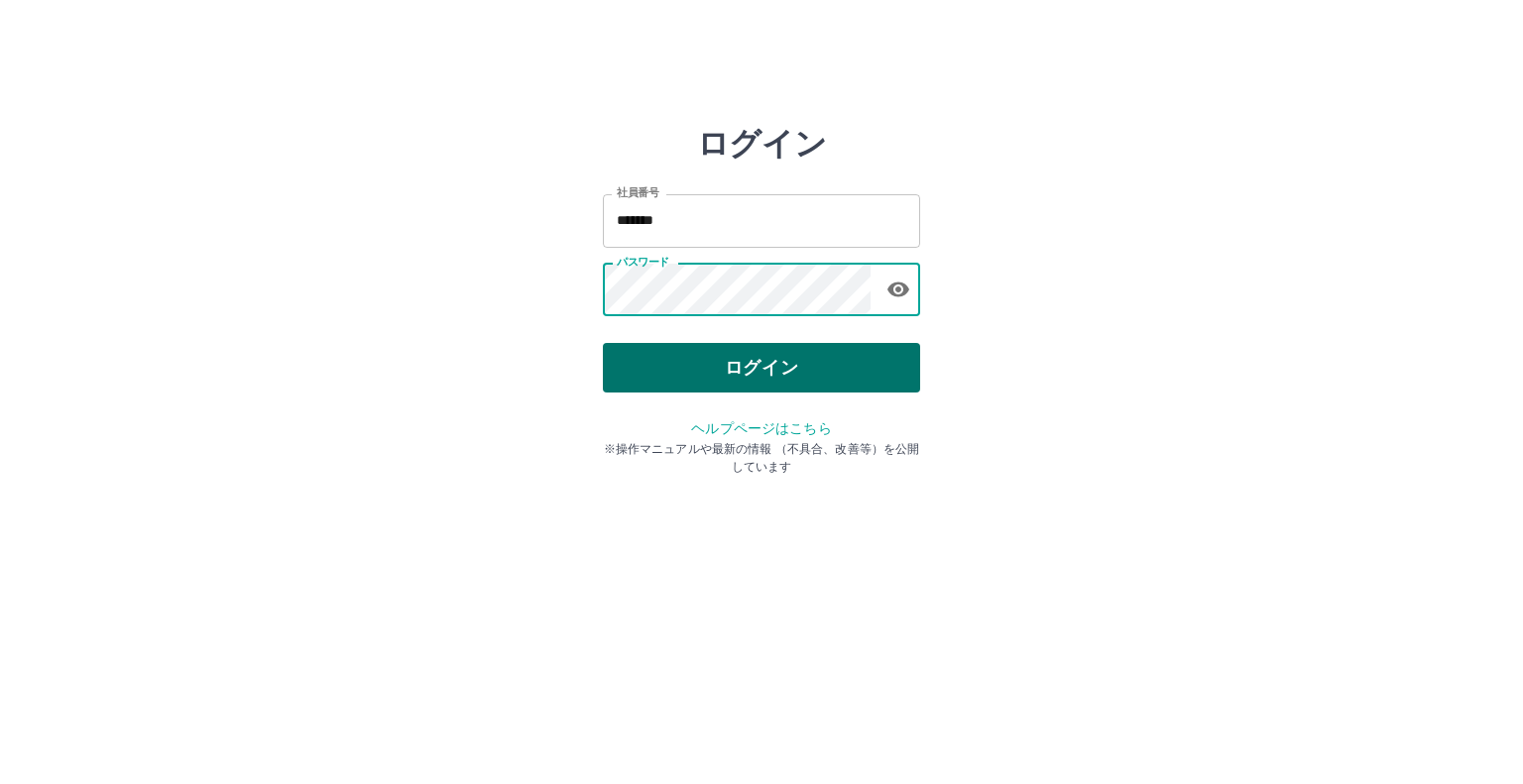 click on "ログイン" at bounding box center (762, 368) 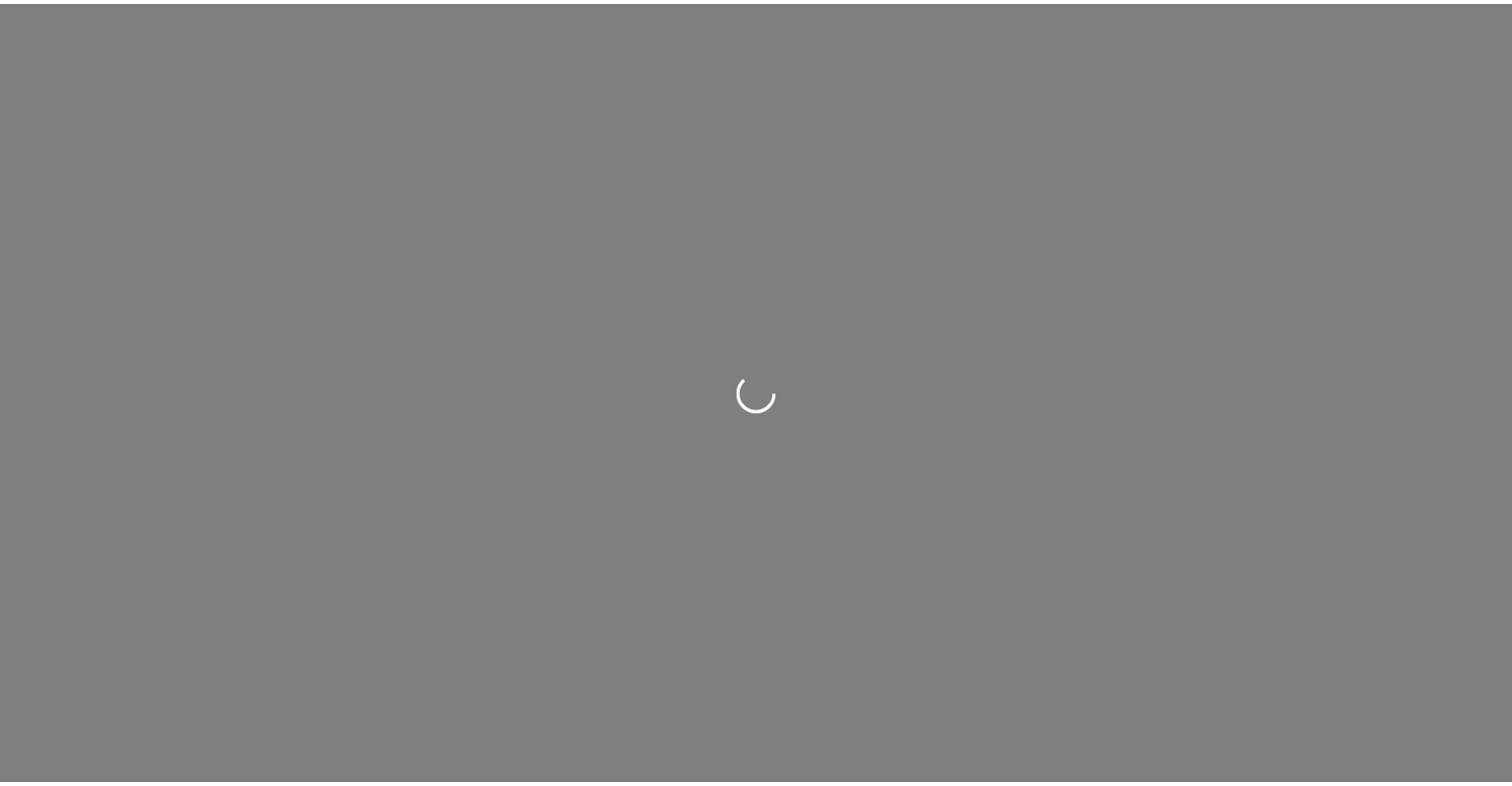 scroll, scrollTop: 0, scrollLeft: 0, axis: both 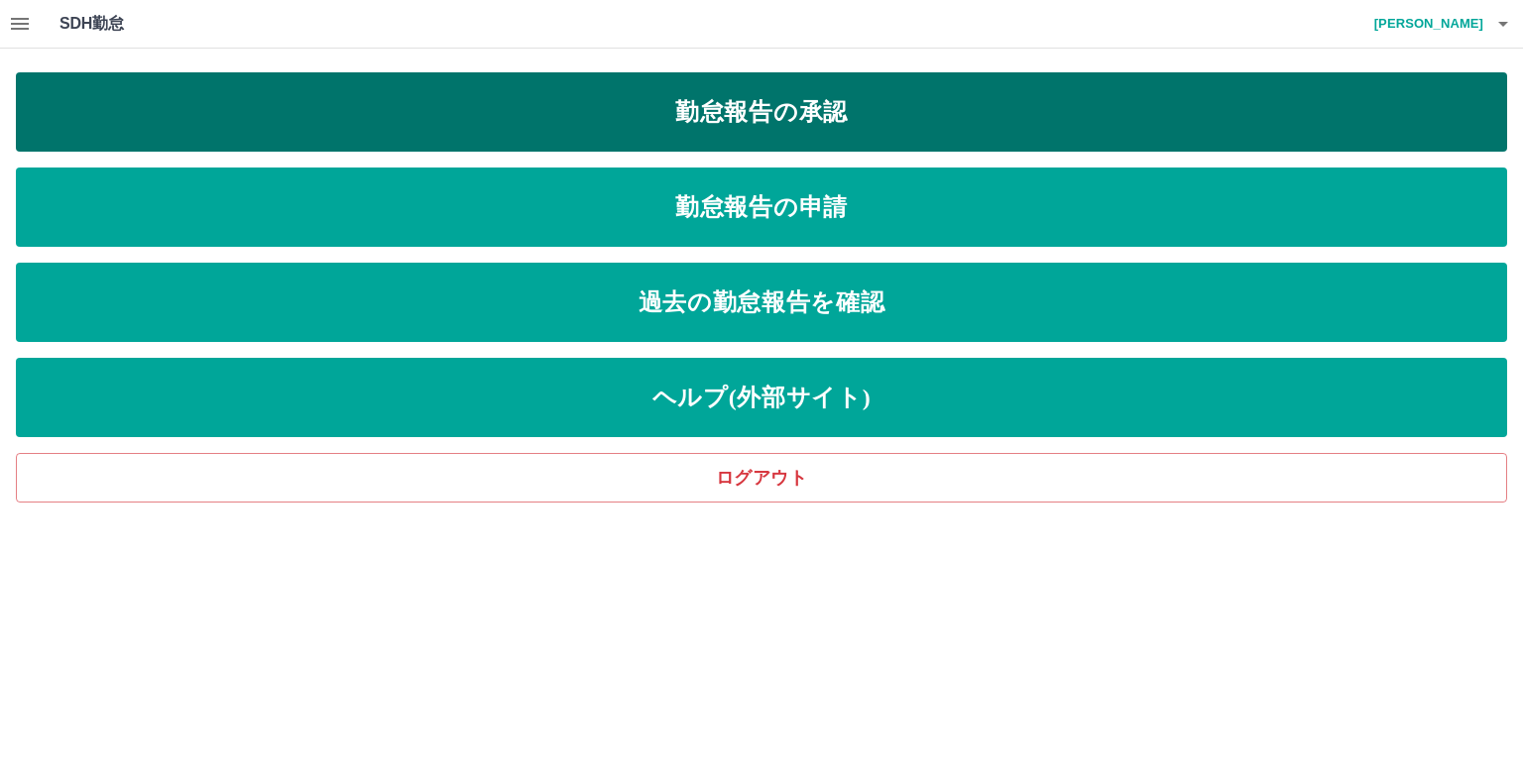 click on "勤怠報告の承認" at bounding box center (762, 112) 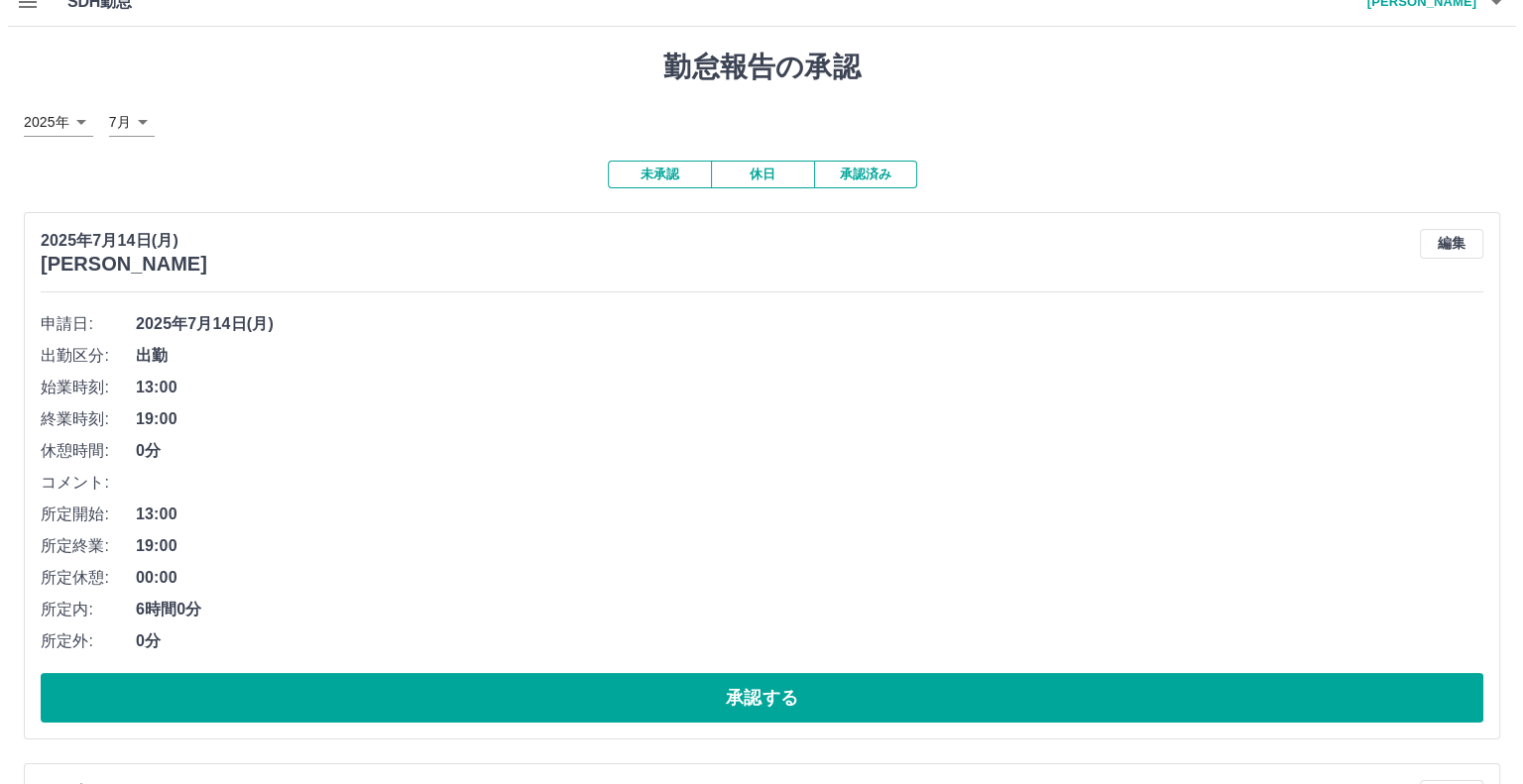 scroll, scrollTop: 0, scrollLeft: 0, axis: both 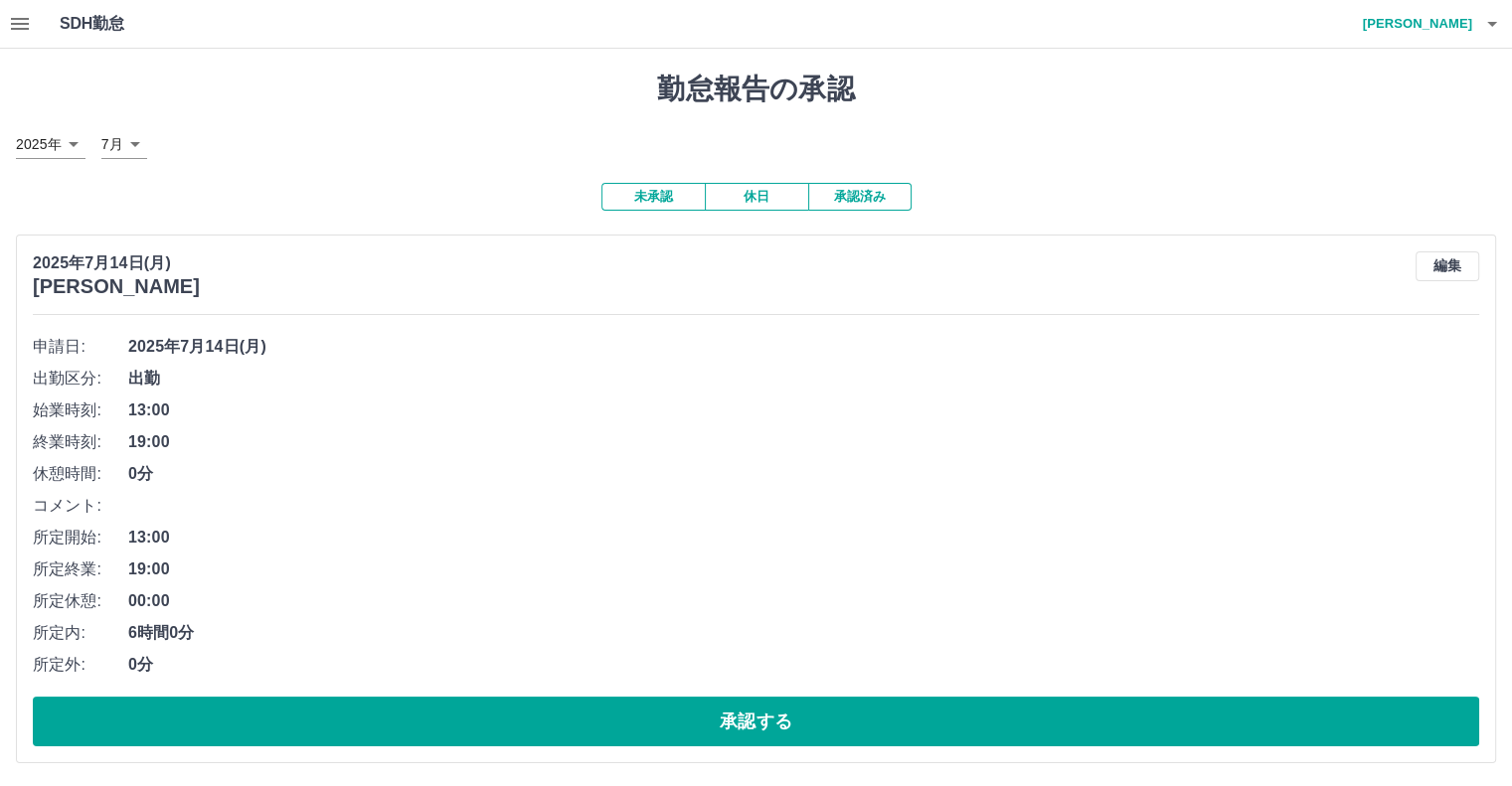 click 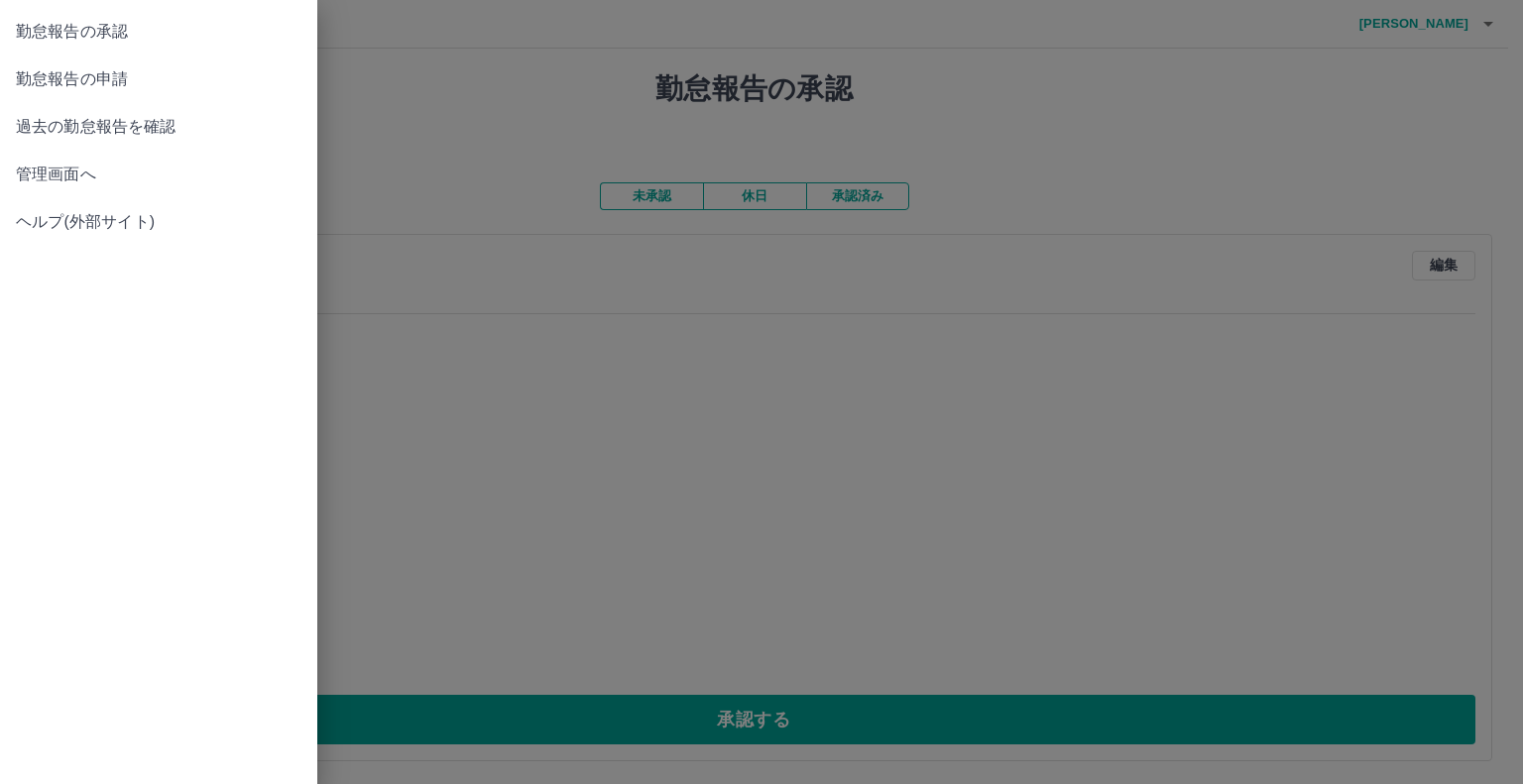 click on "勤怠報告の申請" at bounding box center (159, 79) 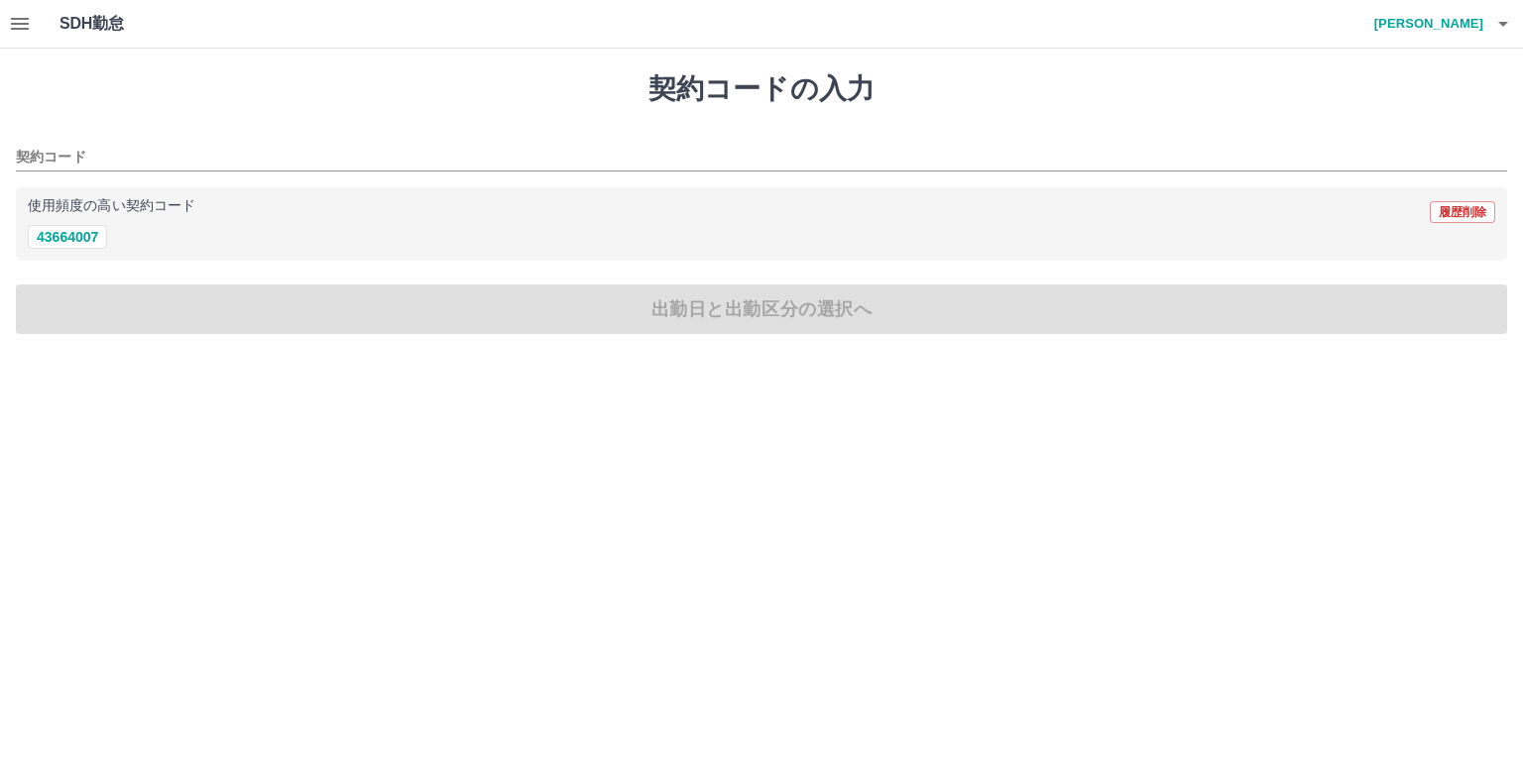 click 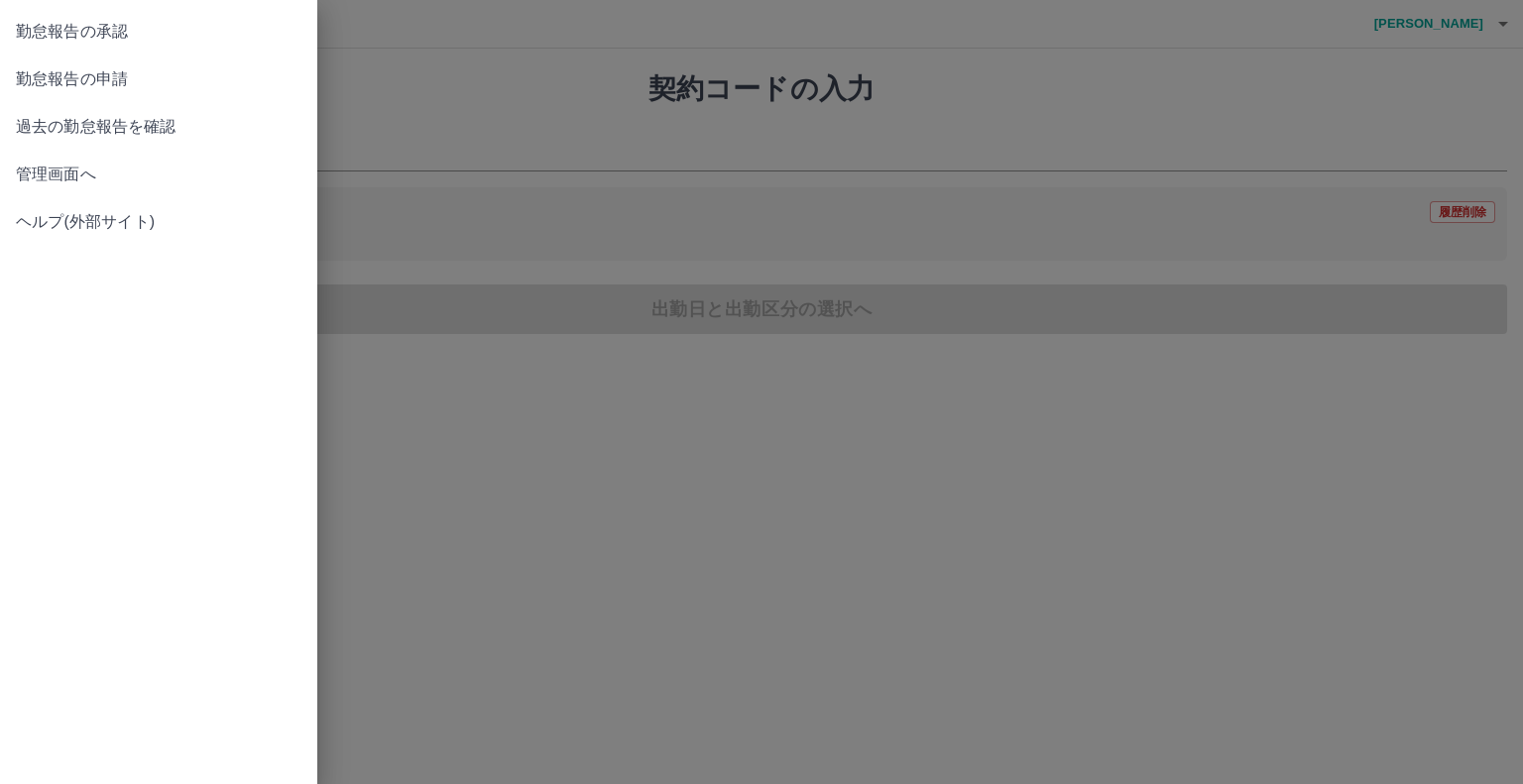click at bounding box center [762, 392] 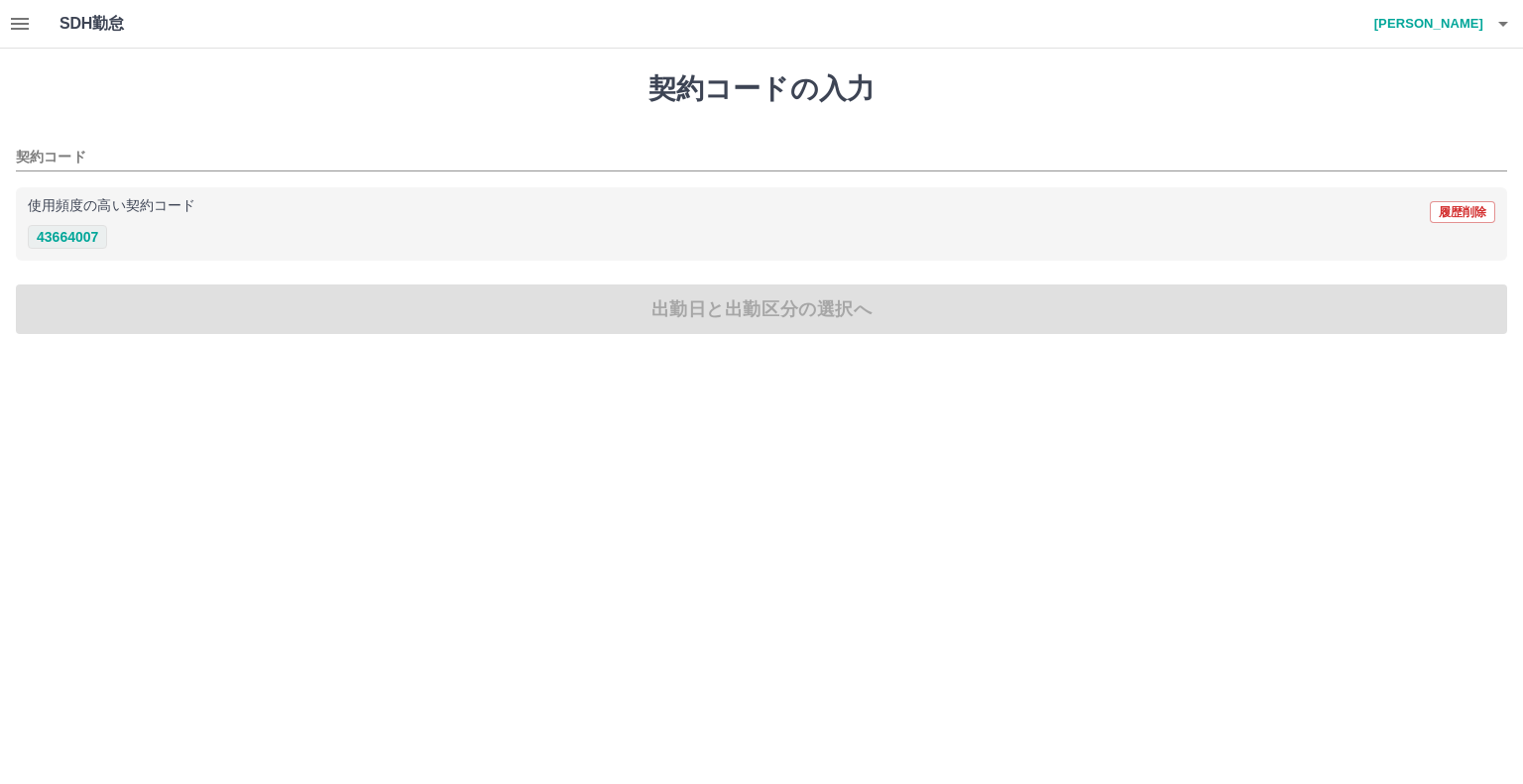 click on "43664007" at bounding box center (67, 237) 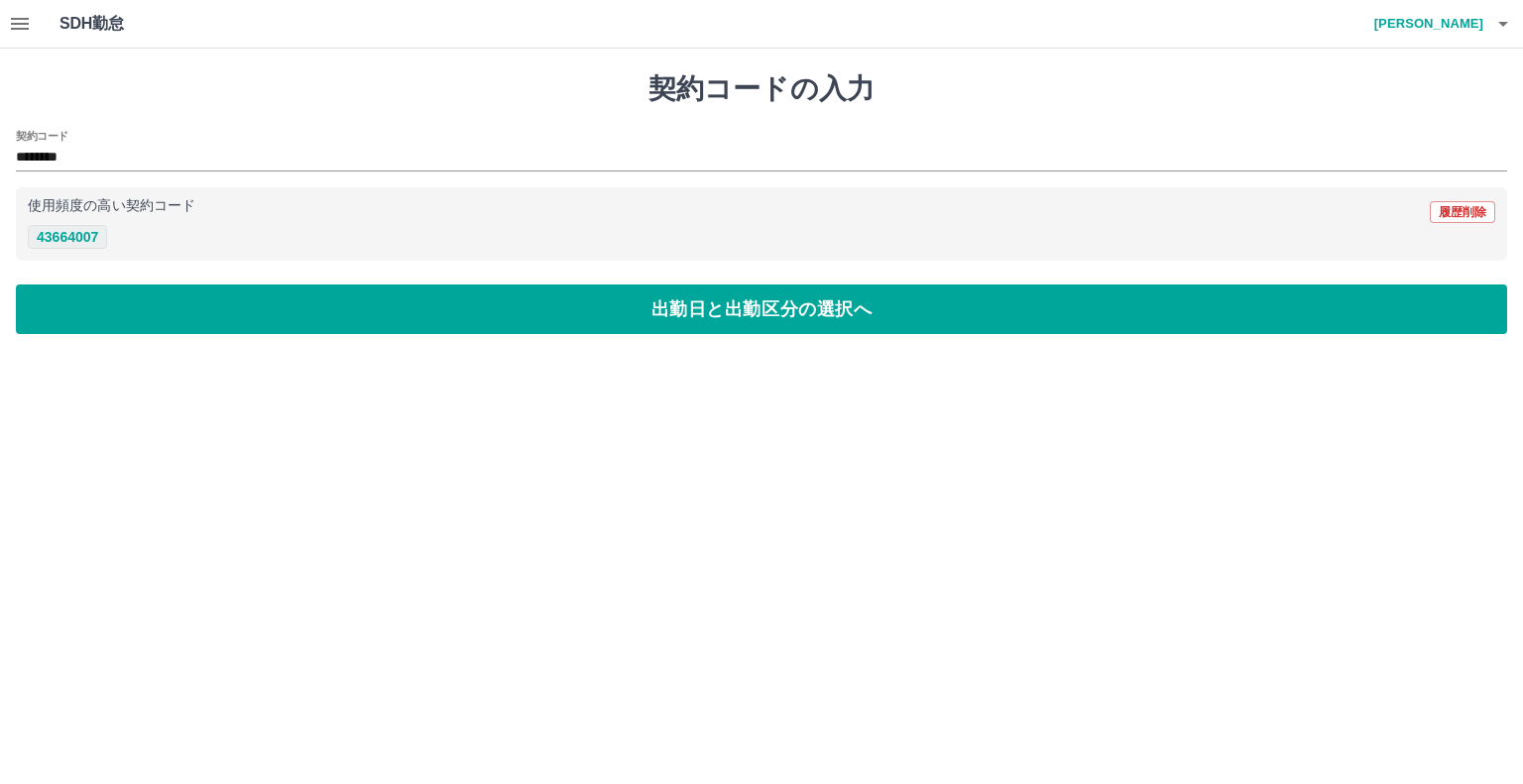 type on "********" 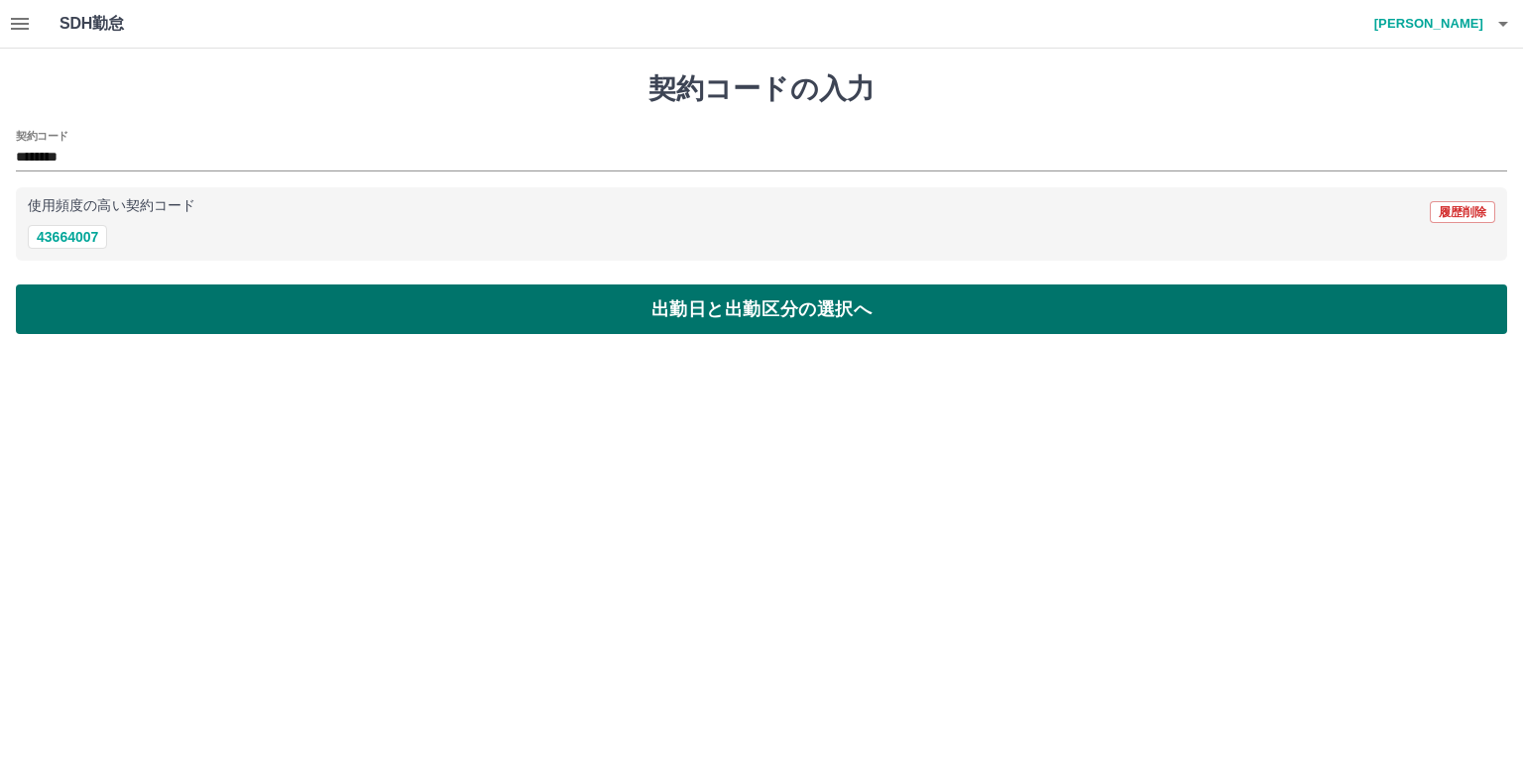 click on "出勤日と出勤区分の選択へ" at bounding box center (762, 309) 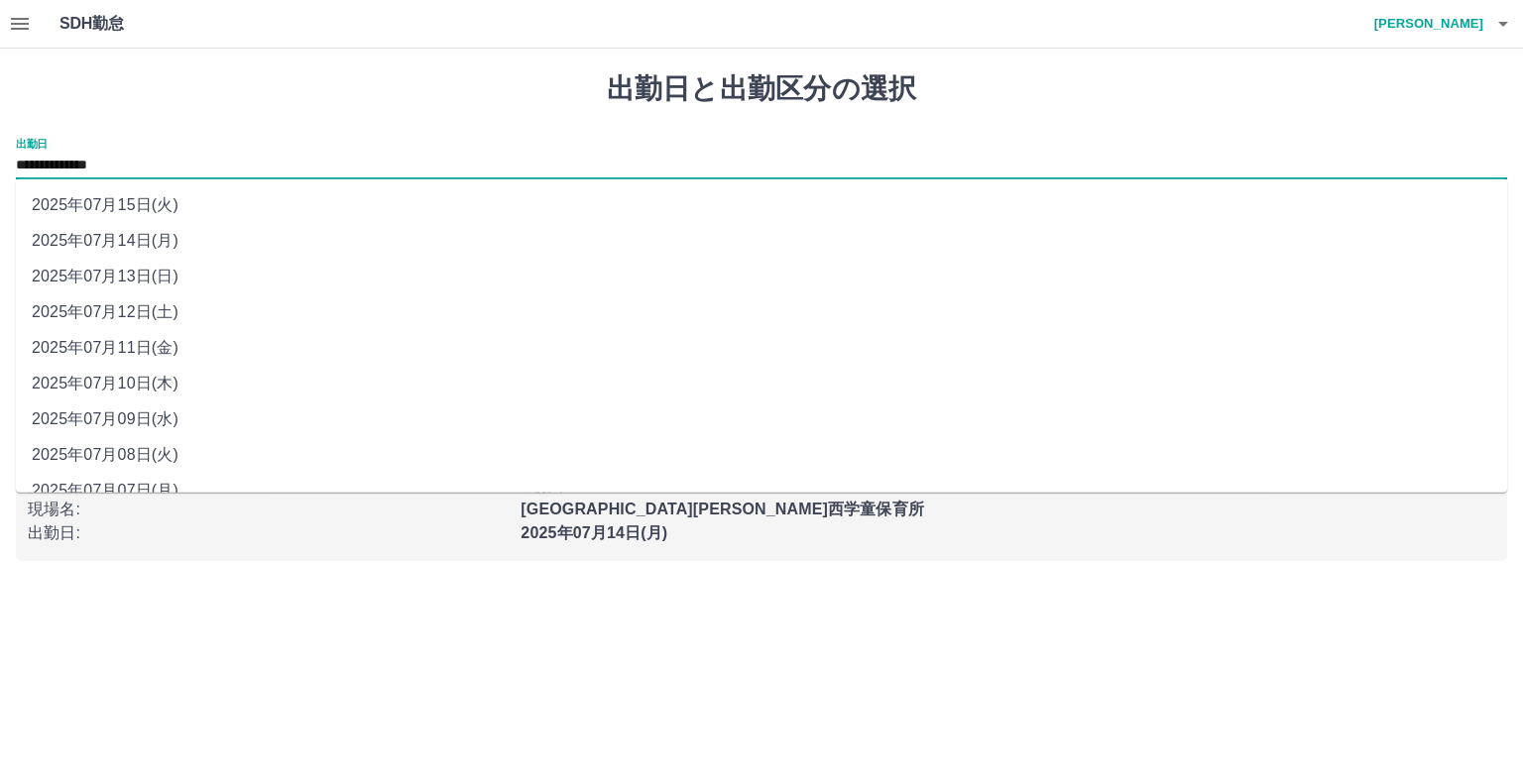 drag, startPoint x: 159, startPoint y: 166, endPoint x: 128, endPoint y: 165, distance: 31.016125 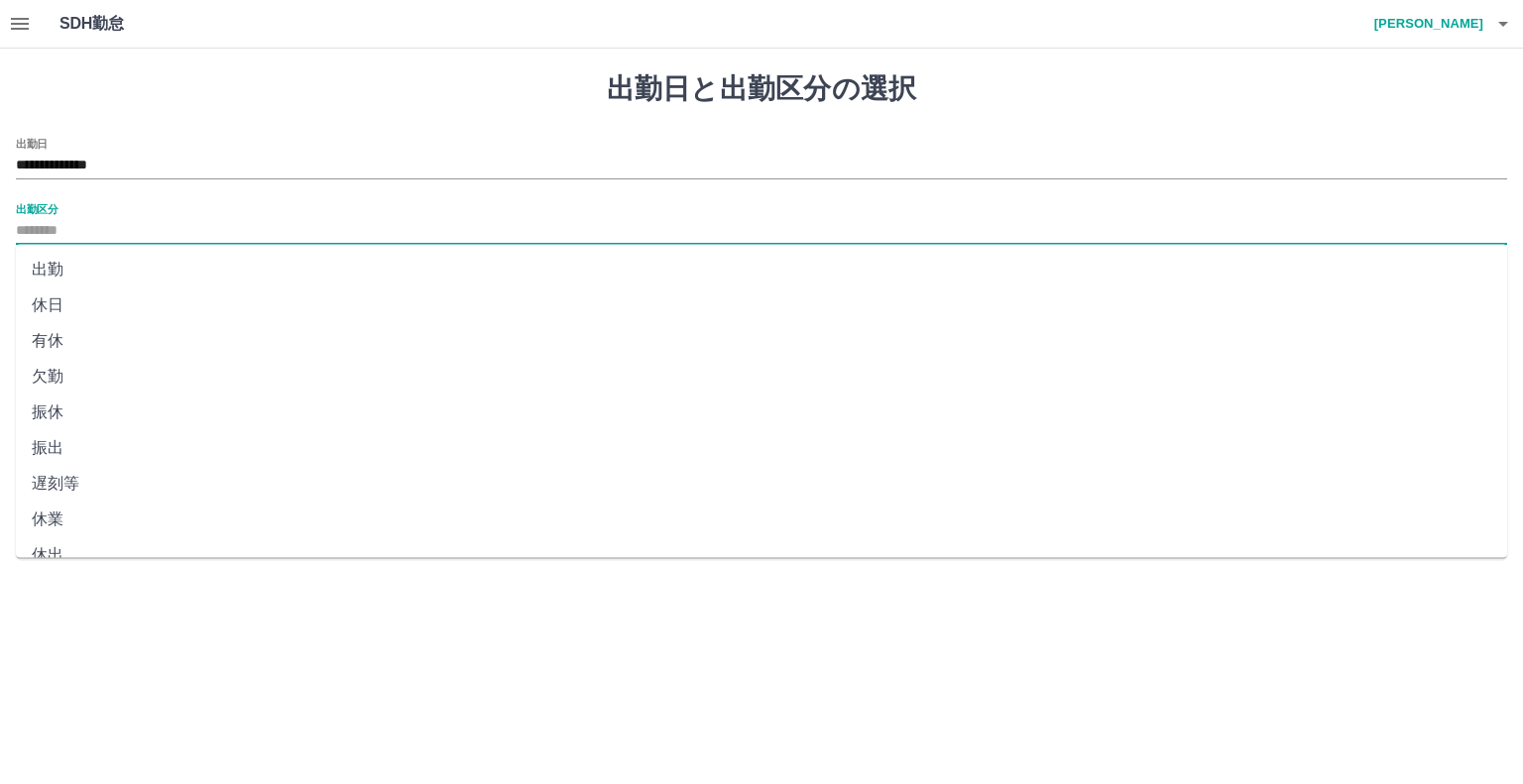 click on "出勤区分" at bounding box center (762, 231) 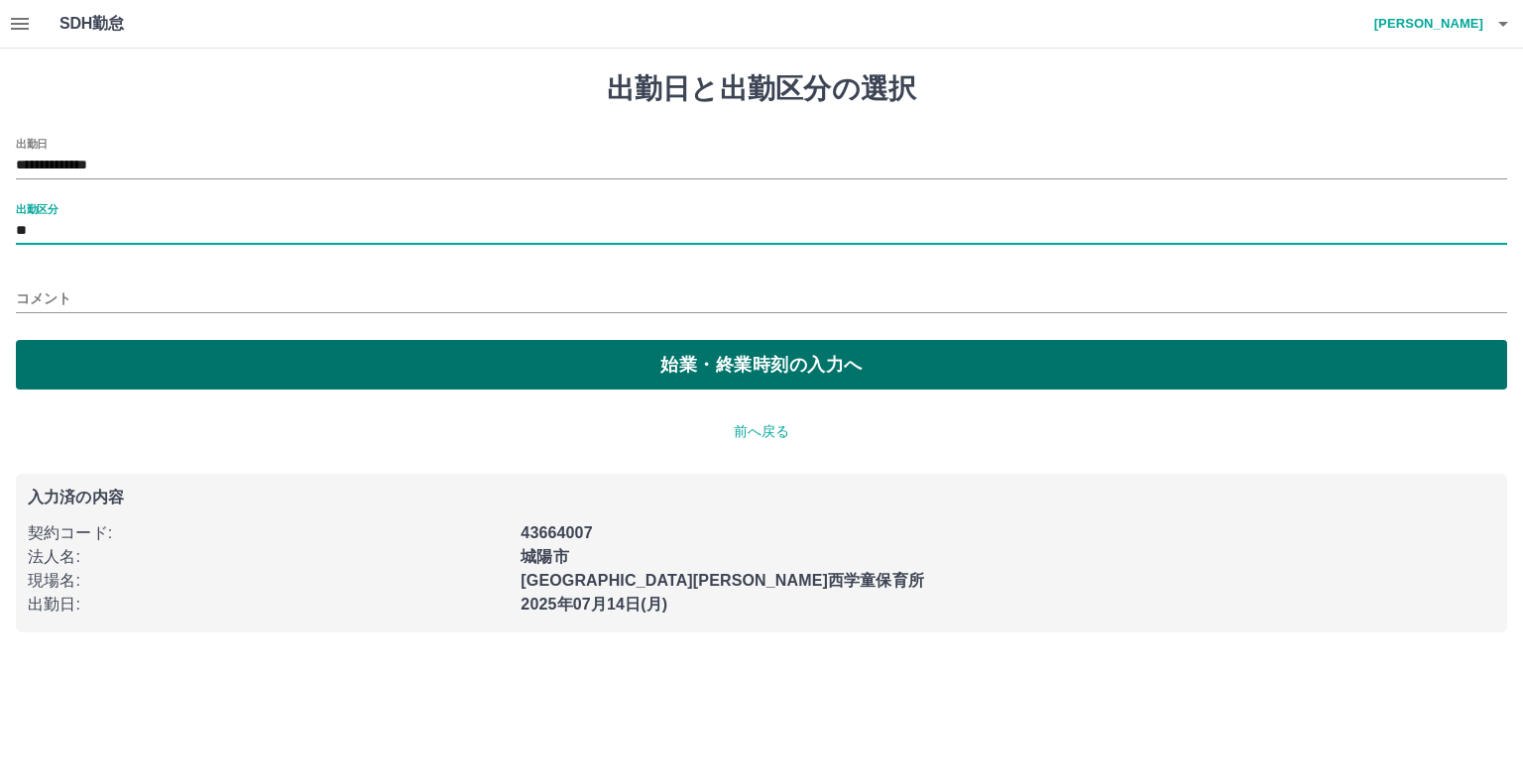 click on "始業・終業時刻の入力へ" at bounding box center [762, 365] 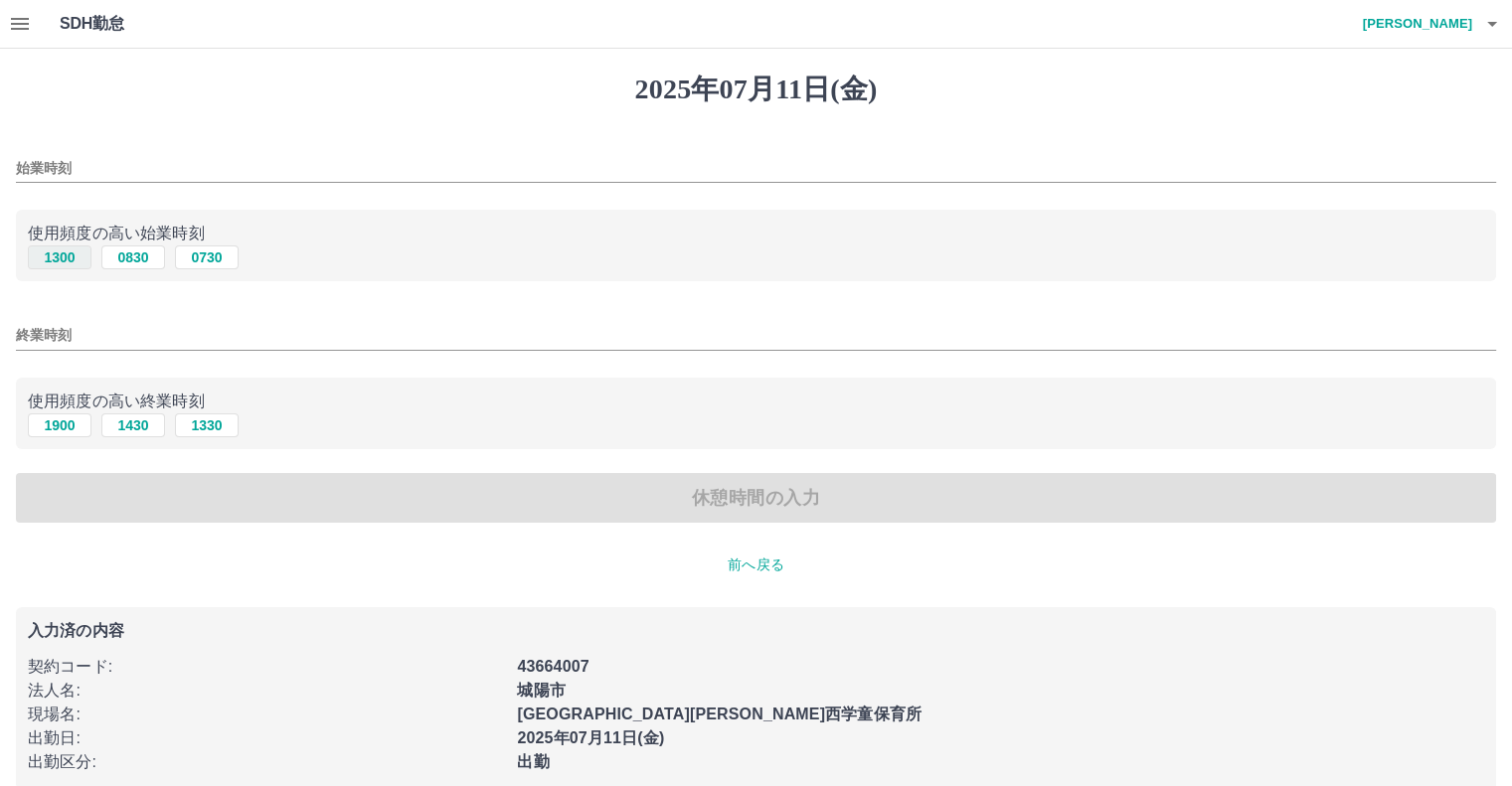 click on "1300" at bounding box center [60, 257] 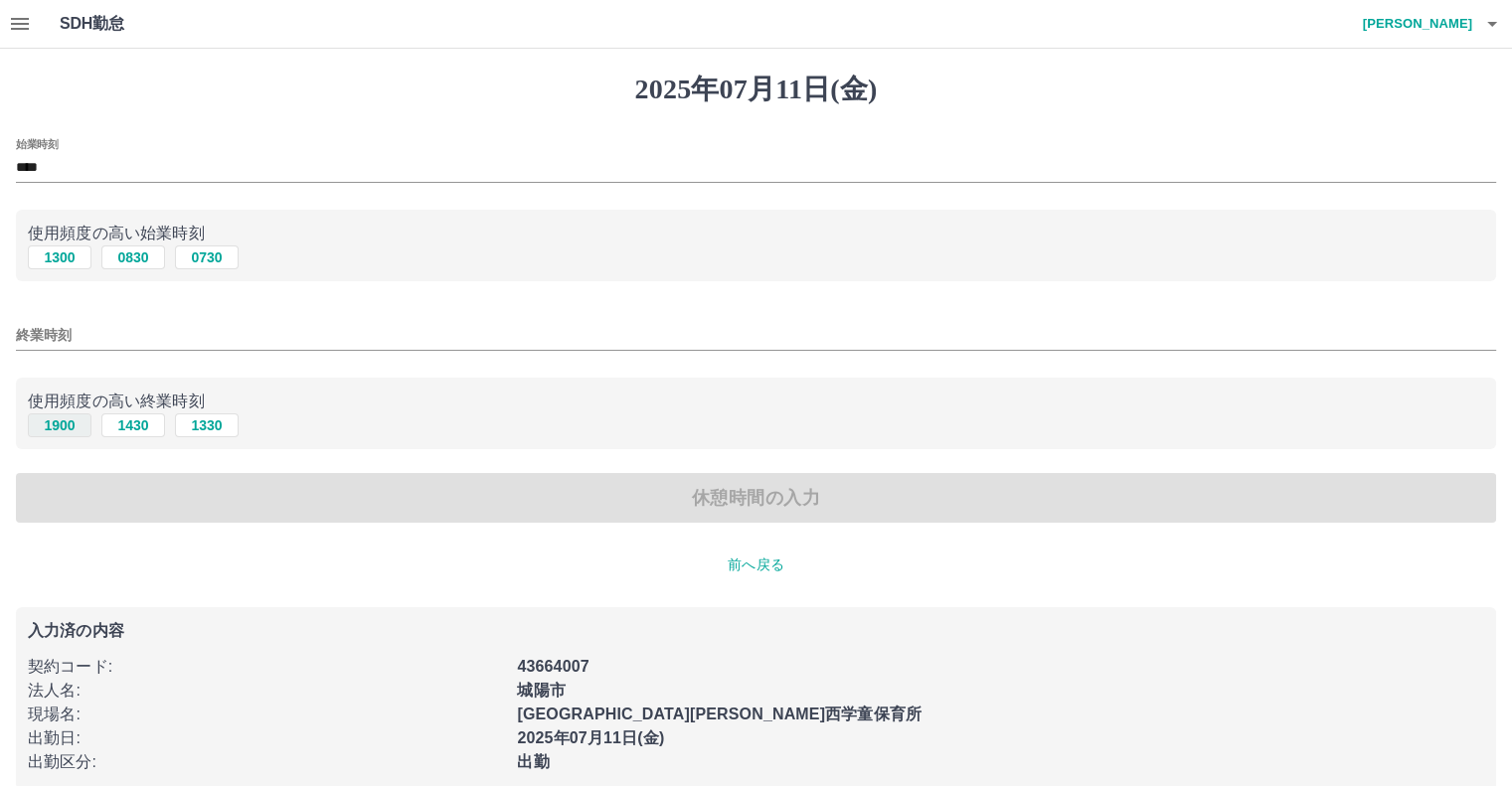 click on "1900" at bounding box center (60, 425) 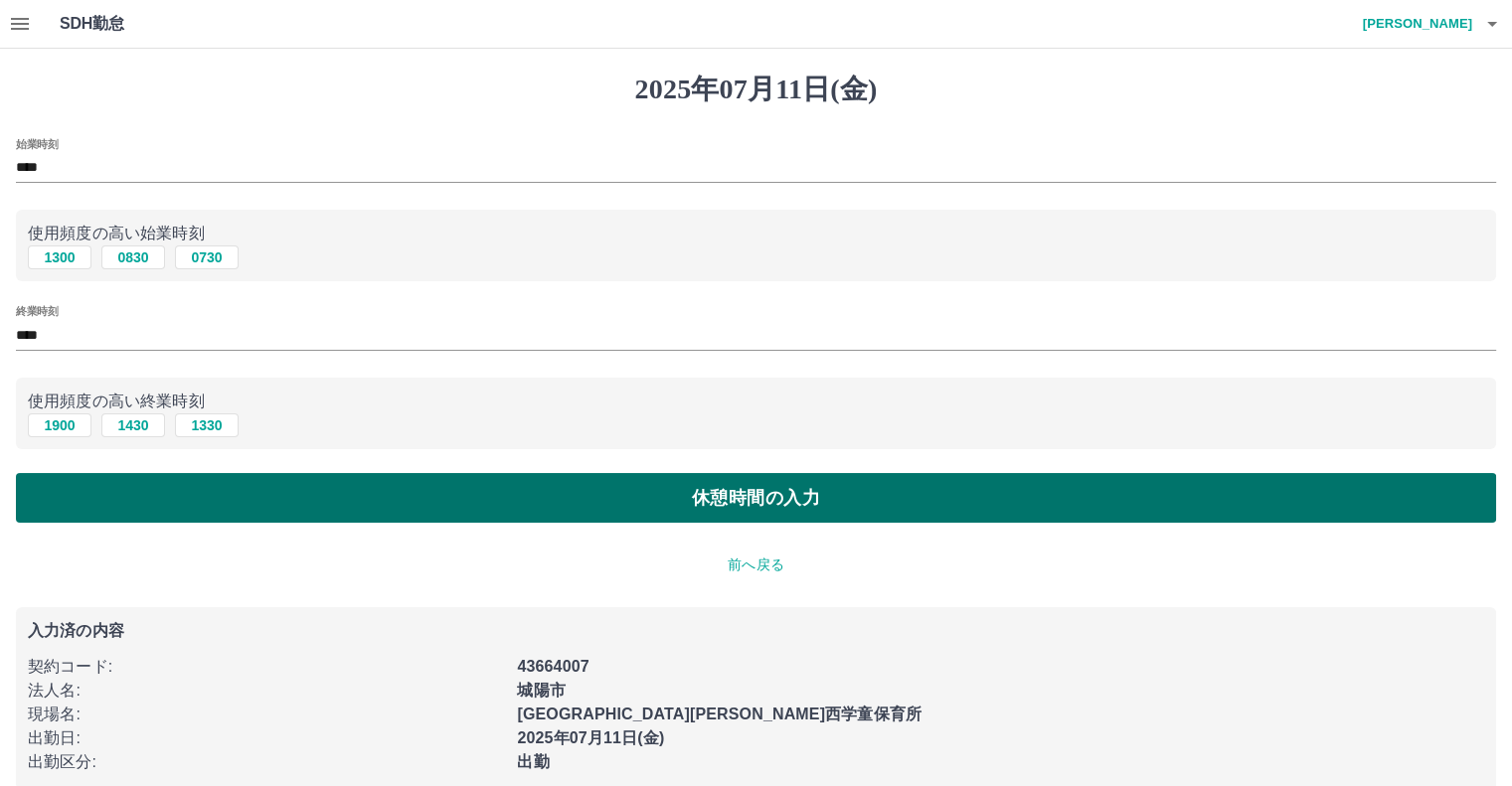 click on "休憩時間の入力" at bounding box center [756, 498] 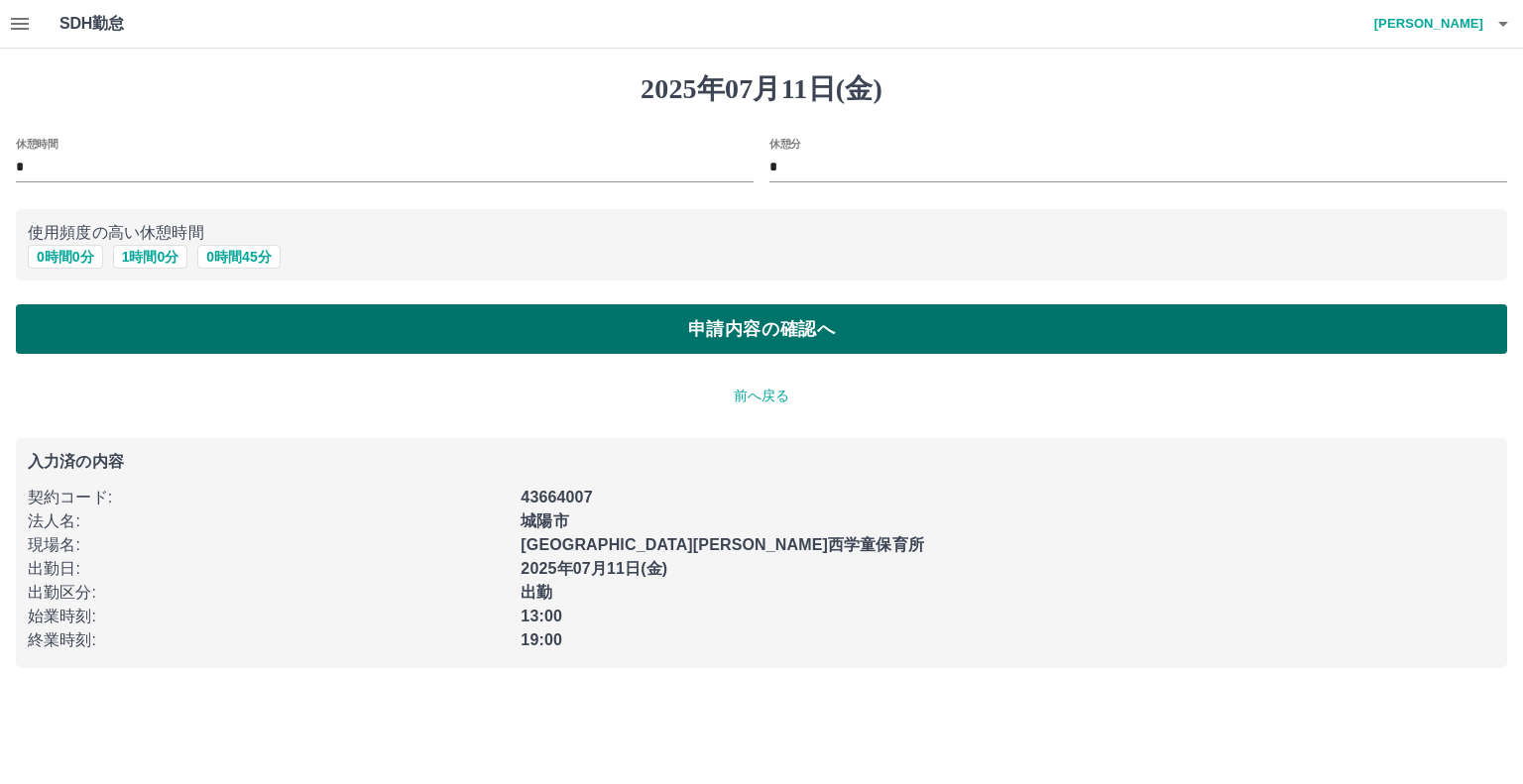 click on "申請内容の確認へ" at bounding box center [762, 329] 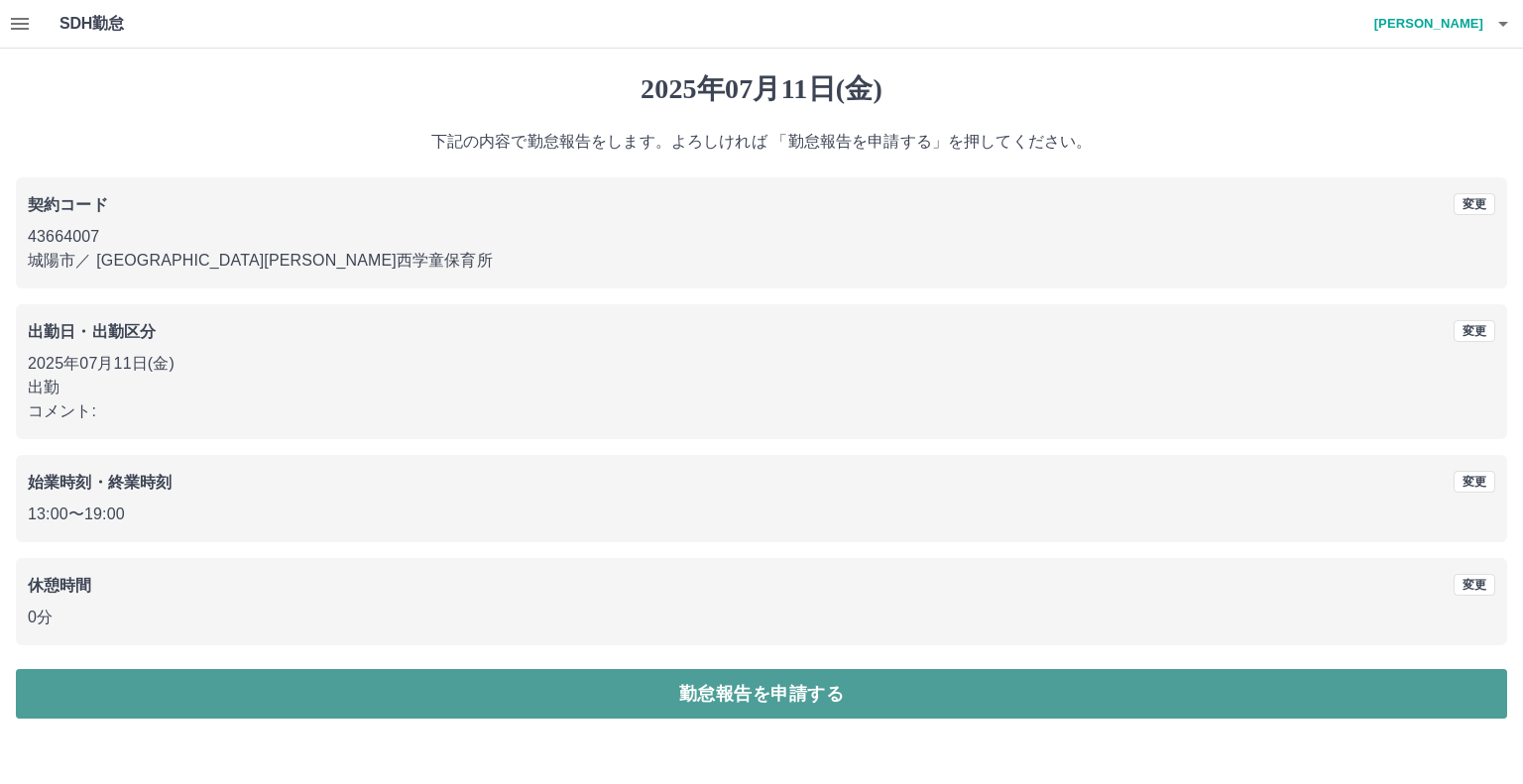 click on "勤怠報告を申請する" at bounding box center (762, 694) 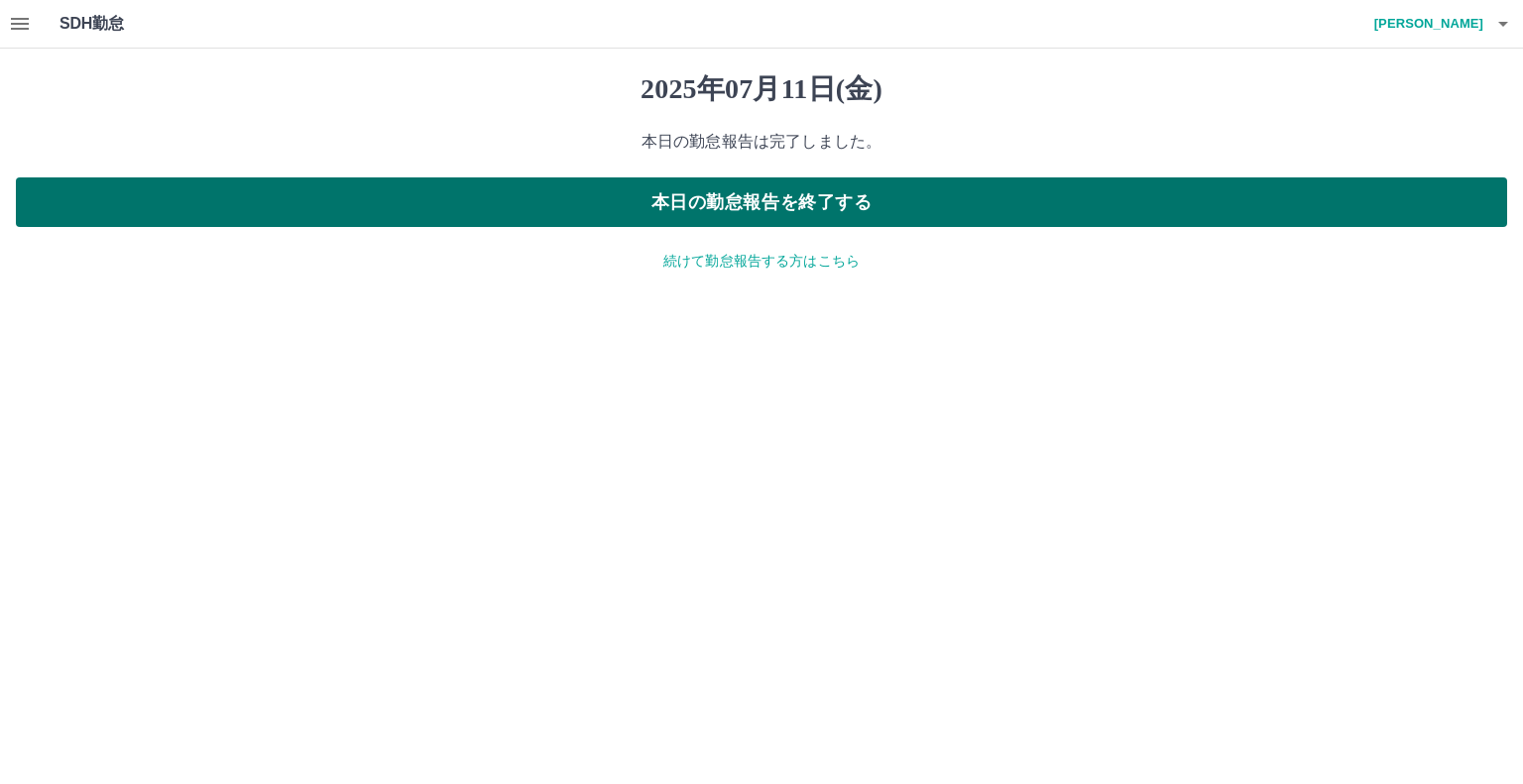 click on "本日の勤怠報告を終了する" at bounding box center [762, 202] 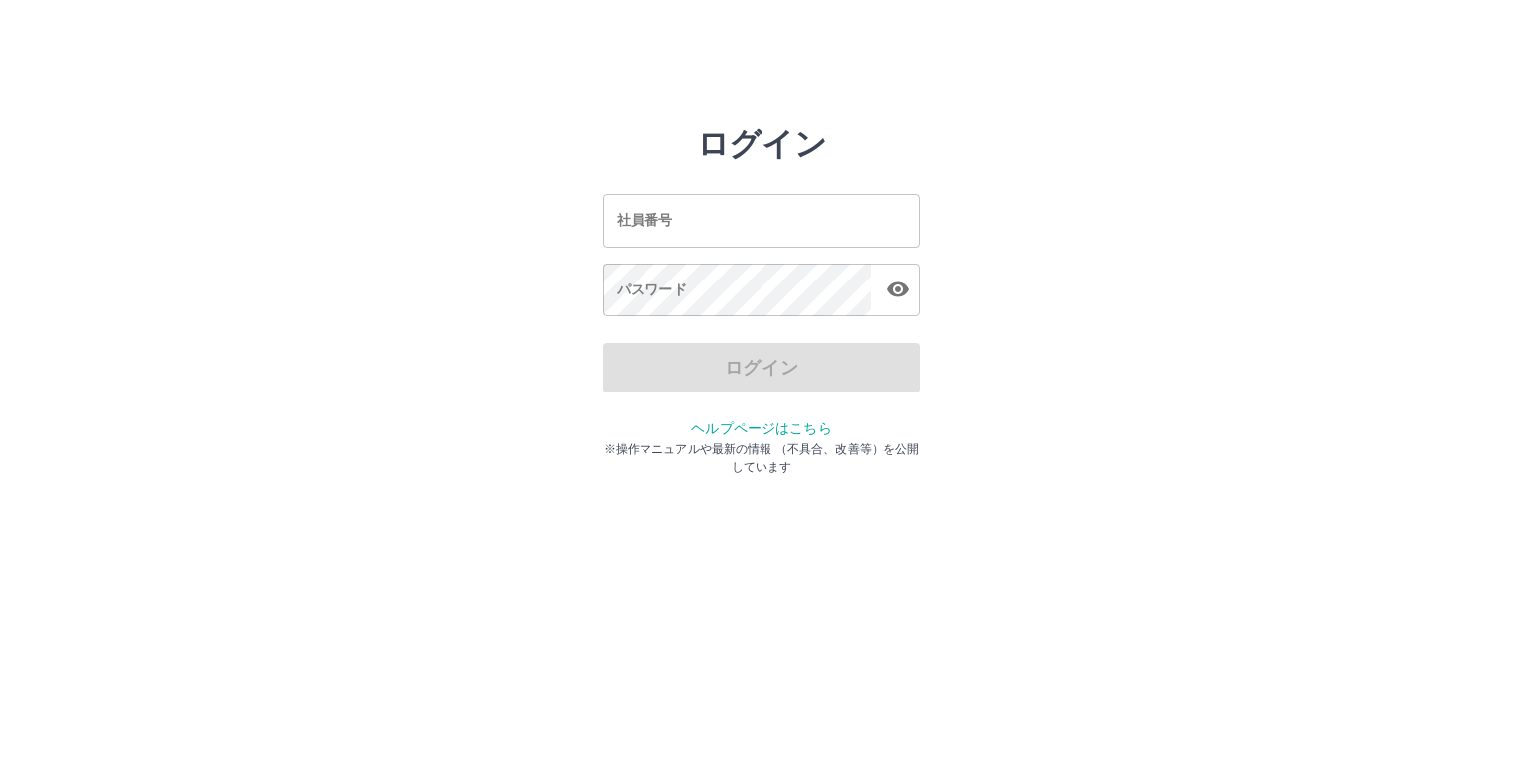scroll, scrollTop: 0, scrollLeft: 0, axis: both 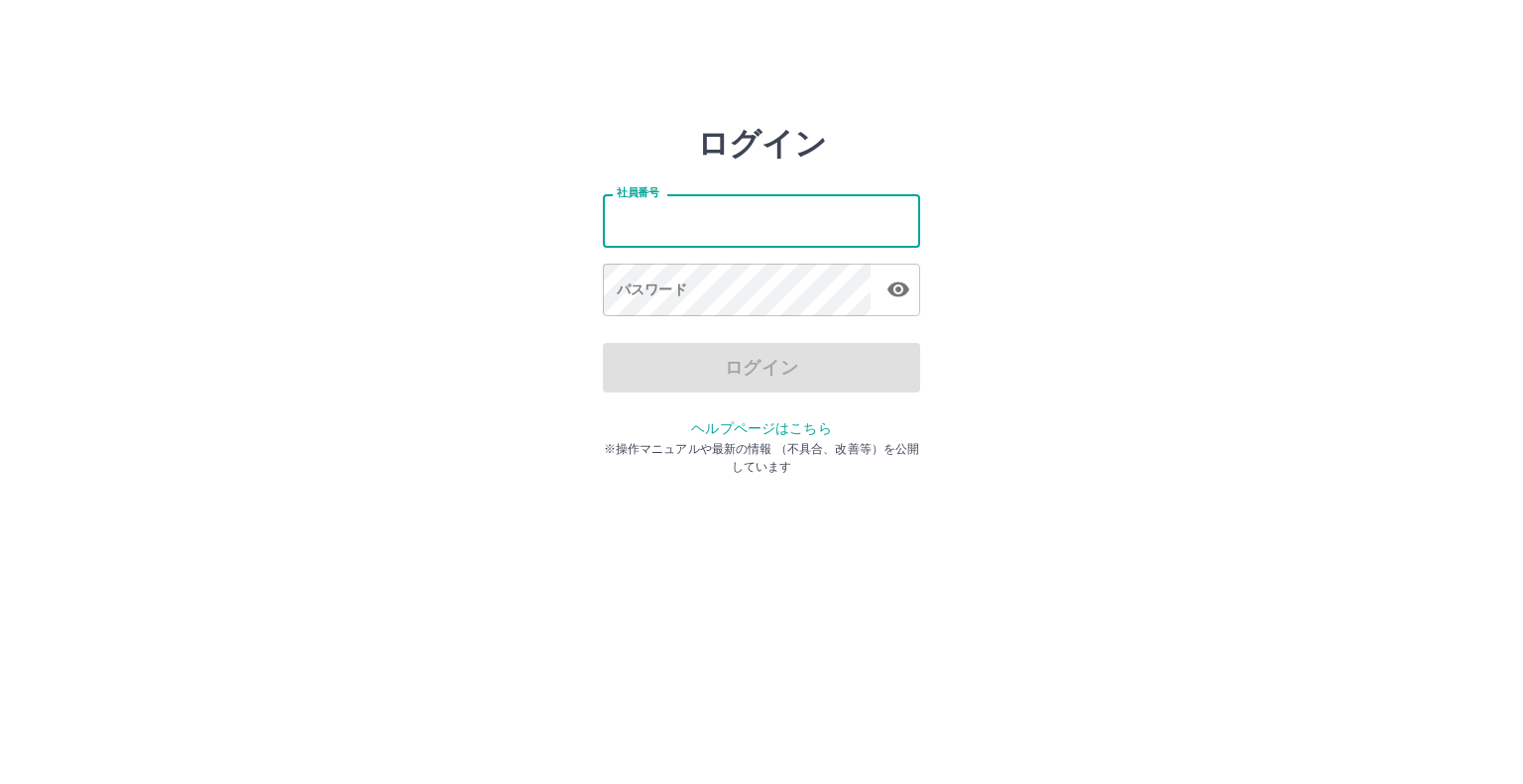 type on "*******" 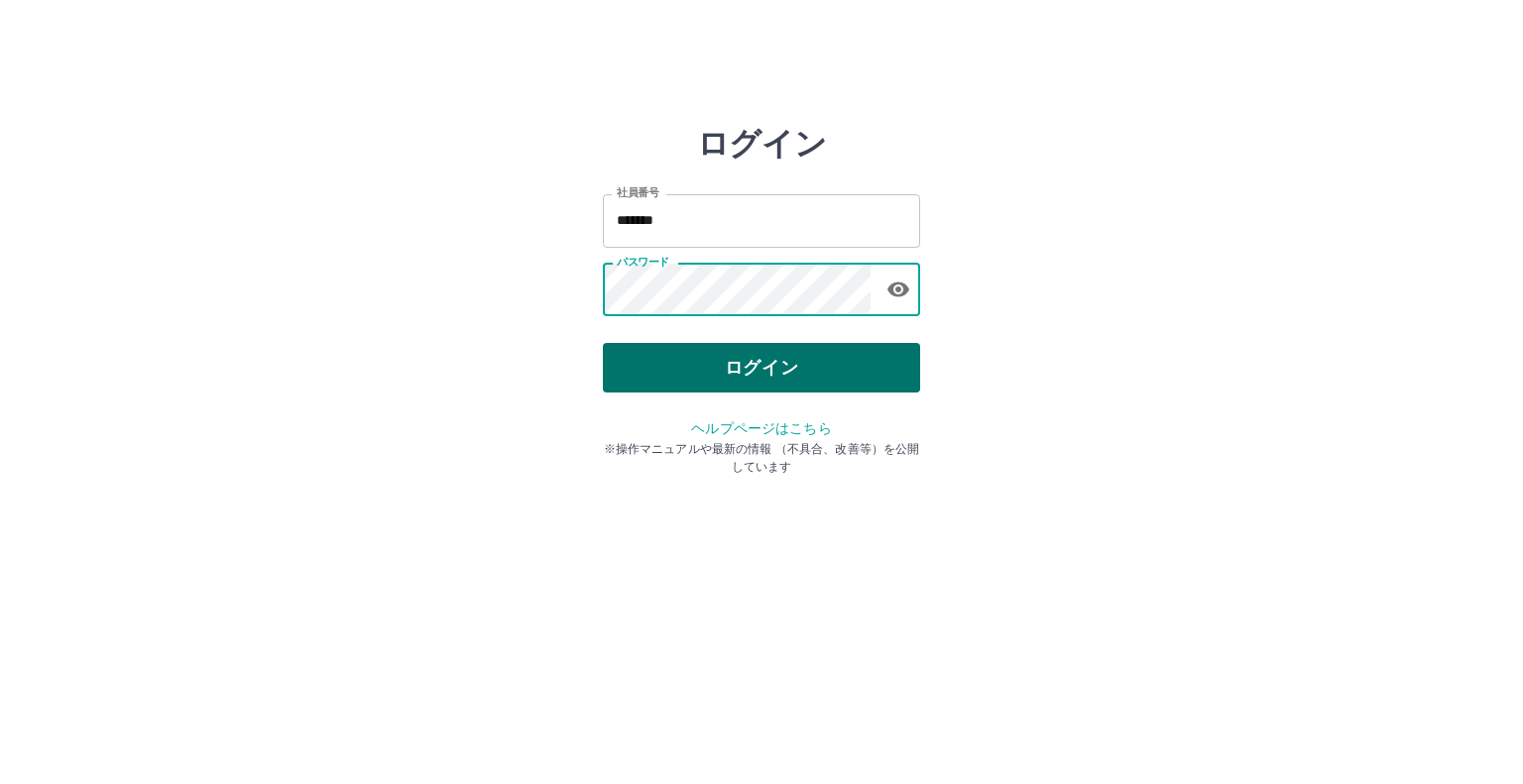 click on "ログイン" at bounding box center (762, 368) 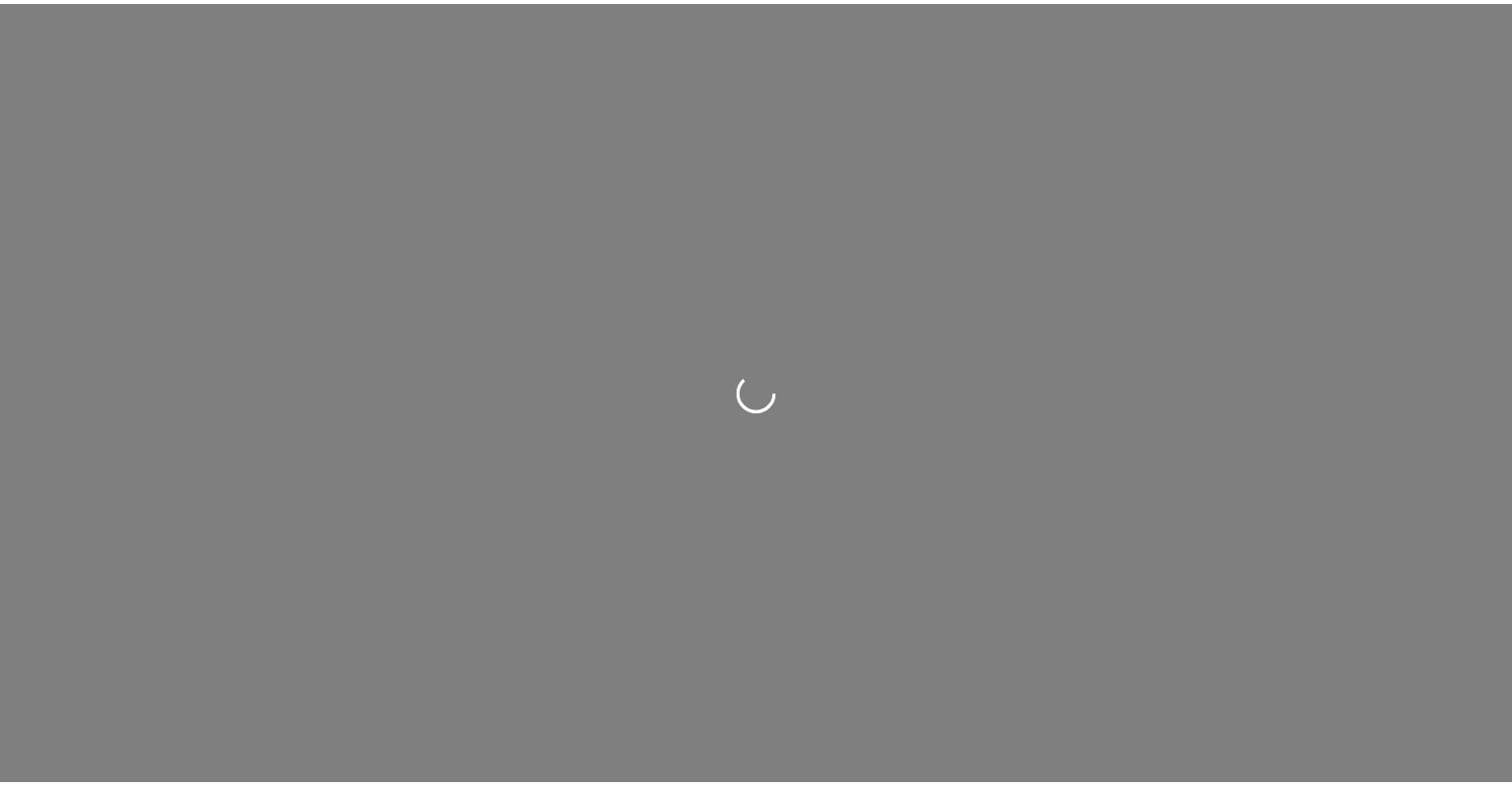 scroll, scrollTop: 0, scrollLeft: 0, axis: both 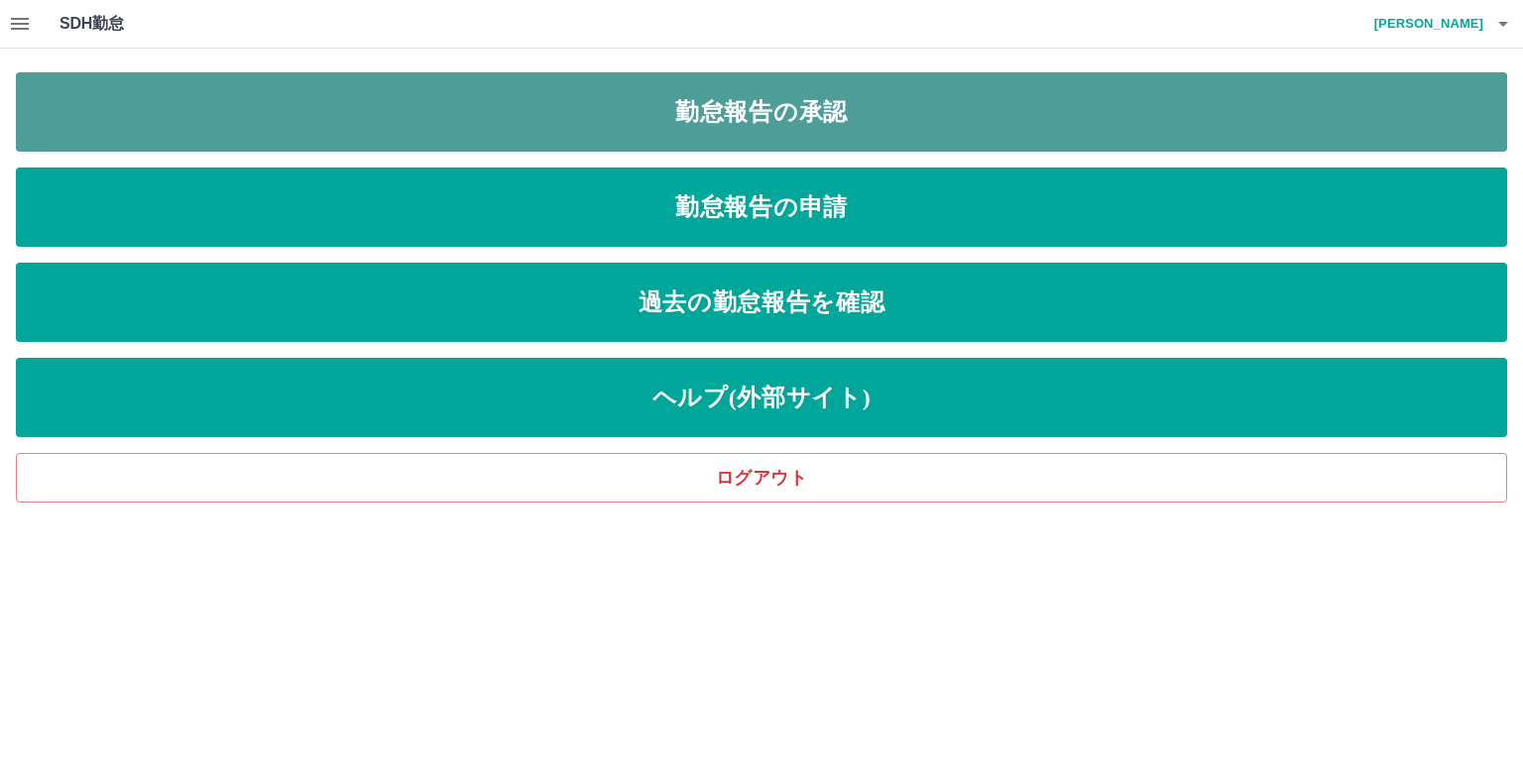 click on "勤怠報告の承認" at bounding box center (762, 112) 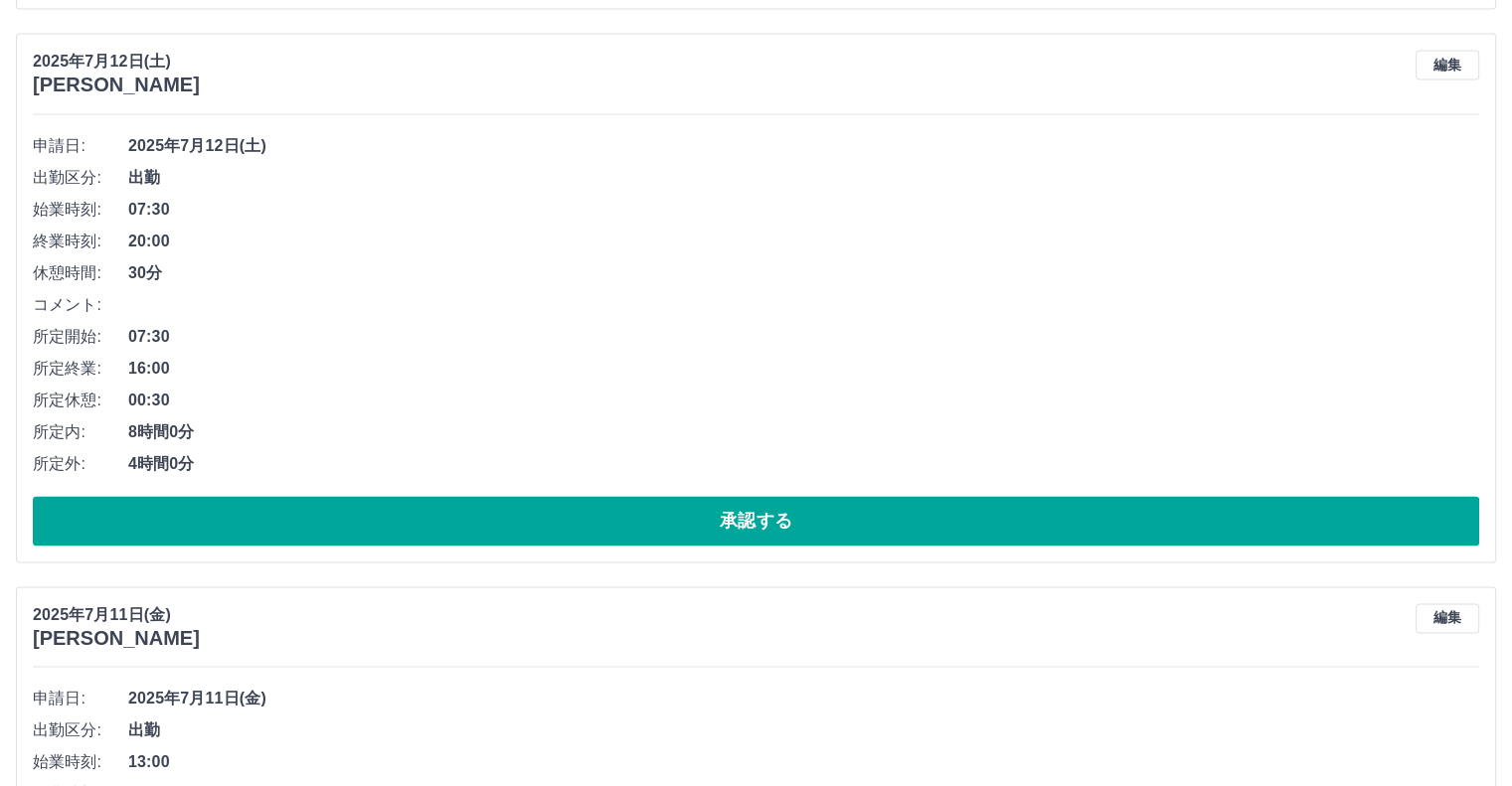 scroll, scrollTop: 3080, scrollLeft: 0, axis: vertical 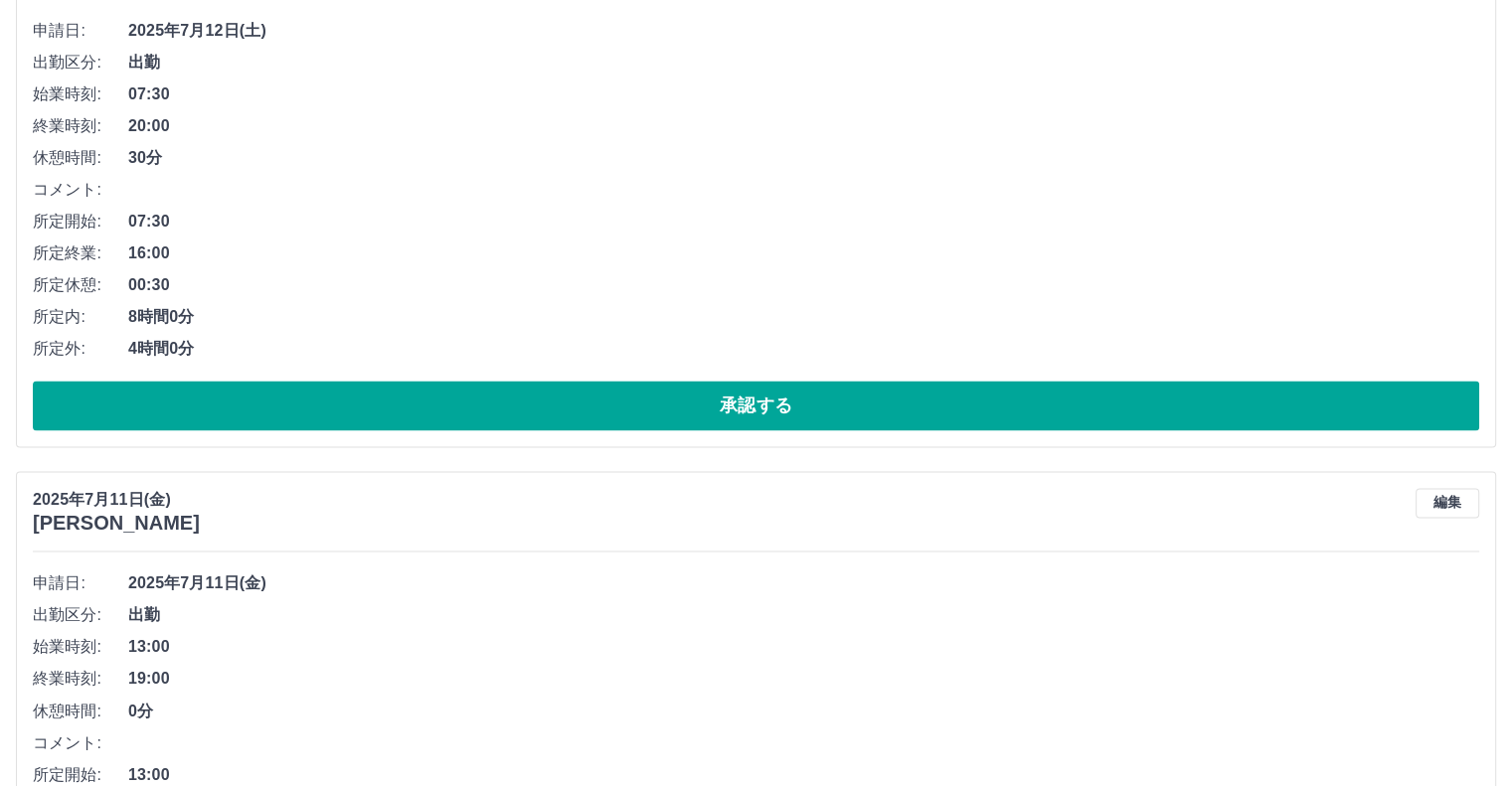drag, startPoint x: 709, startPoint y: 460, endPoint x: 1245, endPoint y: 169, distance: 609.9 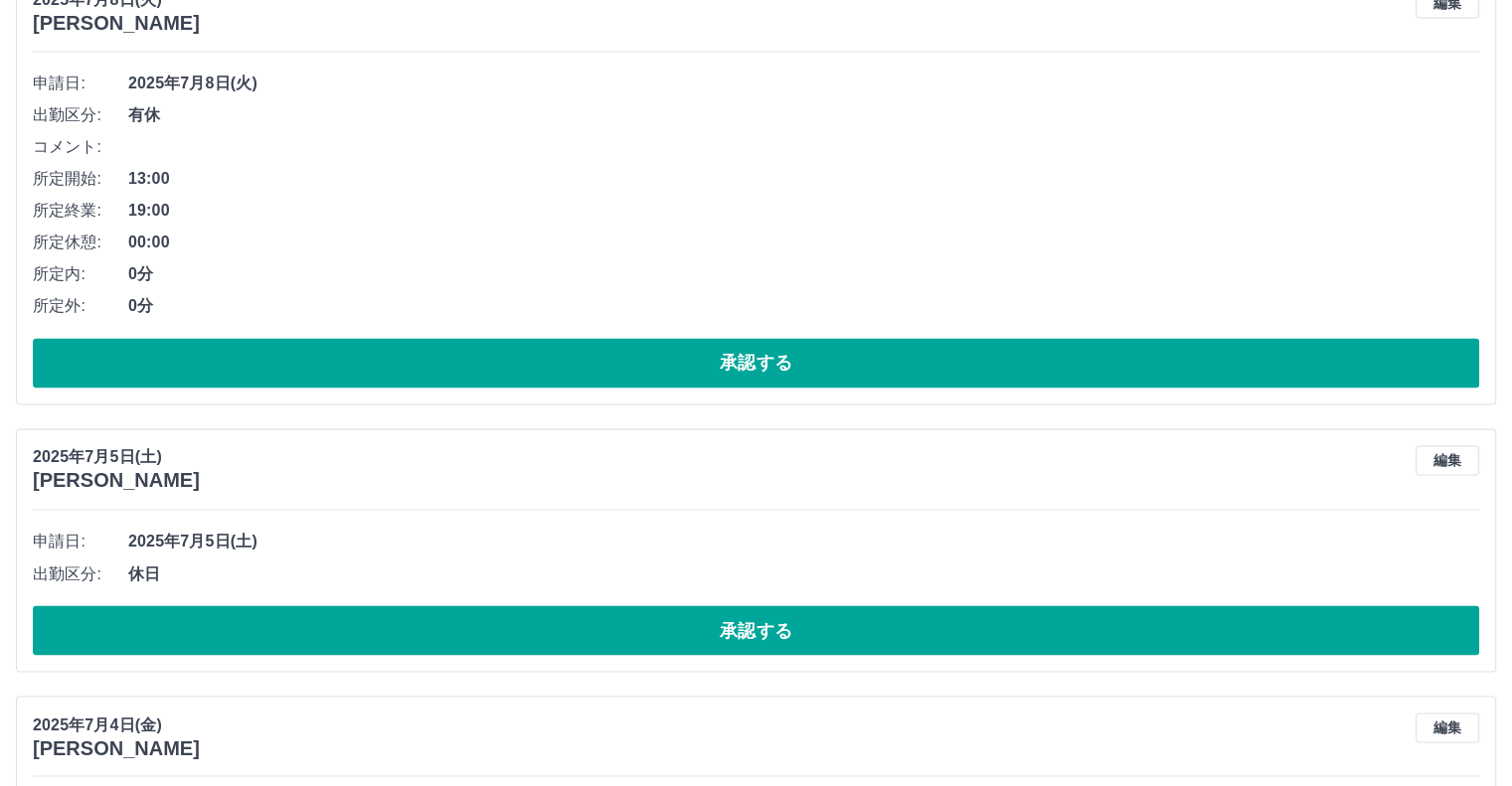 scroll, scrollTop: 10632, scrollLeft: 0, axis: vertical 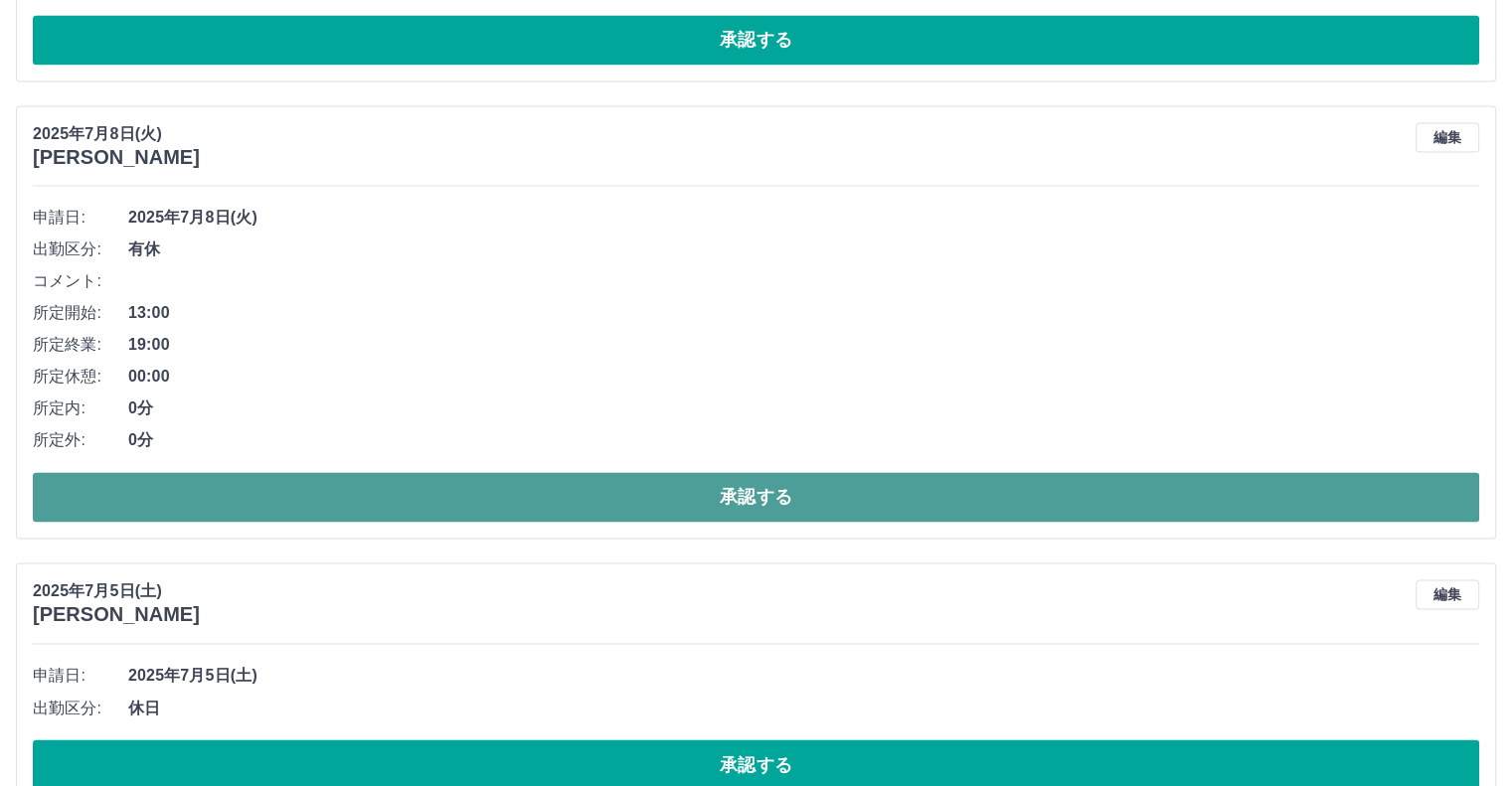 click on "承認する" at bounding box center (756, 497) 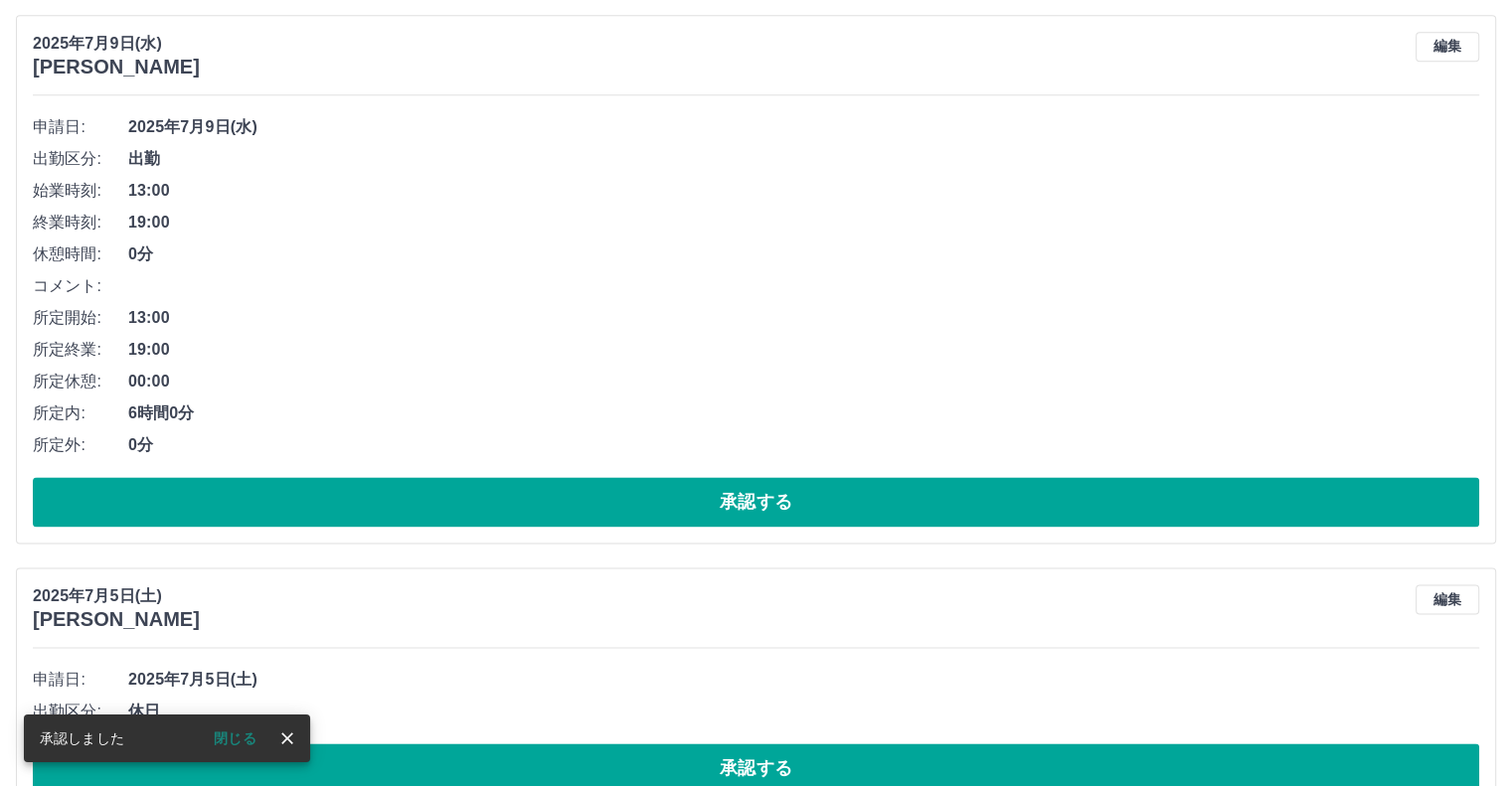 scroll, scrollTop: 10136, scrollLeft: 0, axis: vertical 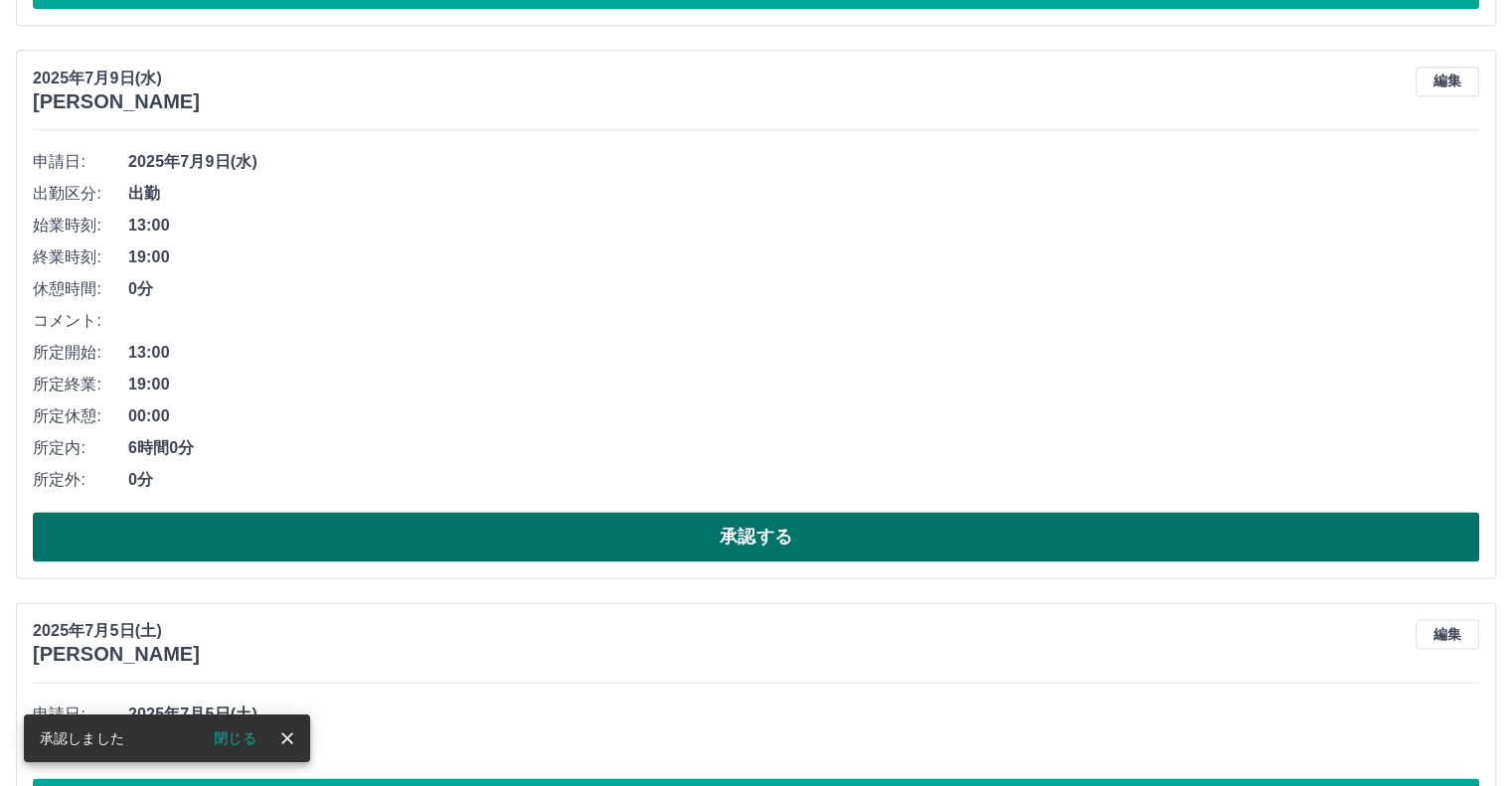 click on "承認する" at bounding box center (756, 537) 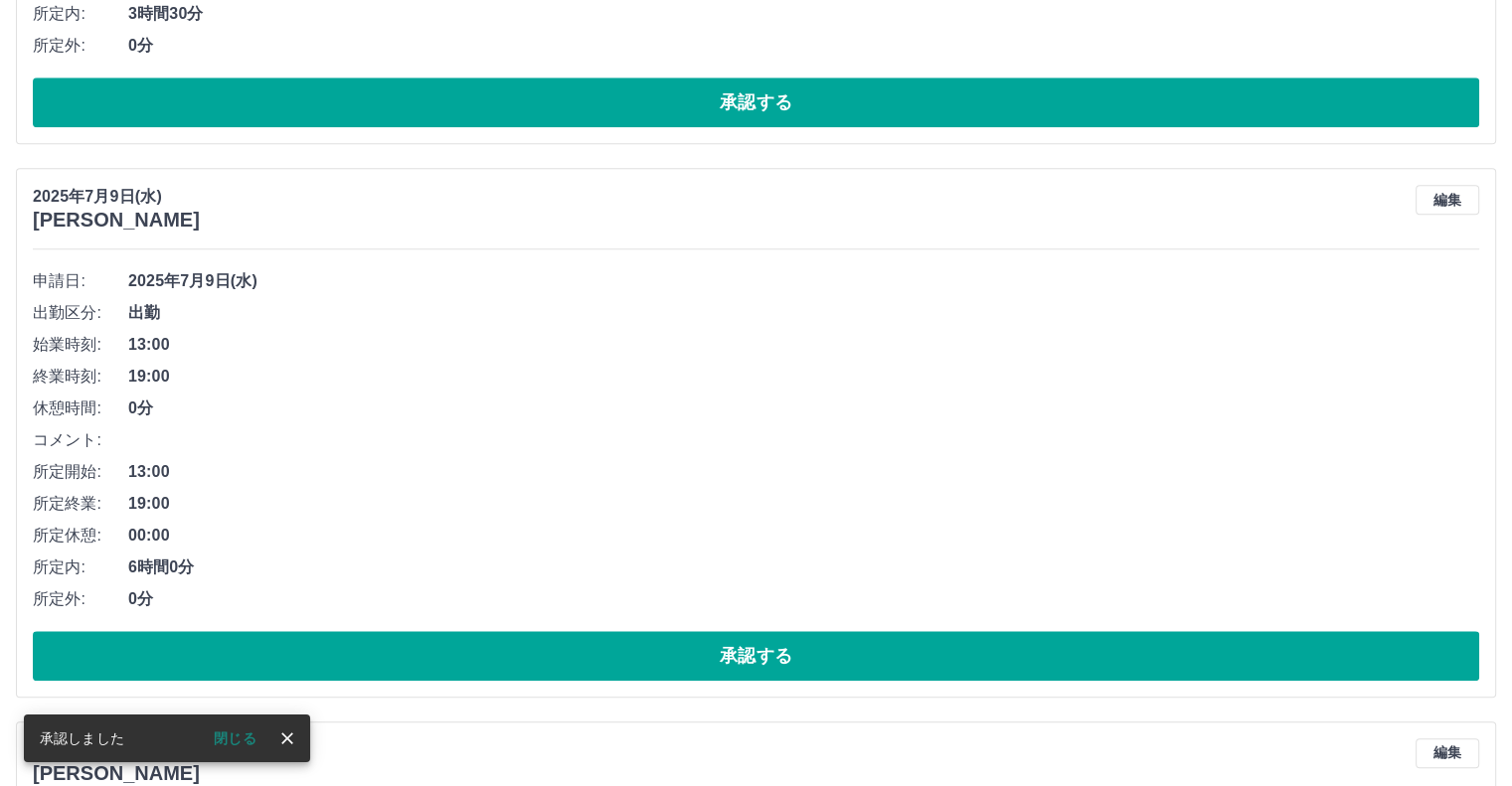 scroll, scrollTop: 9440, scrollLeft: 0, axis: vertical 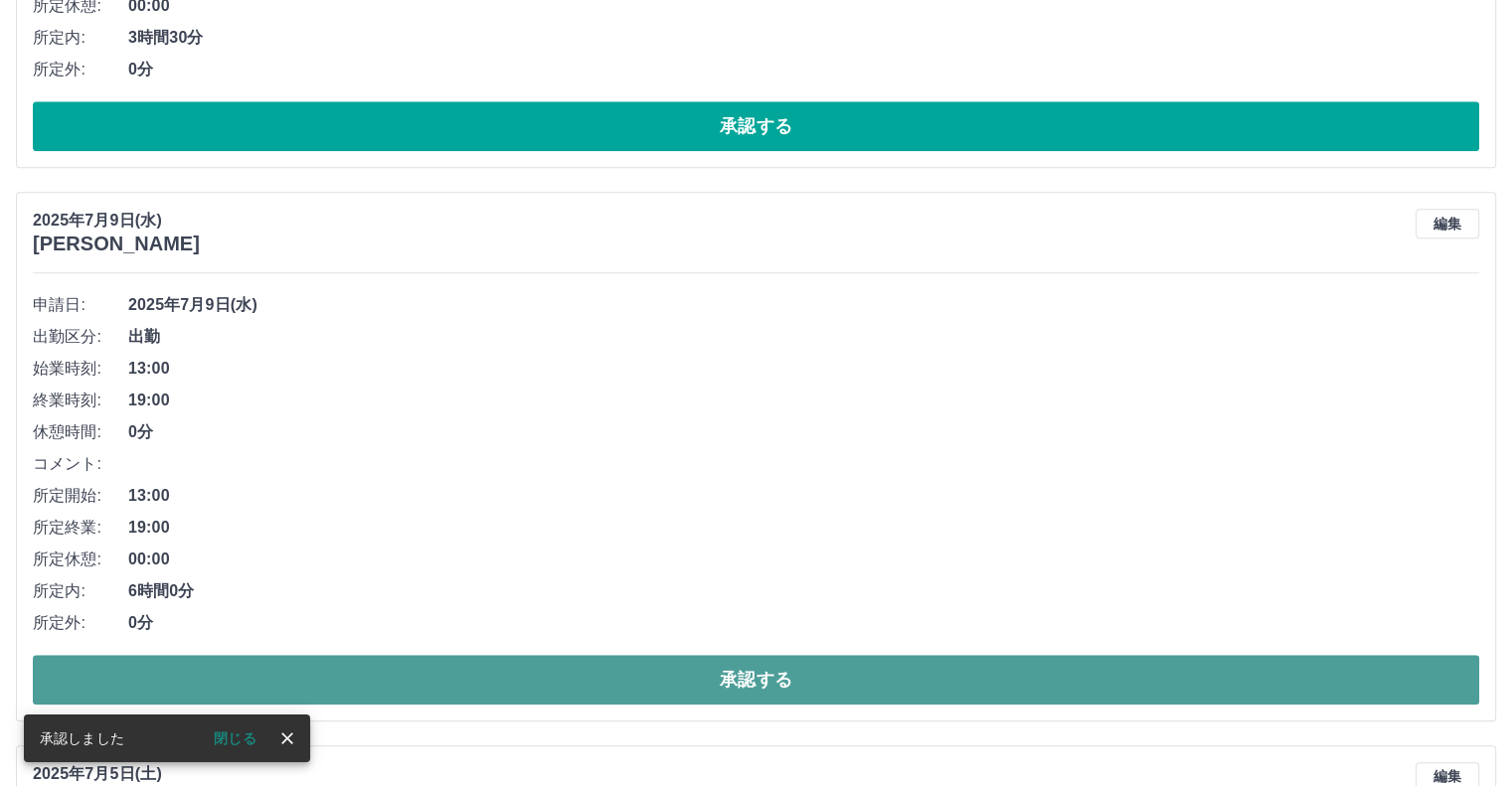 click on "承認する" at bounding box center (756, 680) 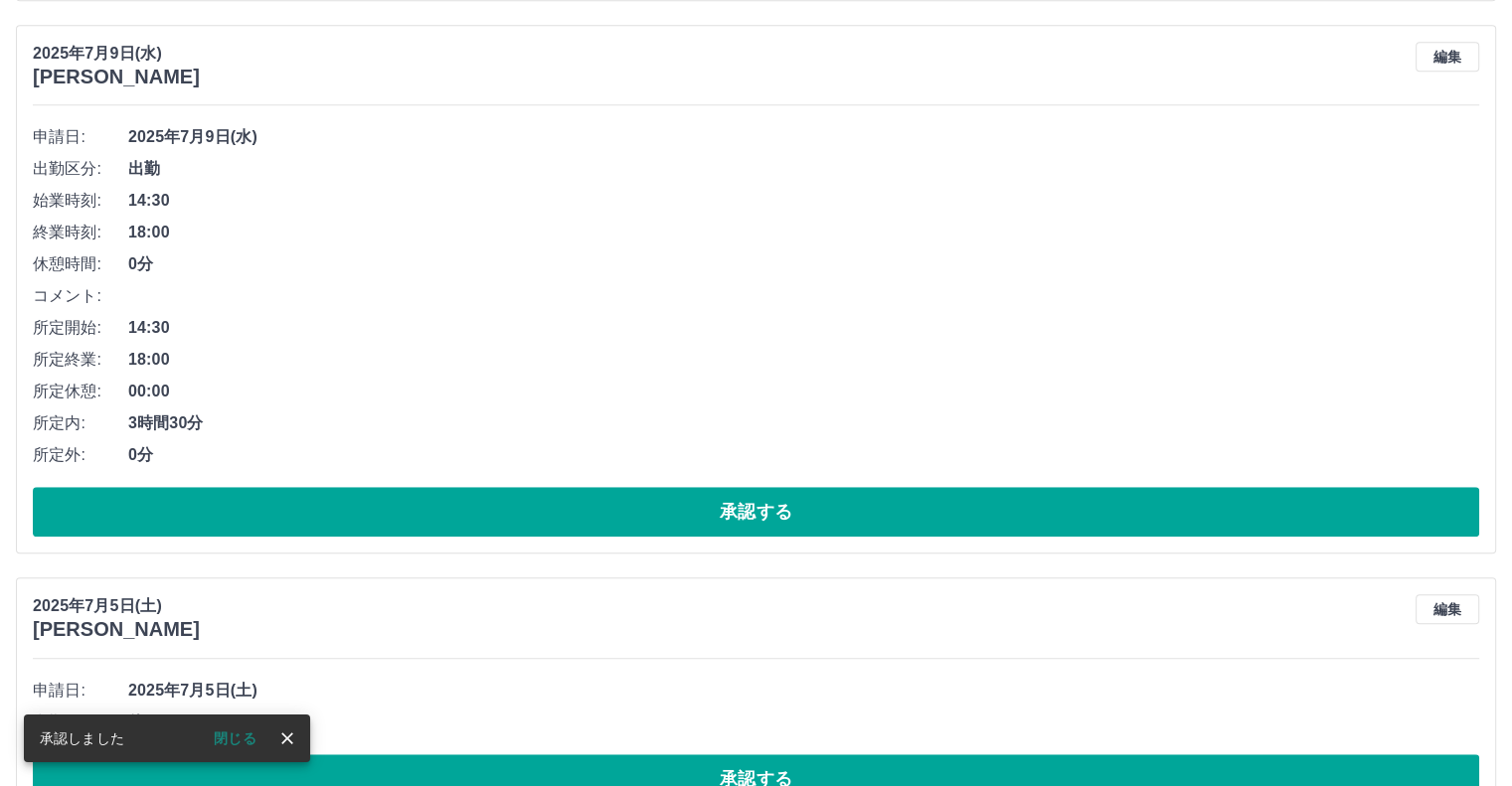 scroll, scrollTop: 9042, scrollLeft: 0, axis: vertical 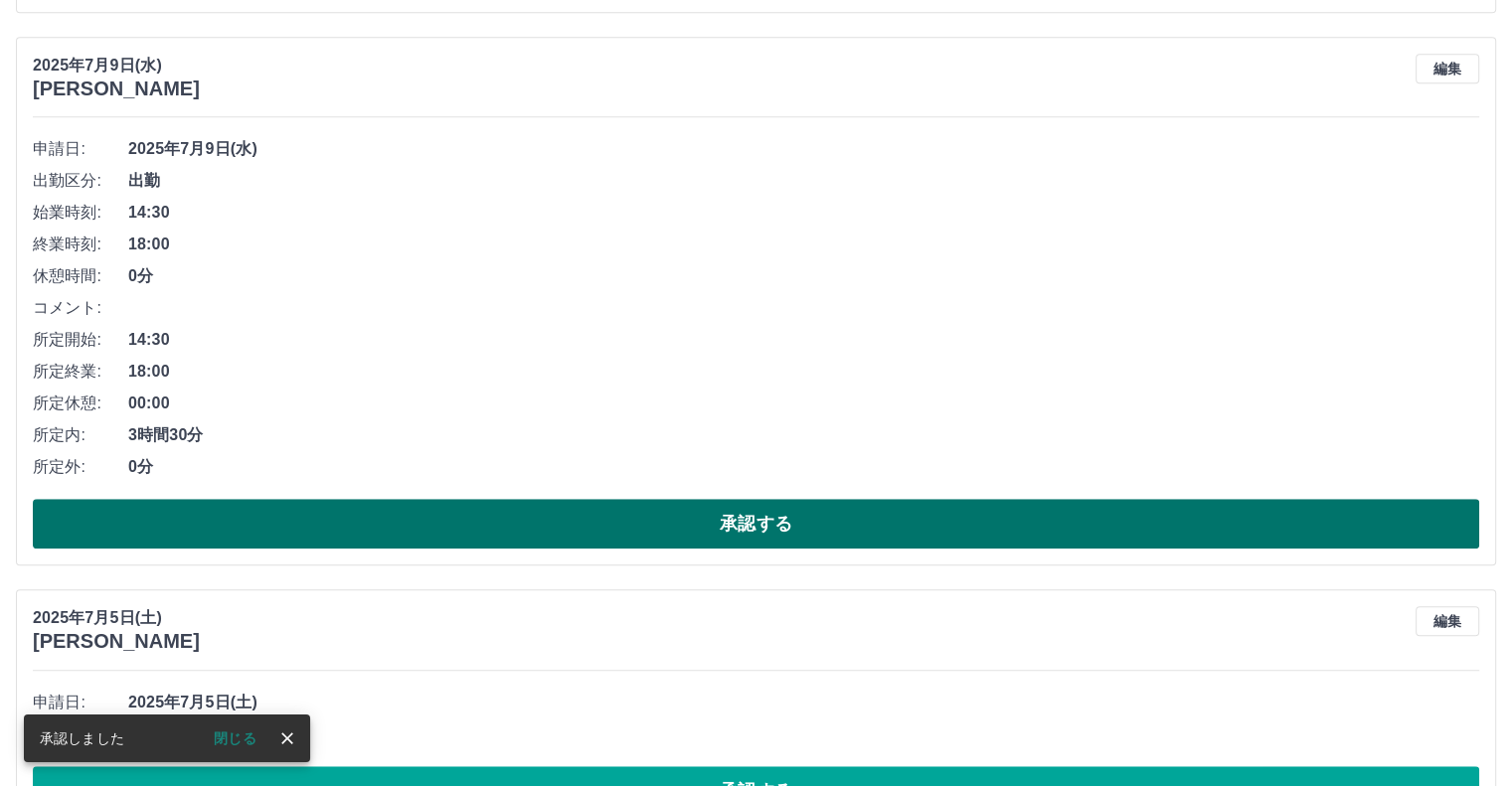 click on "承認する" at bounding box center [756, 524] 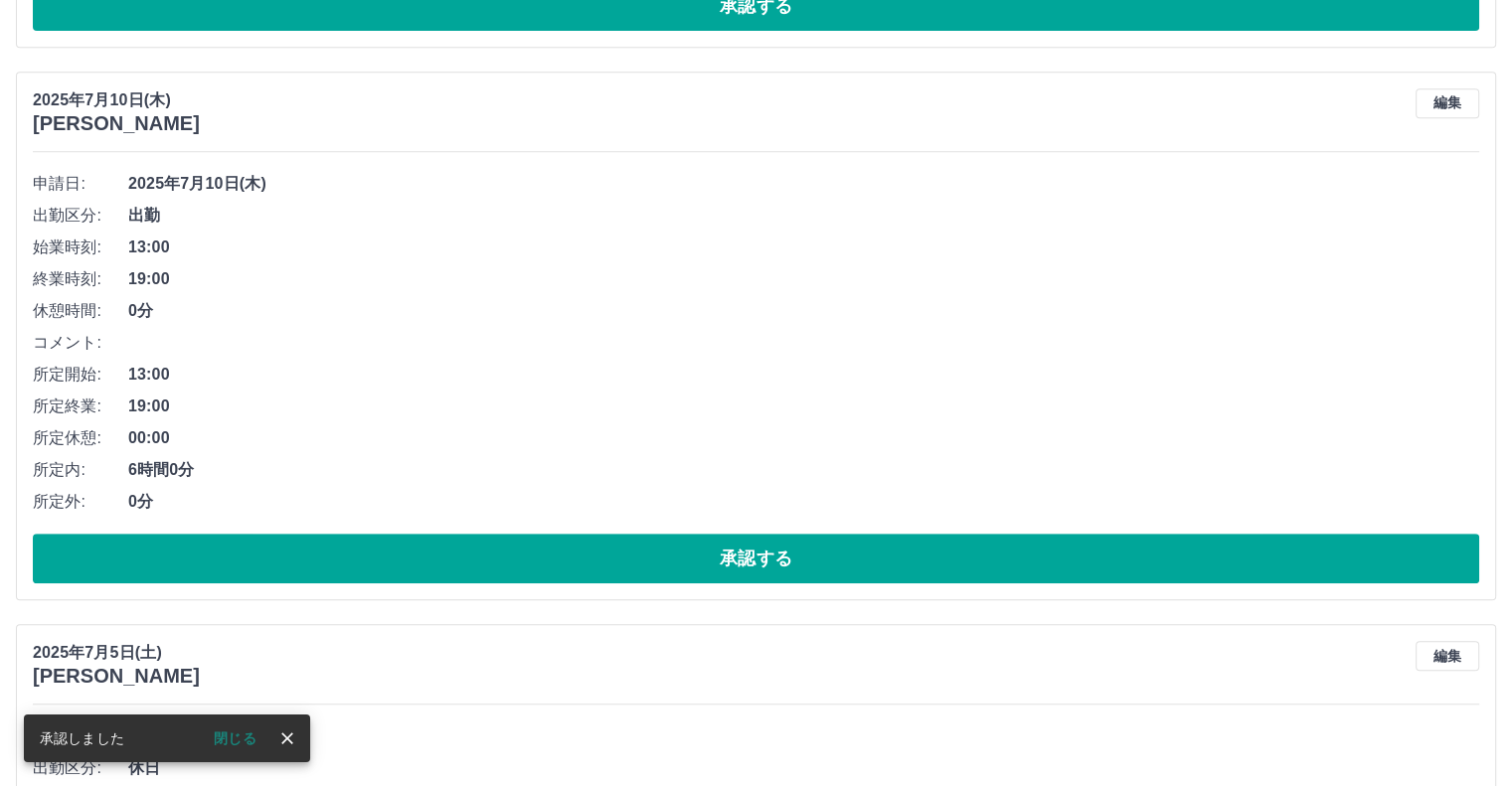 scroll, scrollTop: 8446, scrollLeft: 0, axis: vertical 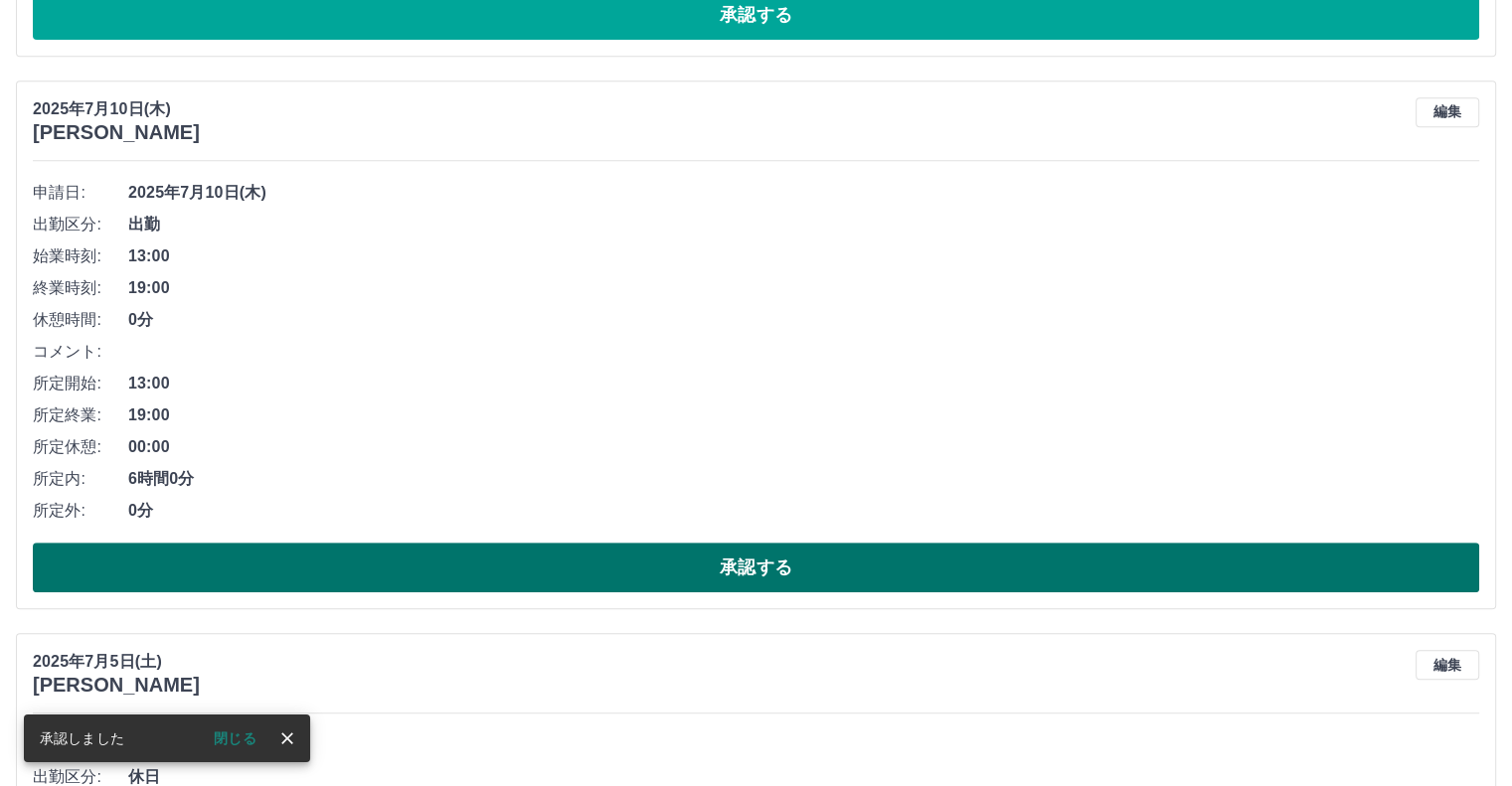 click on "承認する" at bounding box center (756, 567) 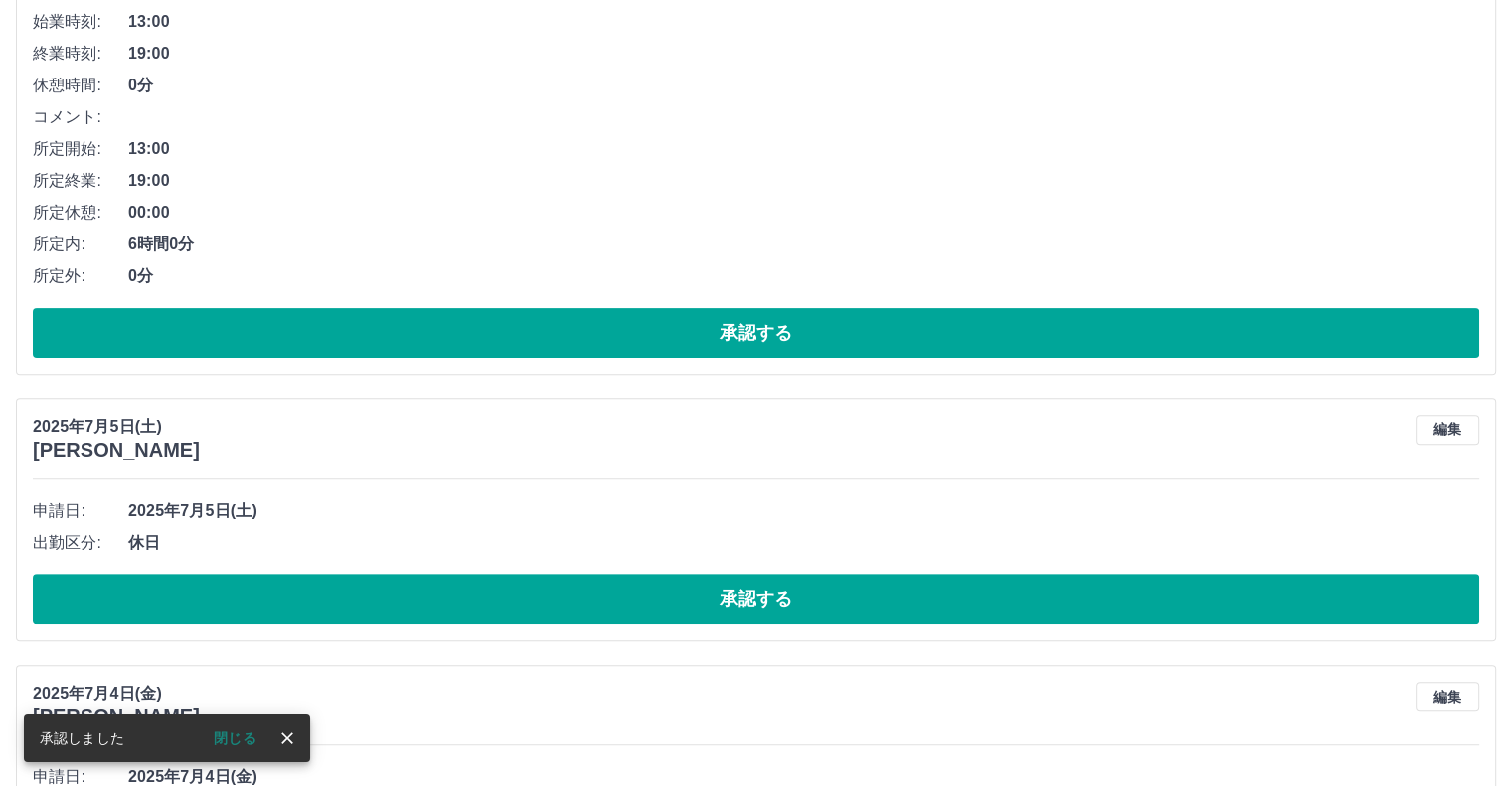 scroll, scrollTop: 7949, scrollLeft: 0, axis: vertical 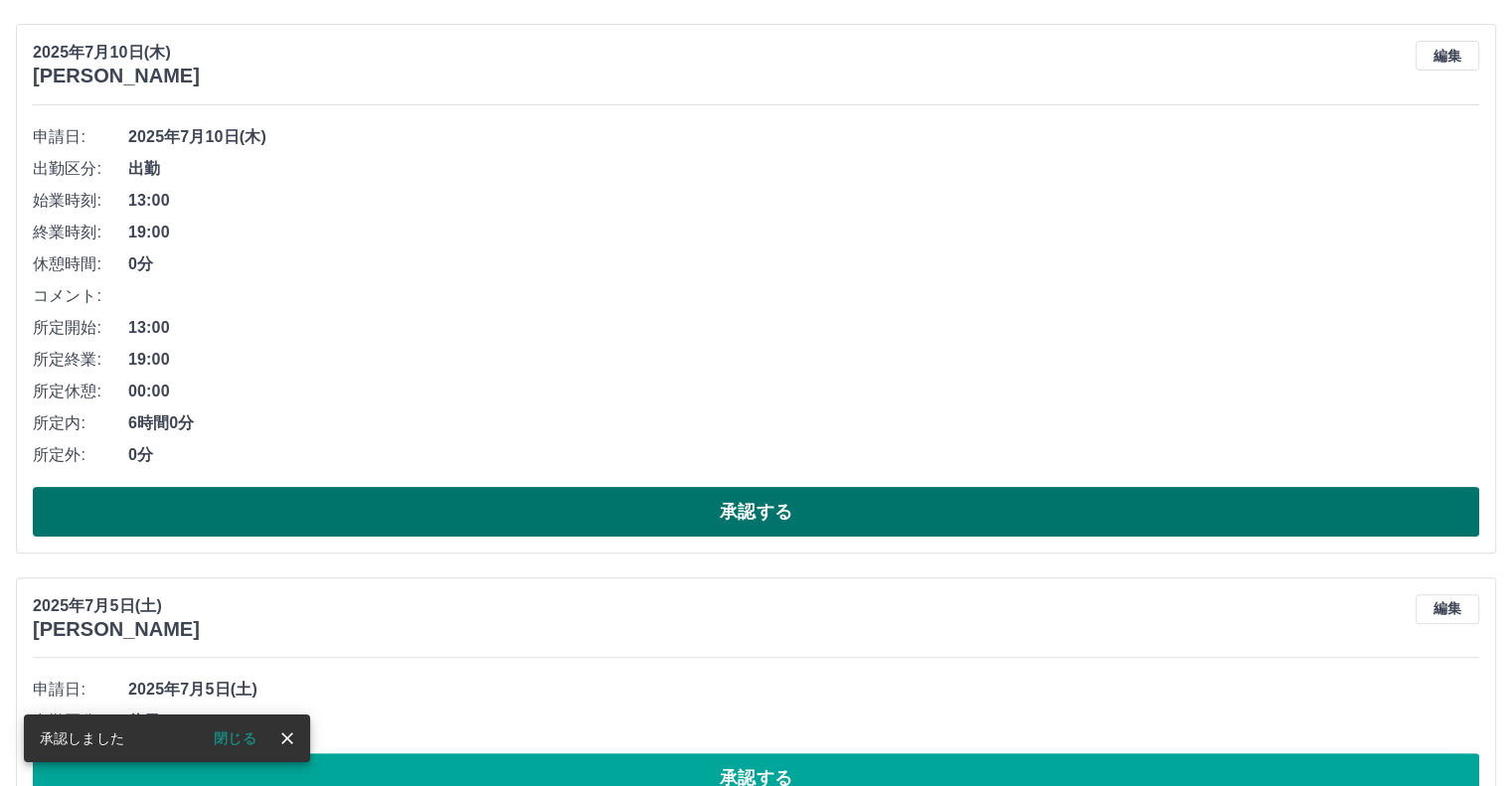 click on "承認する" at bounding box center (756, 512) 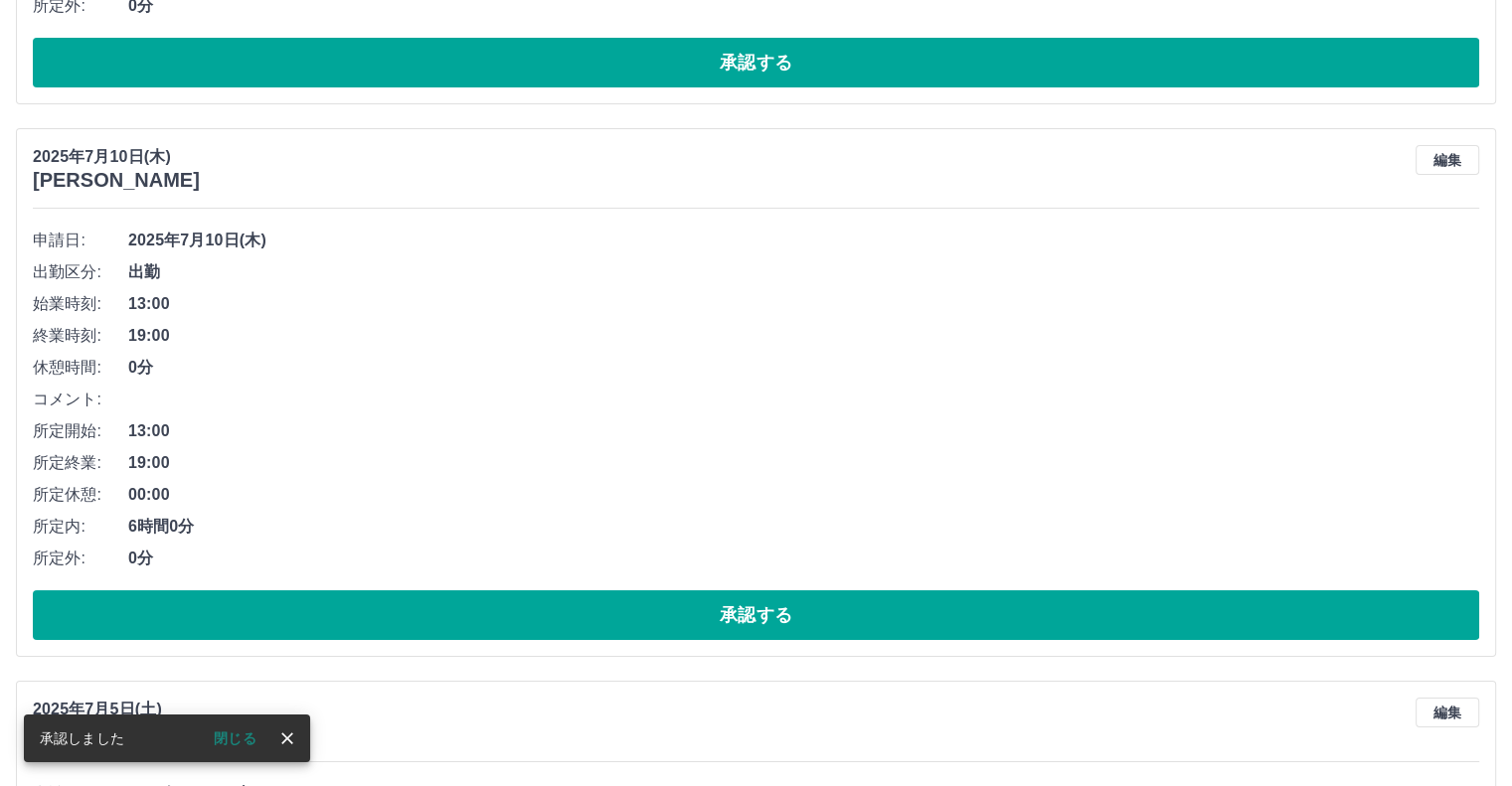 scroll, scrollTop: 7298, scrollLeft: 0, axis: vertical 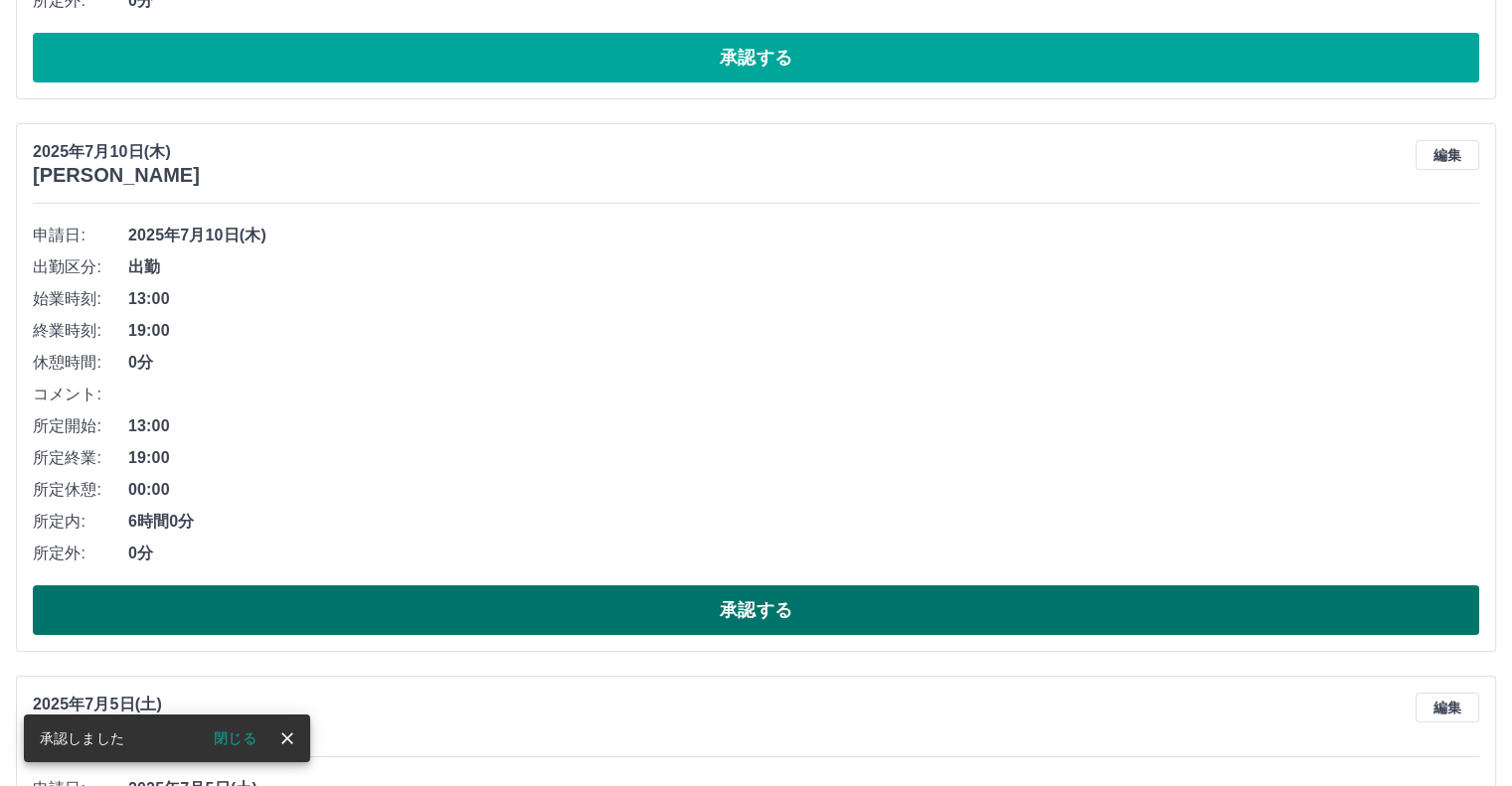 click on "承認する" at bounding box center (756, 610) 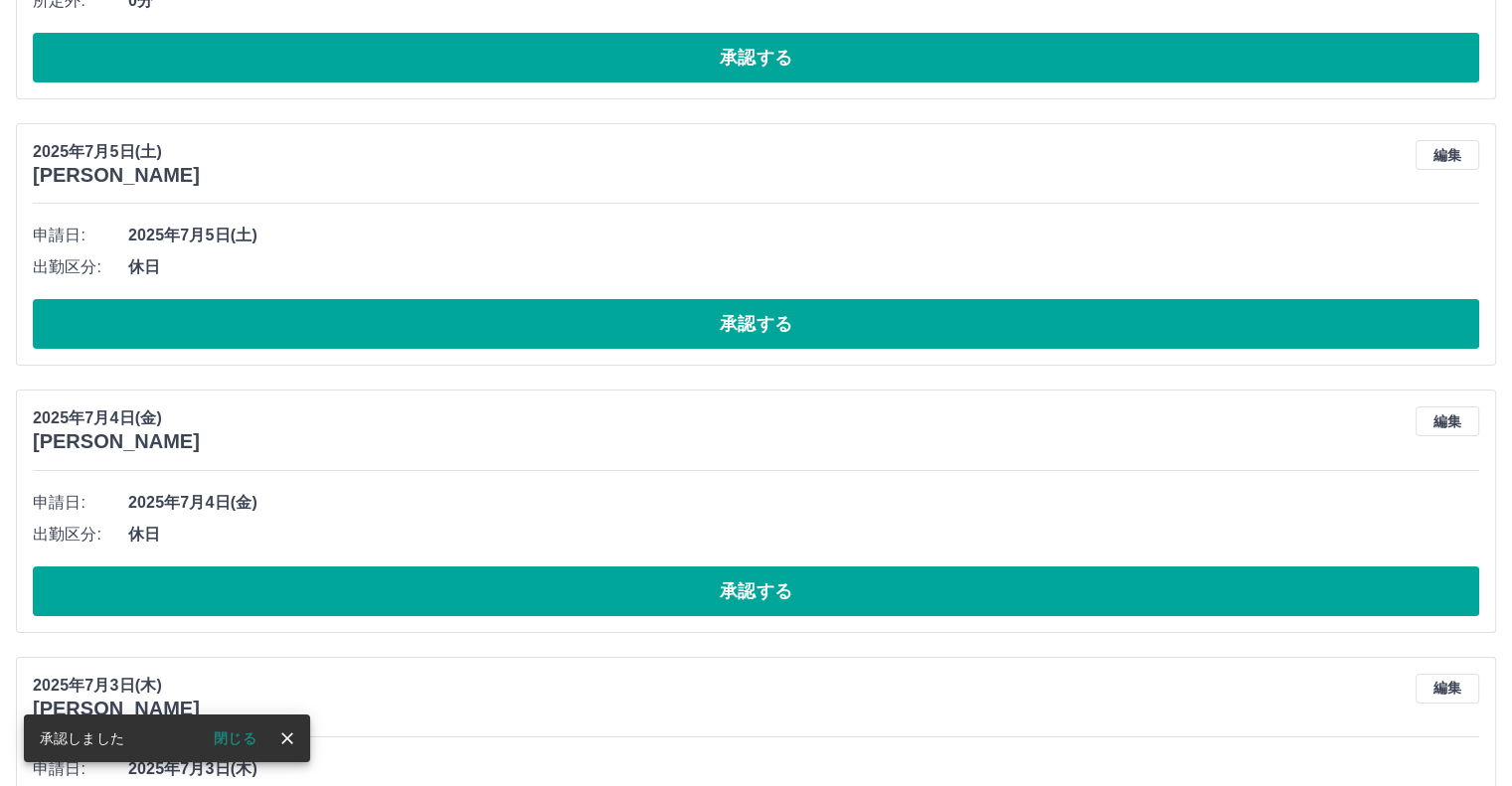 scroll, scrollTop: 6701, scrollLeft: 0, axis: vertical 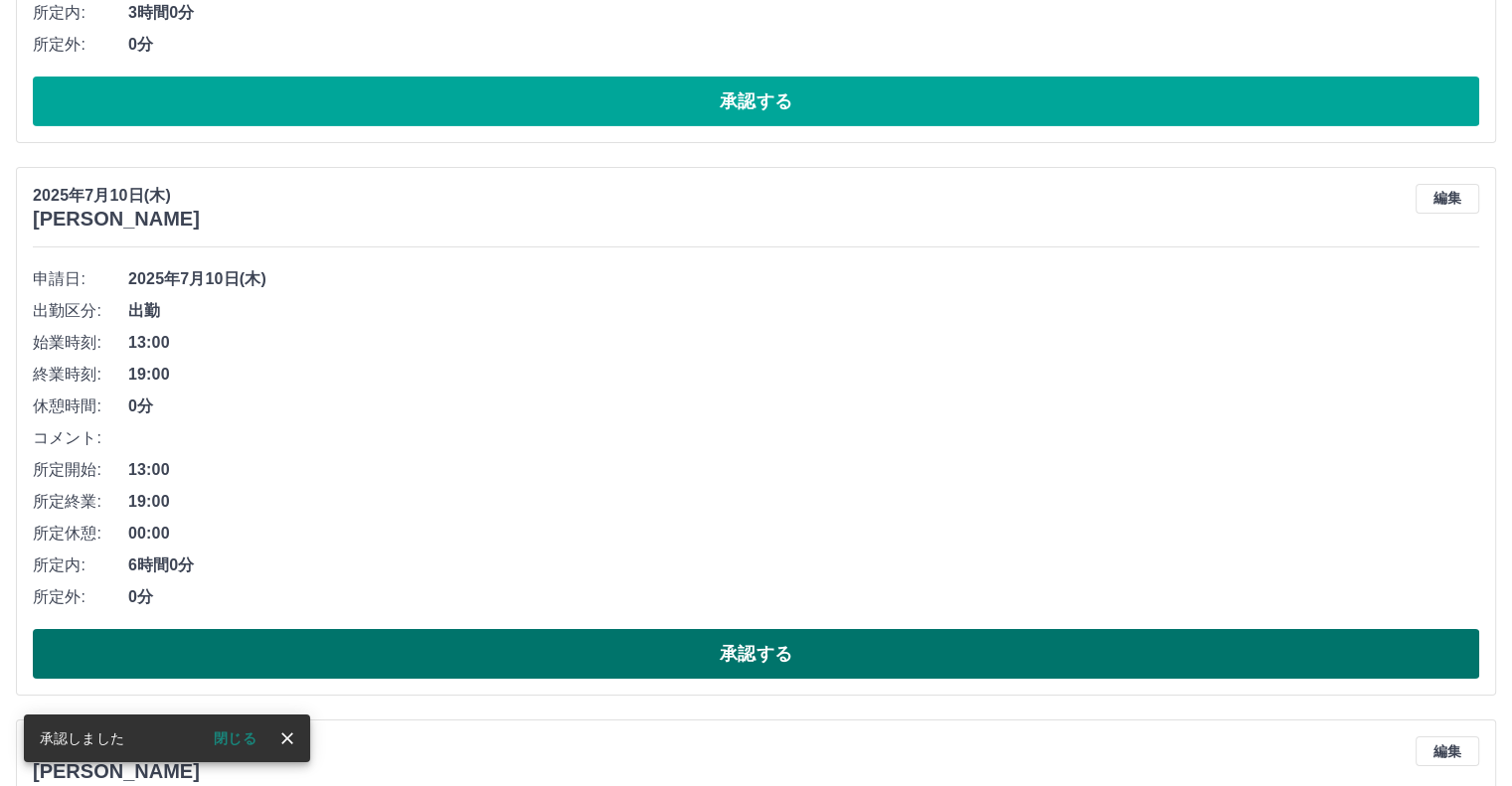 click on "承認する" at bounding box center [756, 654] 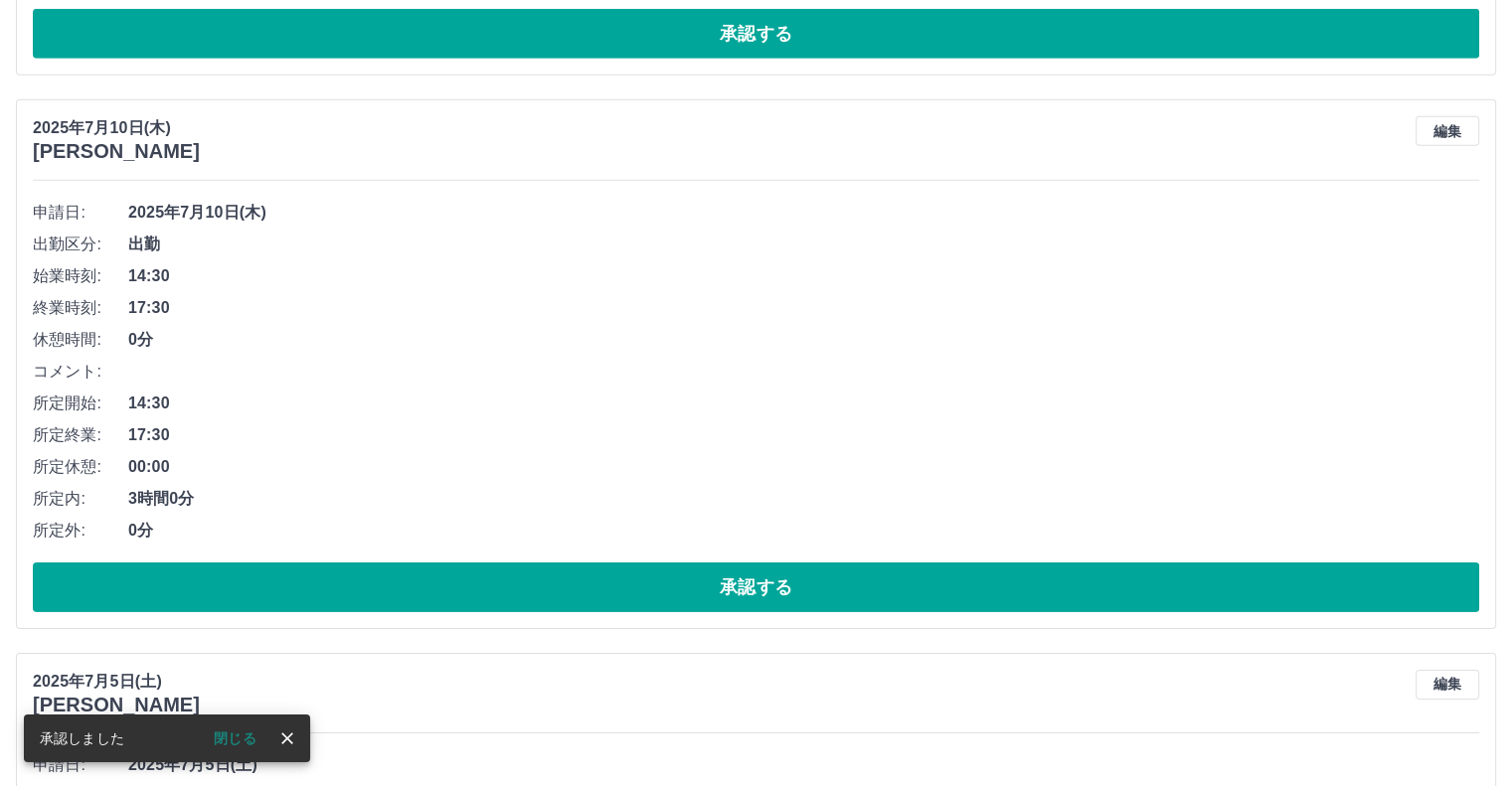 scroll, scrollTop: 6205, scrollLeft: 0, axis: vertical 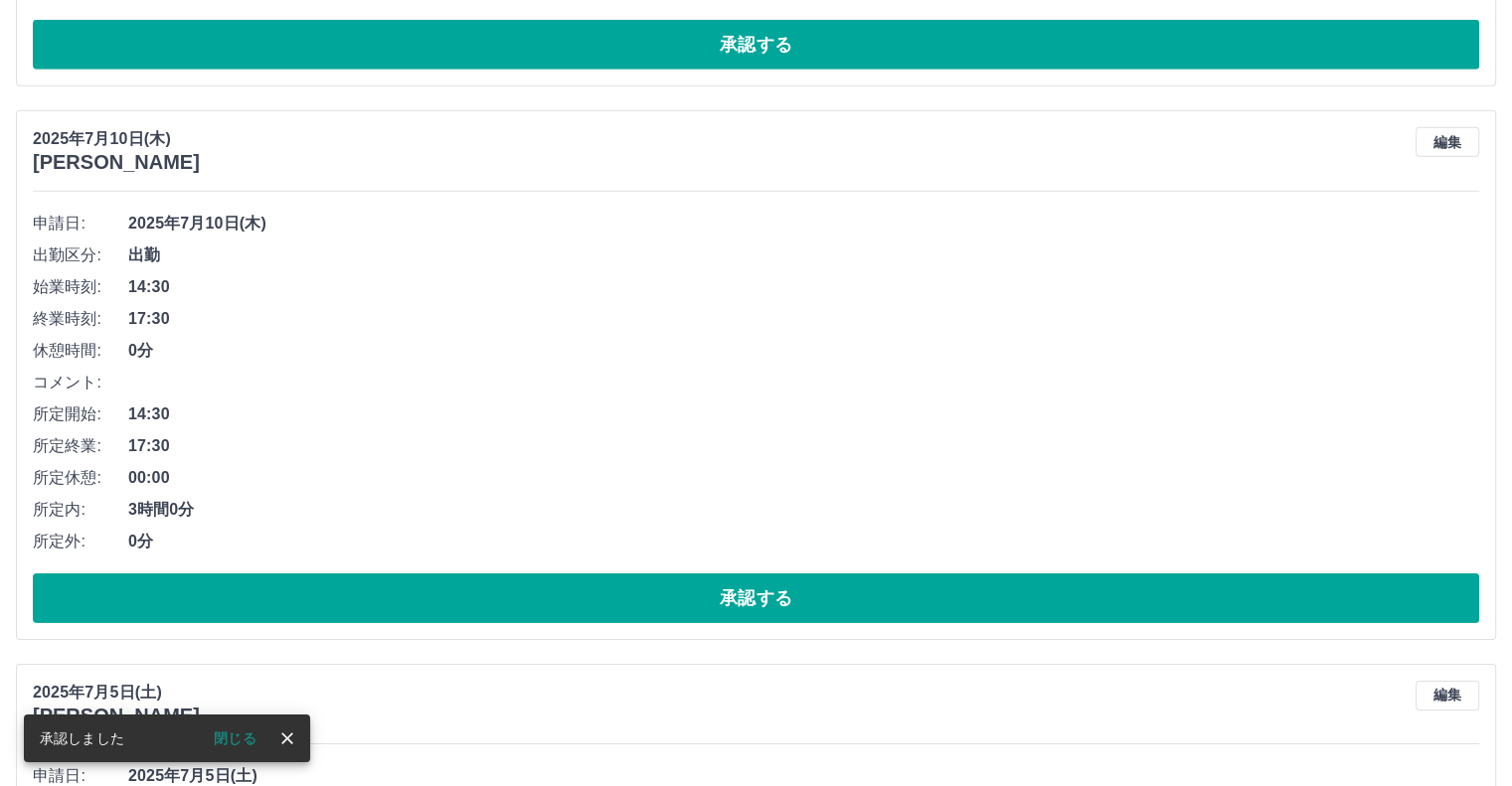 click on "申請日: 2025年7月10日(木) 出勤区分: 出勤 始業時刻: 14:30 終業時刻: 17:30 休憩時間: 0分 コメント: 所定開始: 14:30 所定終業: 17:30 所定休憩: 00:00 所定内: 3時間0分 所定外: 0分 承認する" at bounding box center [756, 415] 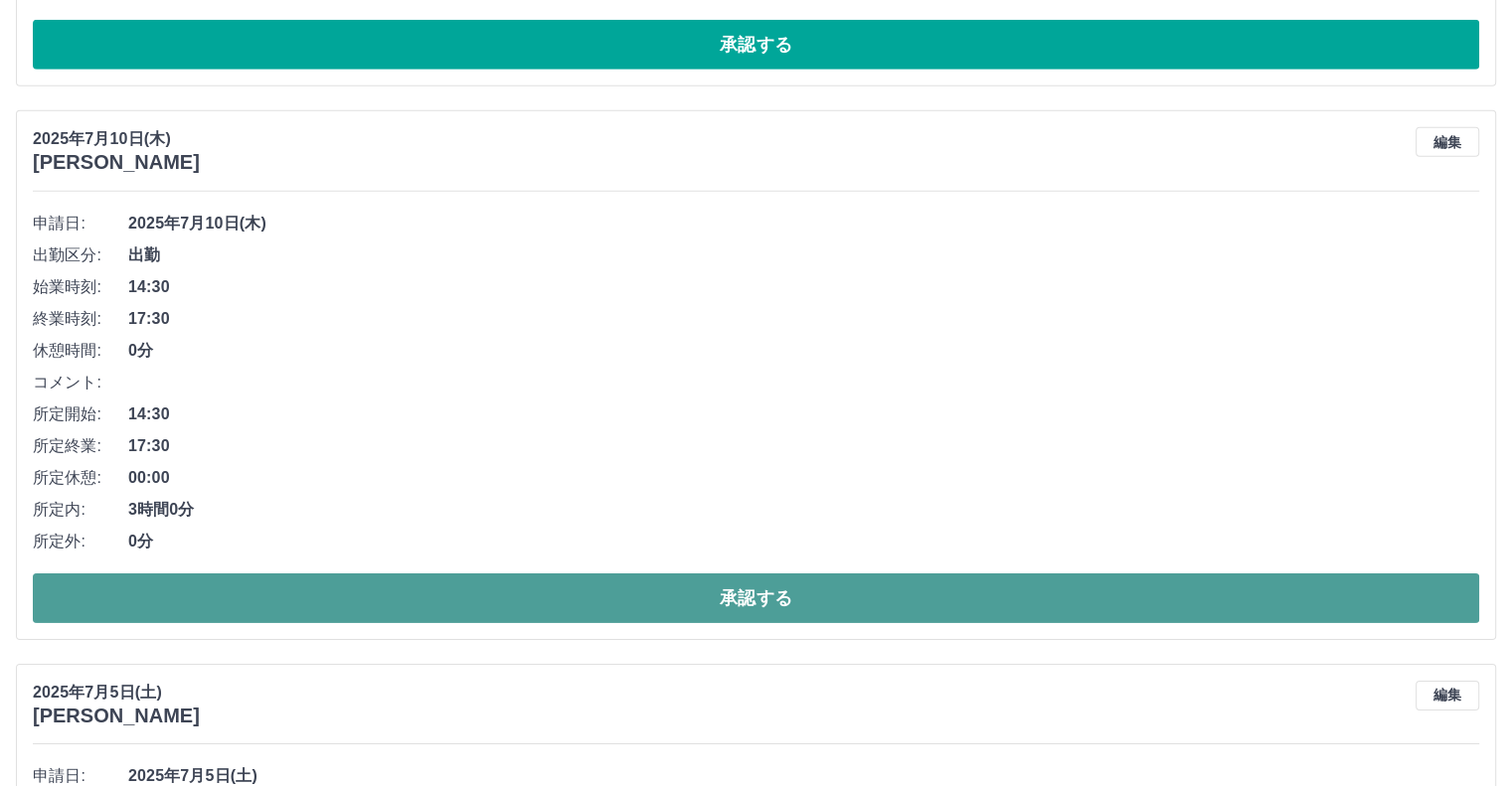 click on "承認する" at bounding box center (756, 598) 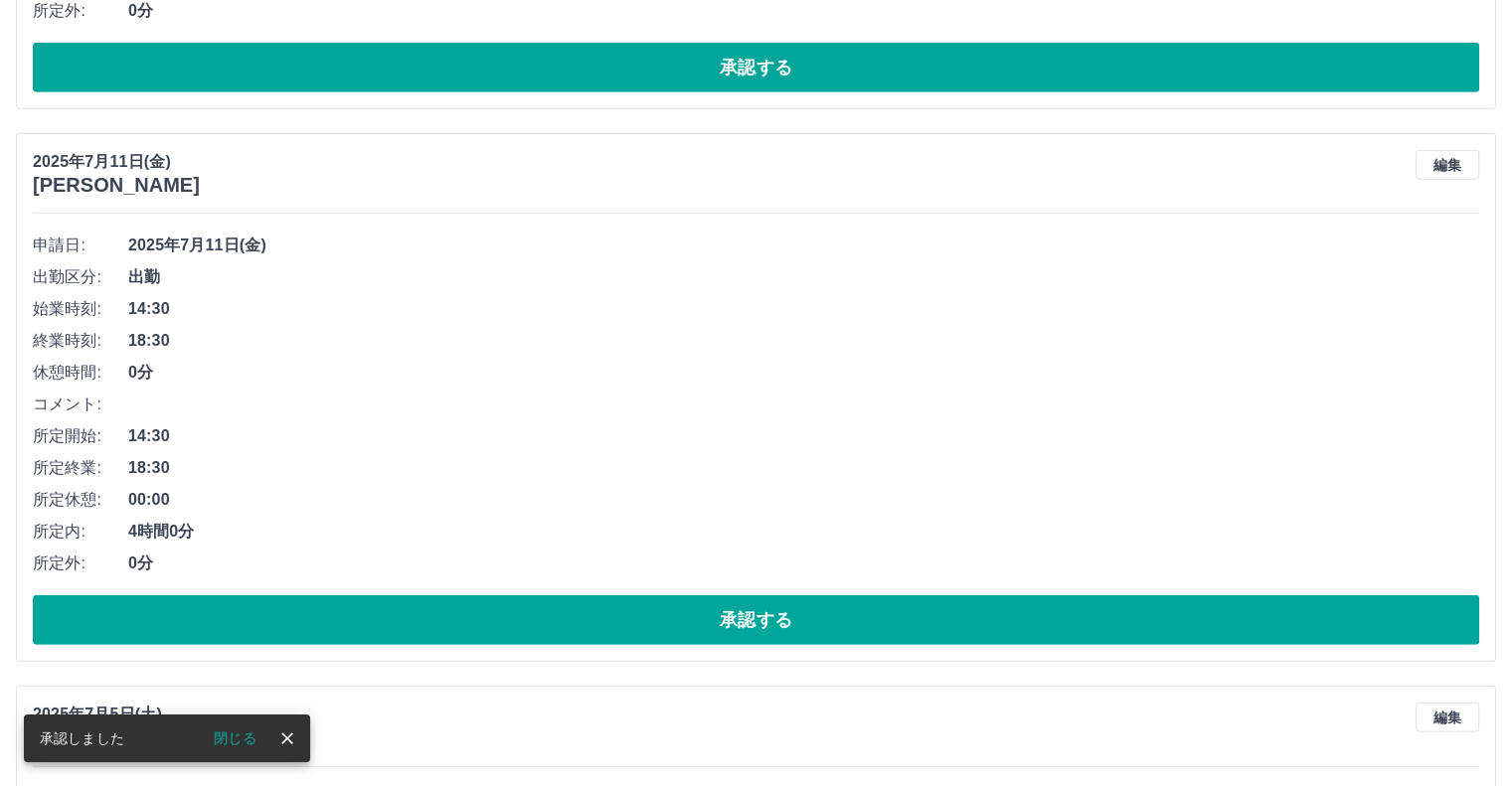 scroll, scrollTop: 5608, scrollLeft: 0, axis: vertical 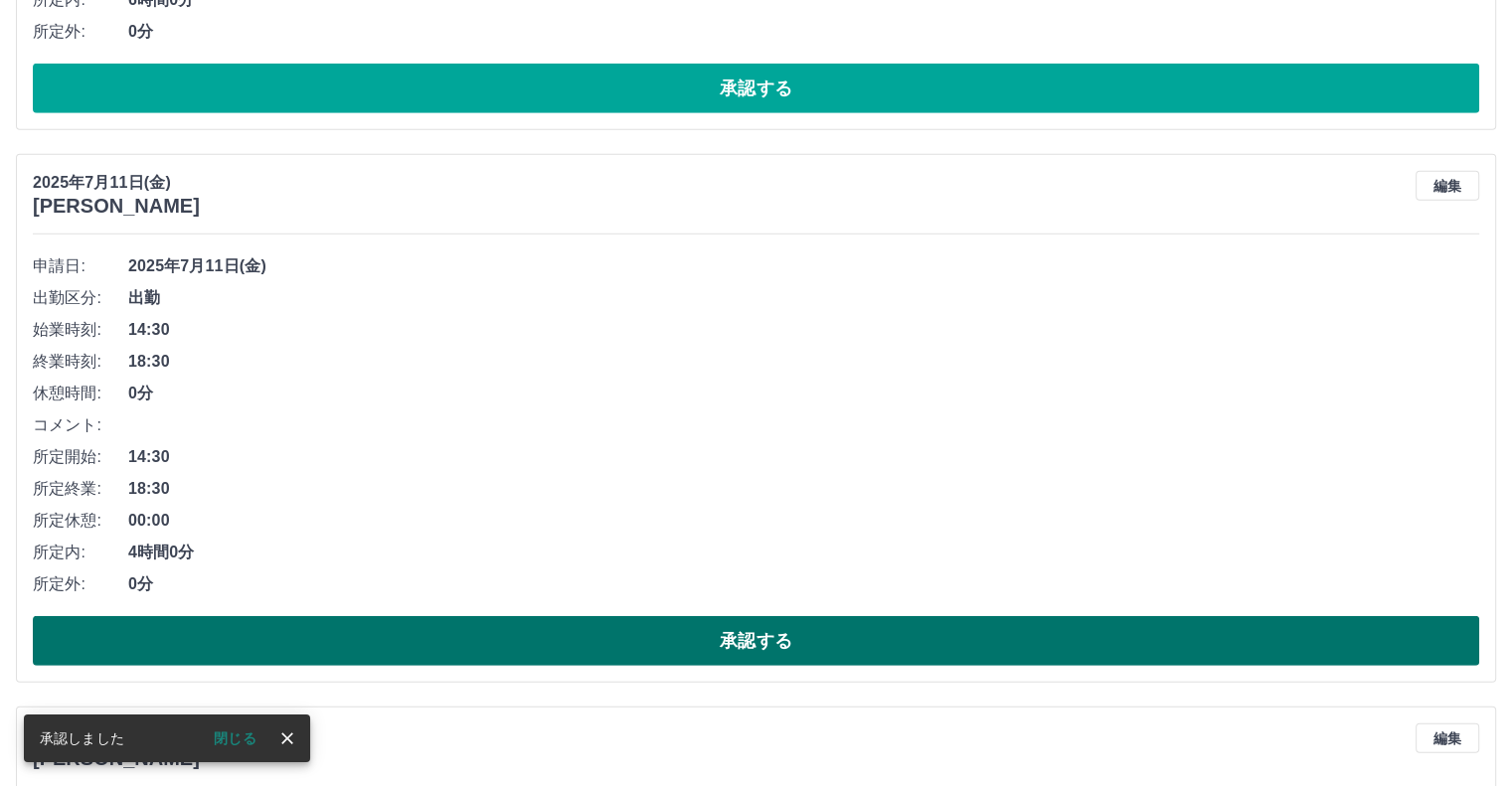 click on "承認する" at bounding box center [756, 641] 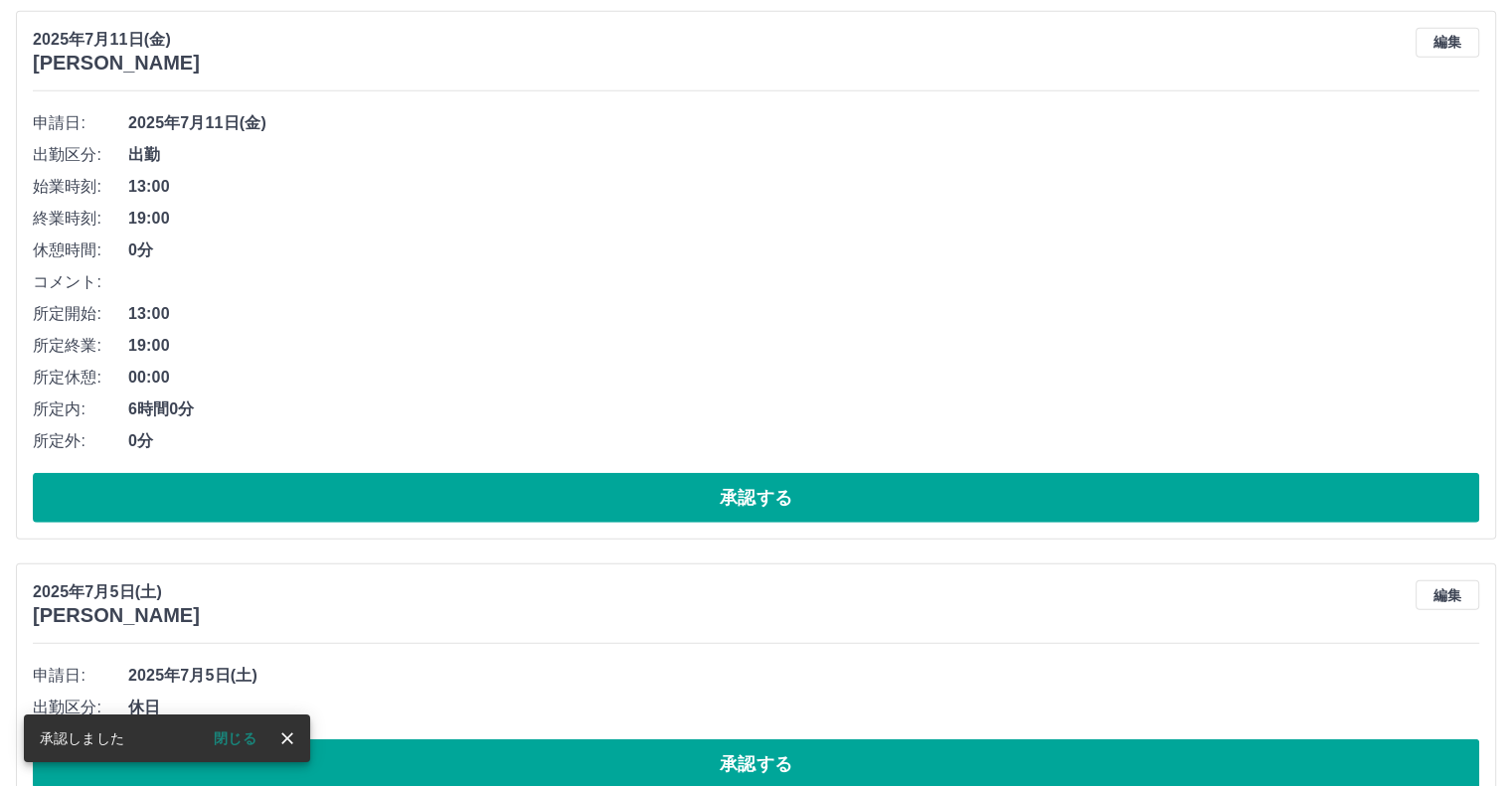 scroll, scrollTop: 5111, scrollLeft: 0, axis: vertical 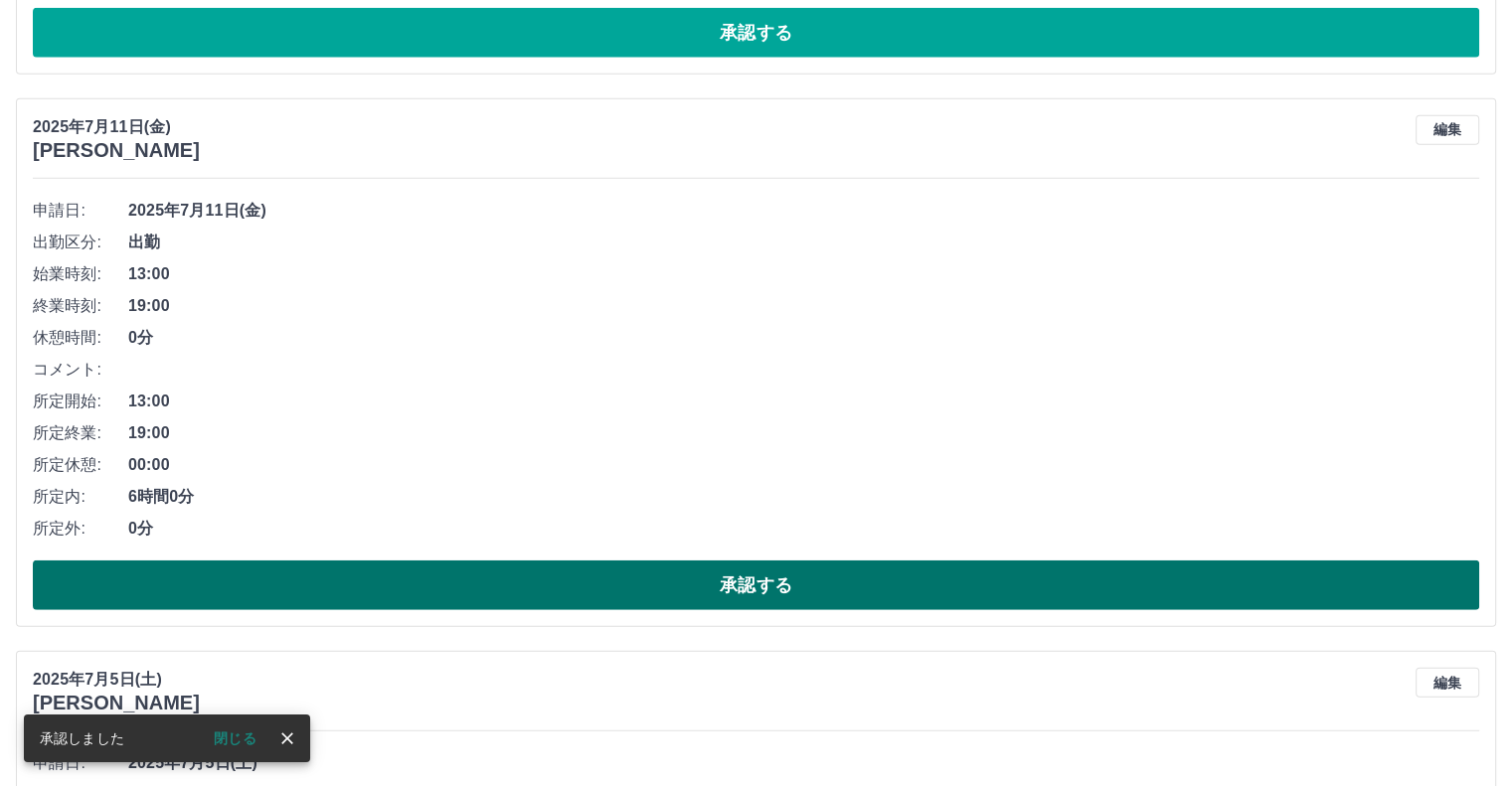click on "承認する" at bounding box center [756, 585] 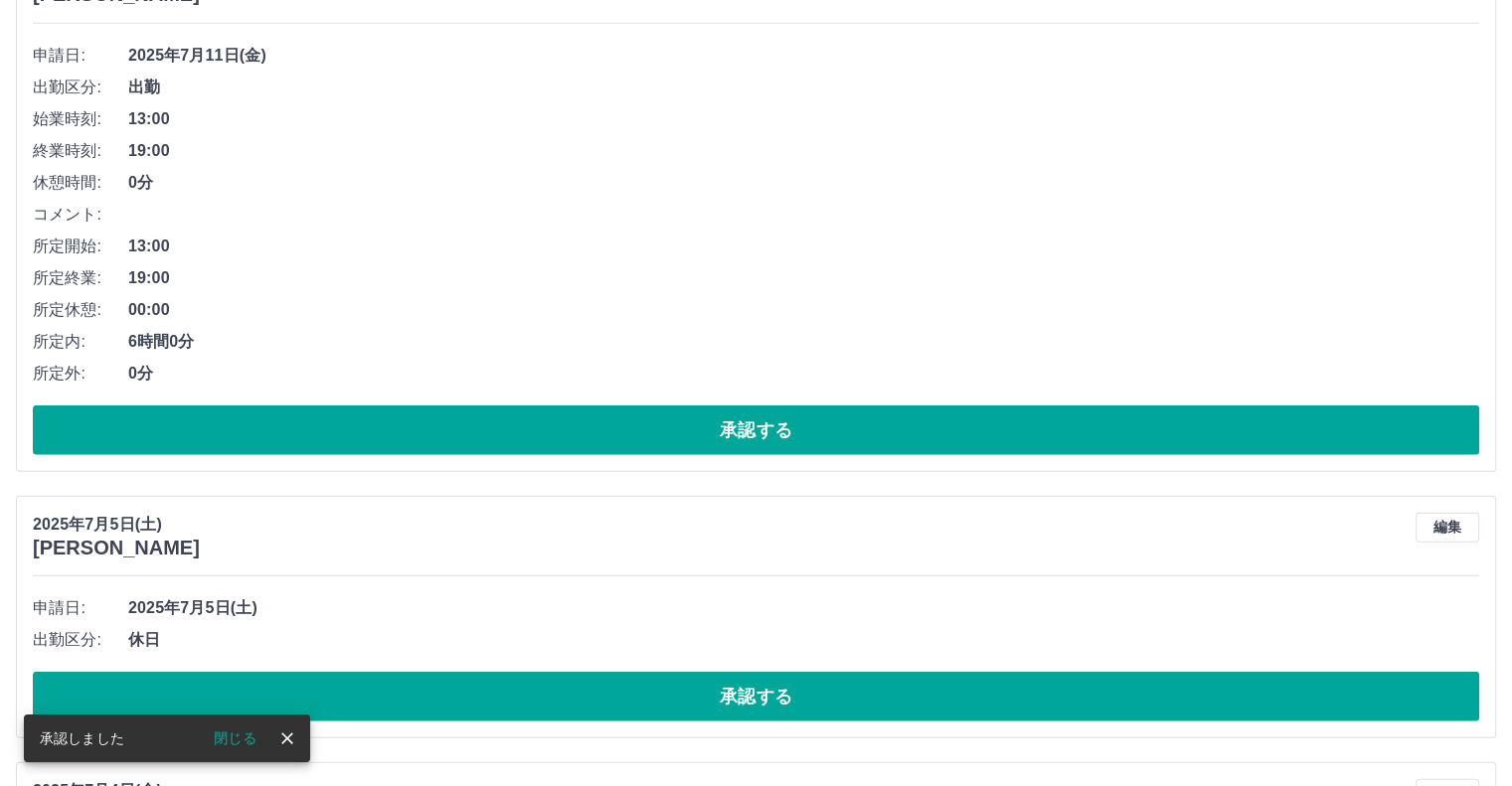 scroll, scrollTop: 4615, scrollLeft: 0, axis: vertical 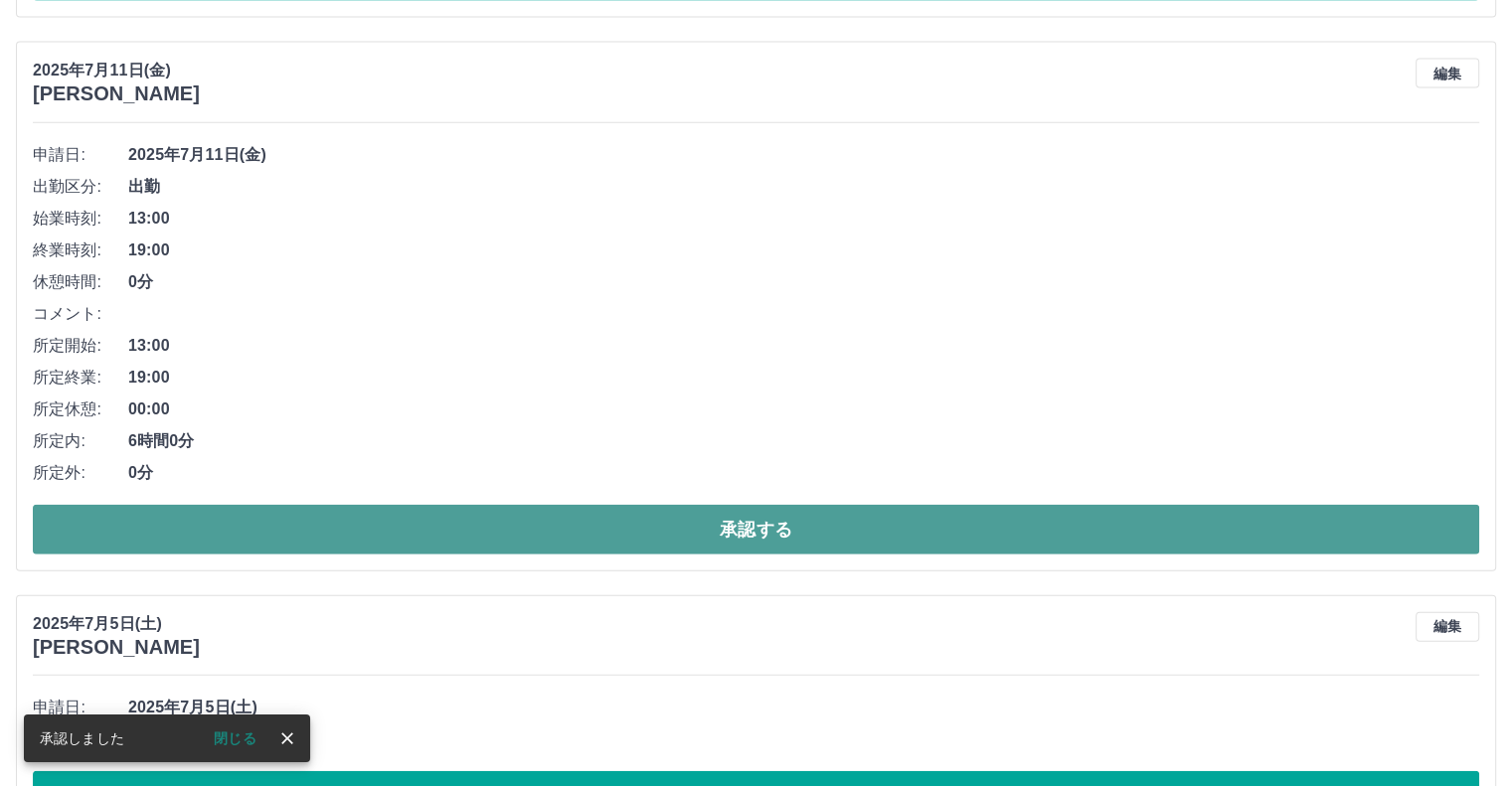 click on "承認する" at bounding box center (756, 530) 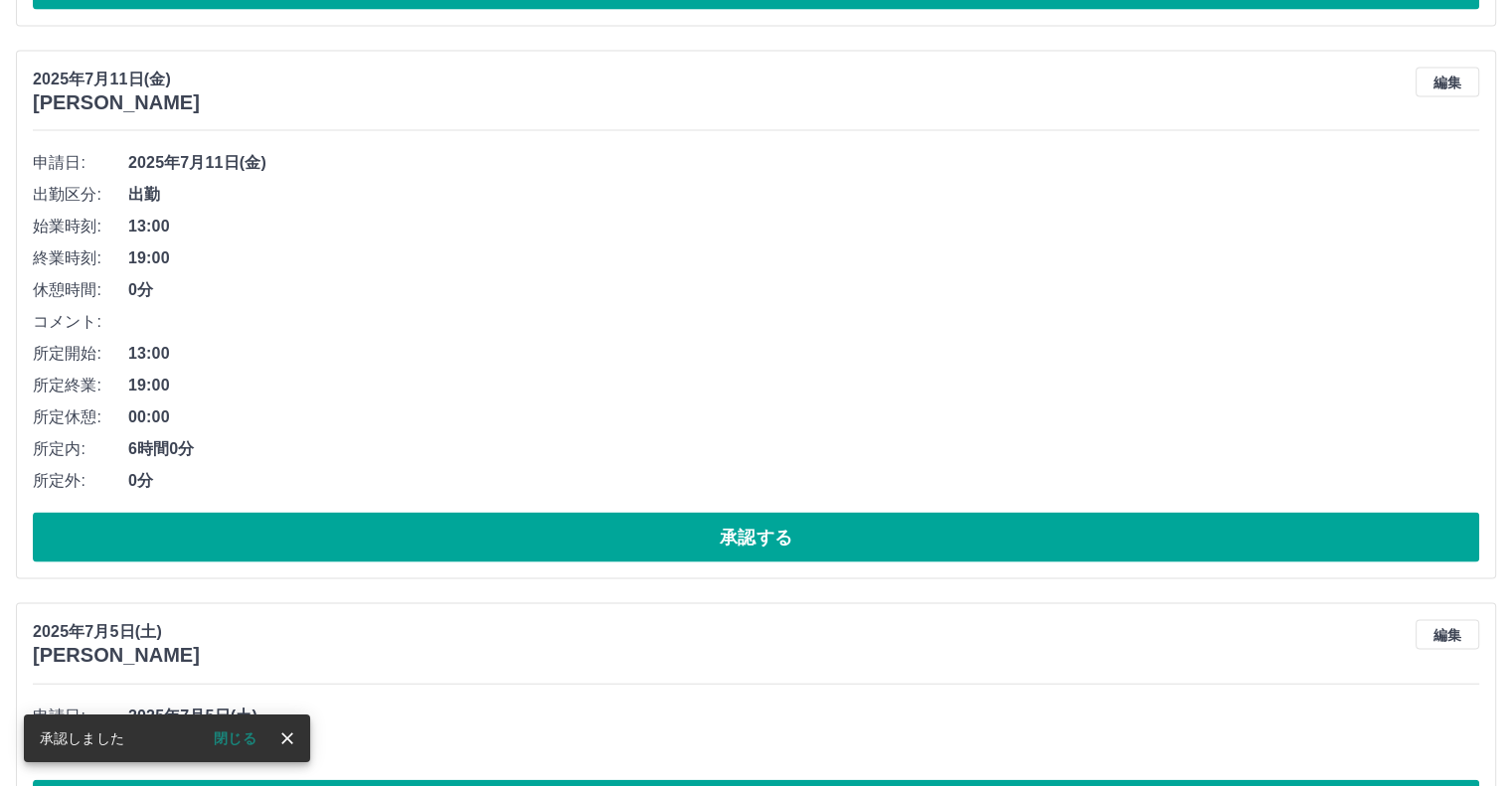 scroll, scrollTop: 4018, scrollLeft: 0, axis: vertical 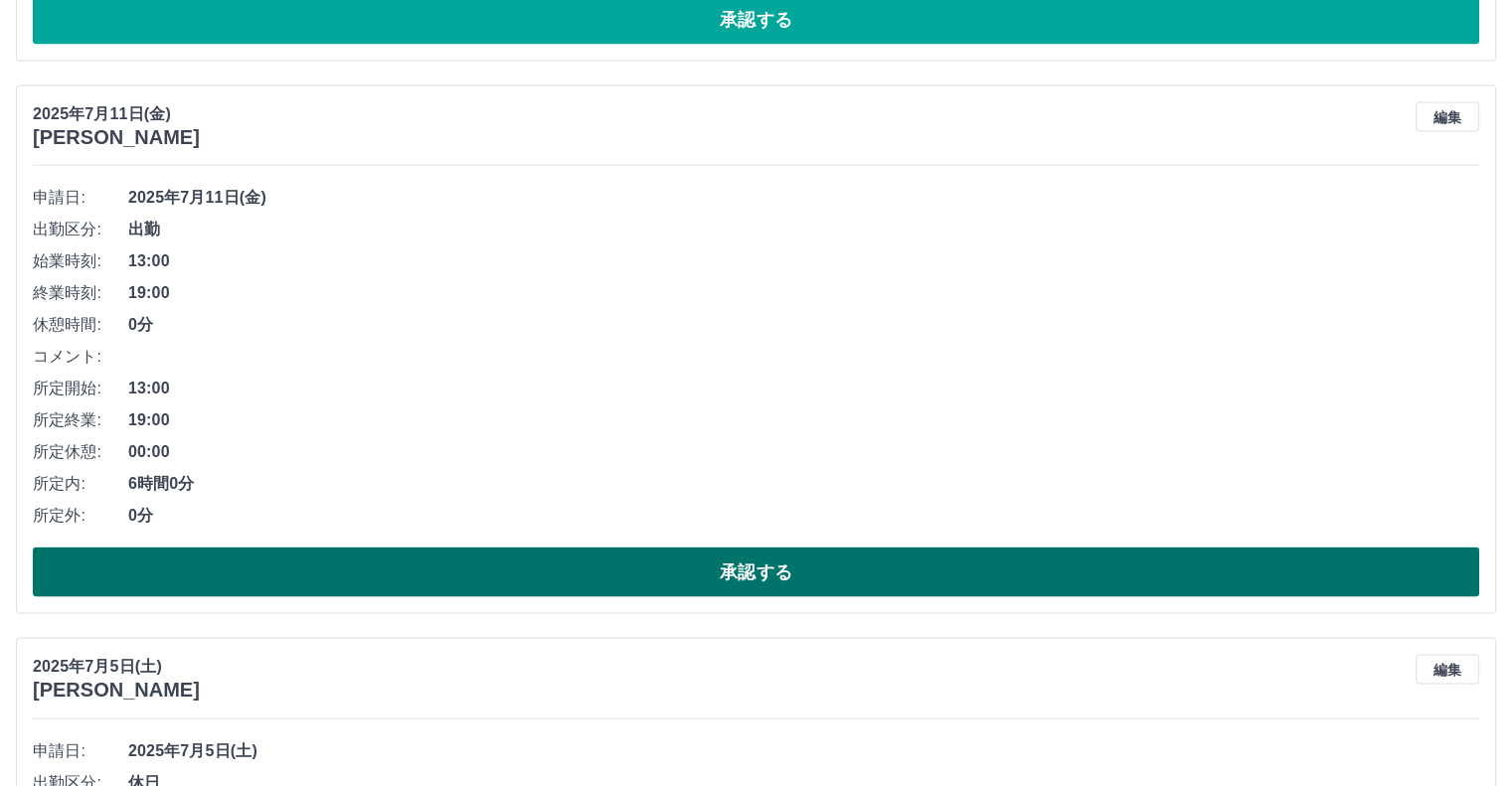 click on "承認する" at bounding box center (756, 572) 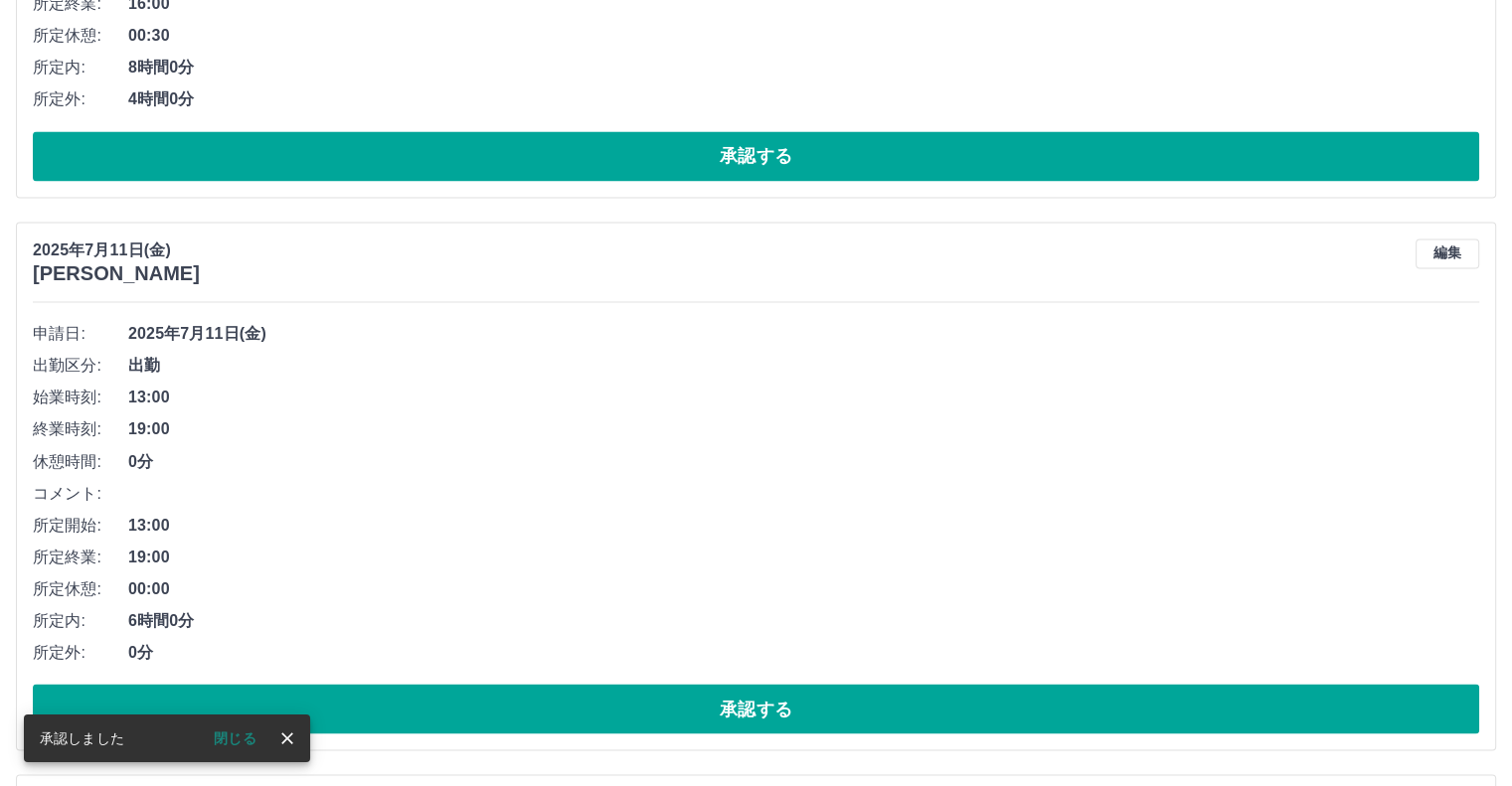 scroll, scrollTop: 3323, scrollLeft: 0, axis: vertical 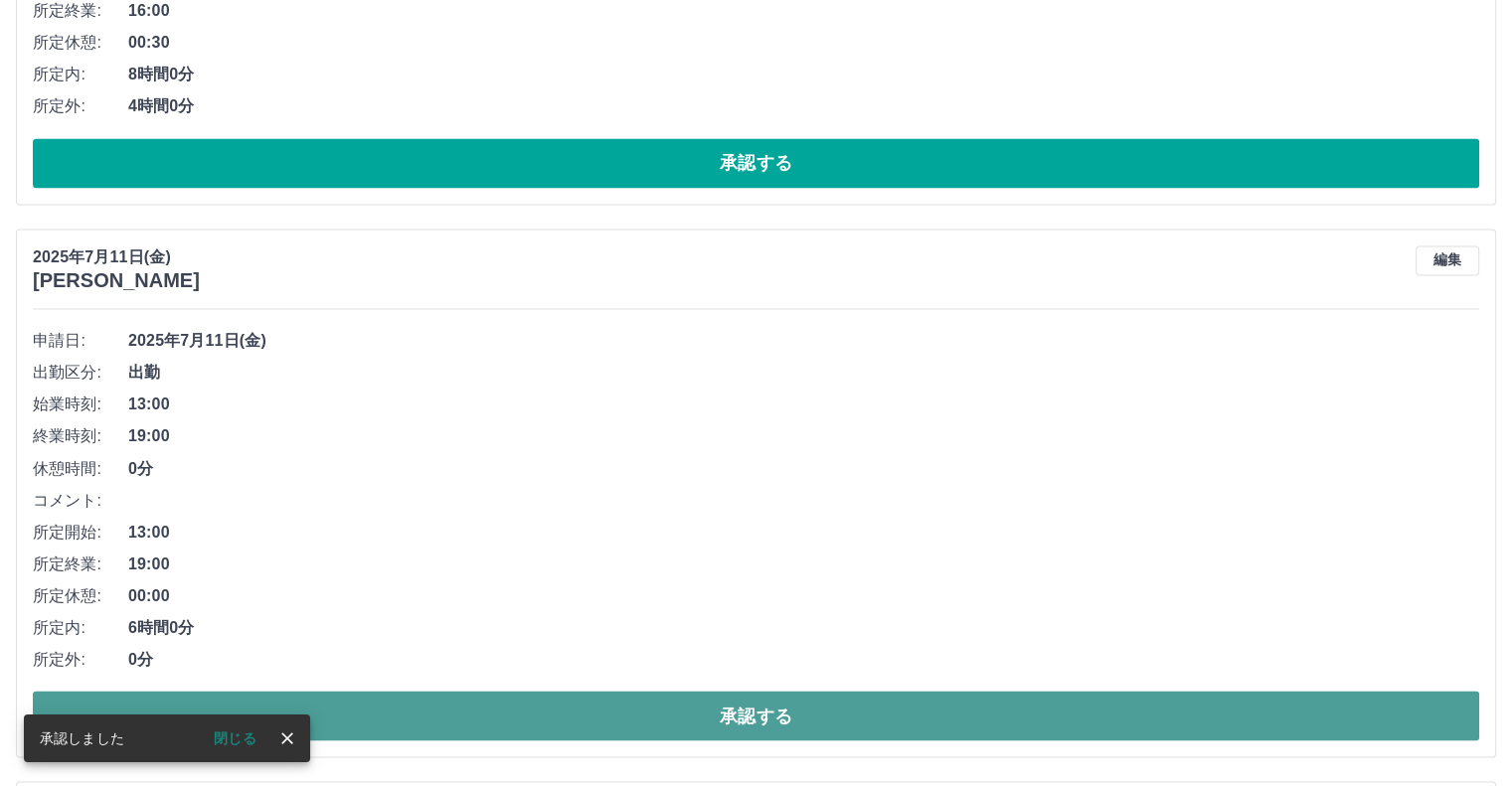 click on "承認する" at bounding box center (756, 715) 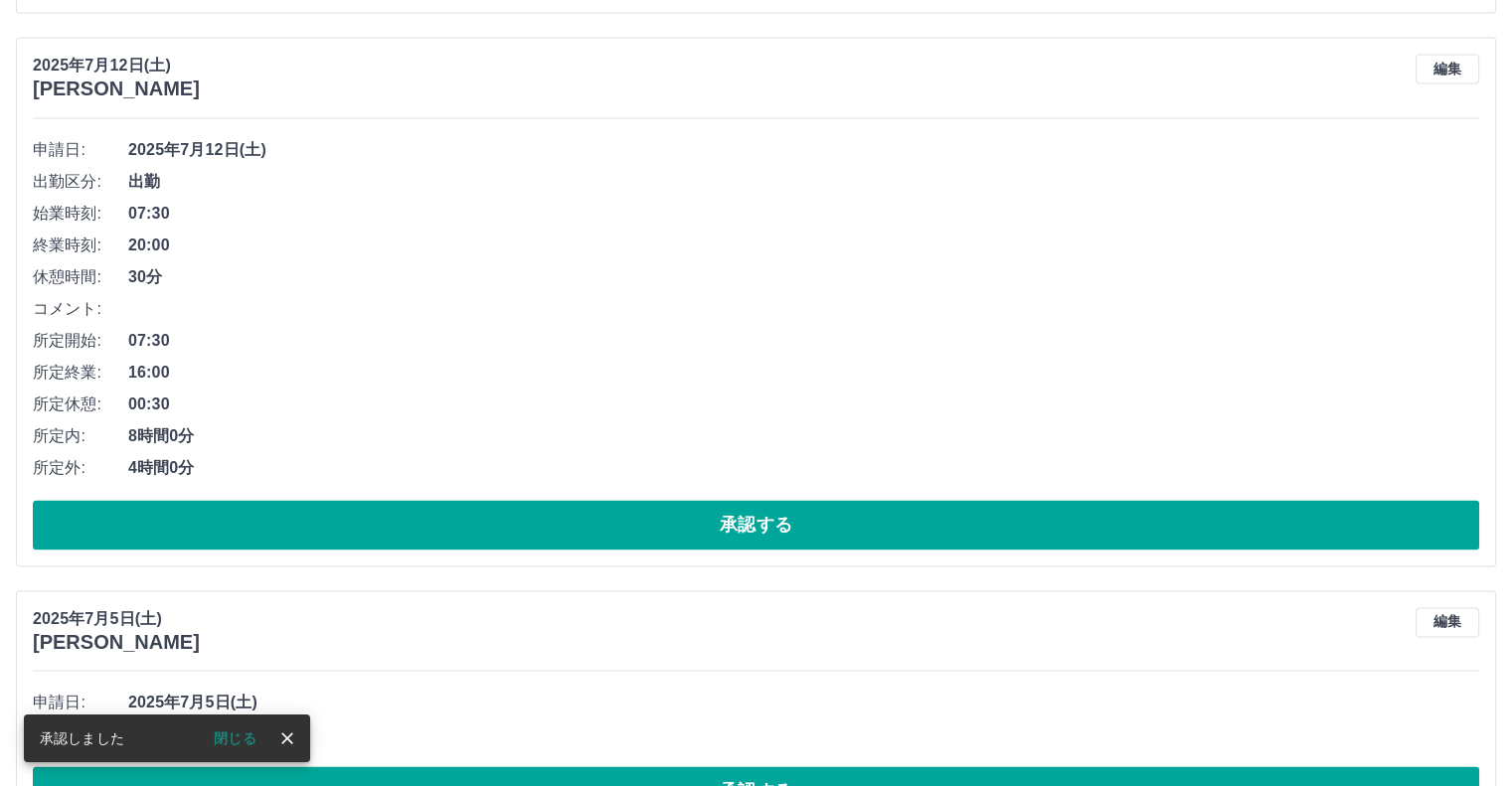 scroll, scrollTop: 2925, scrollLeft: 0, axis: vertical 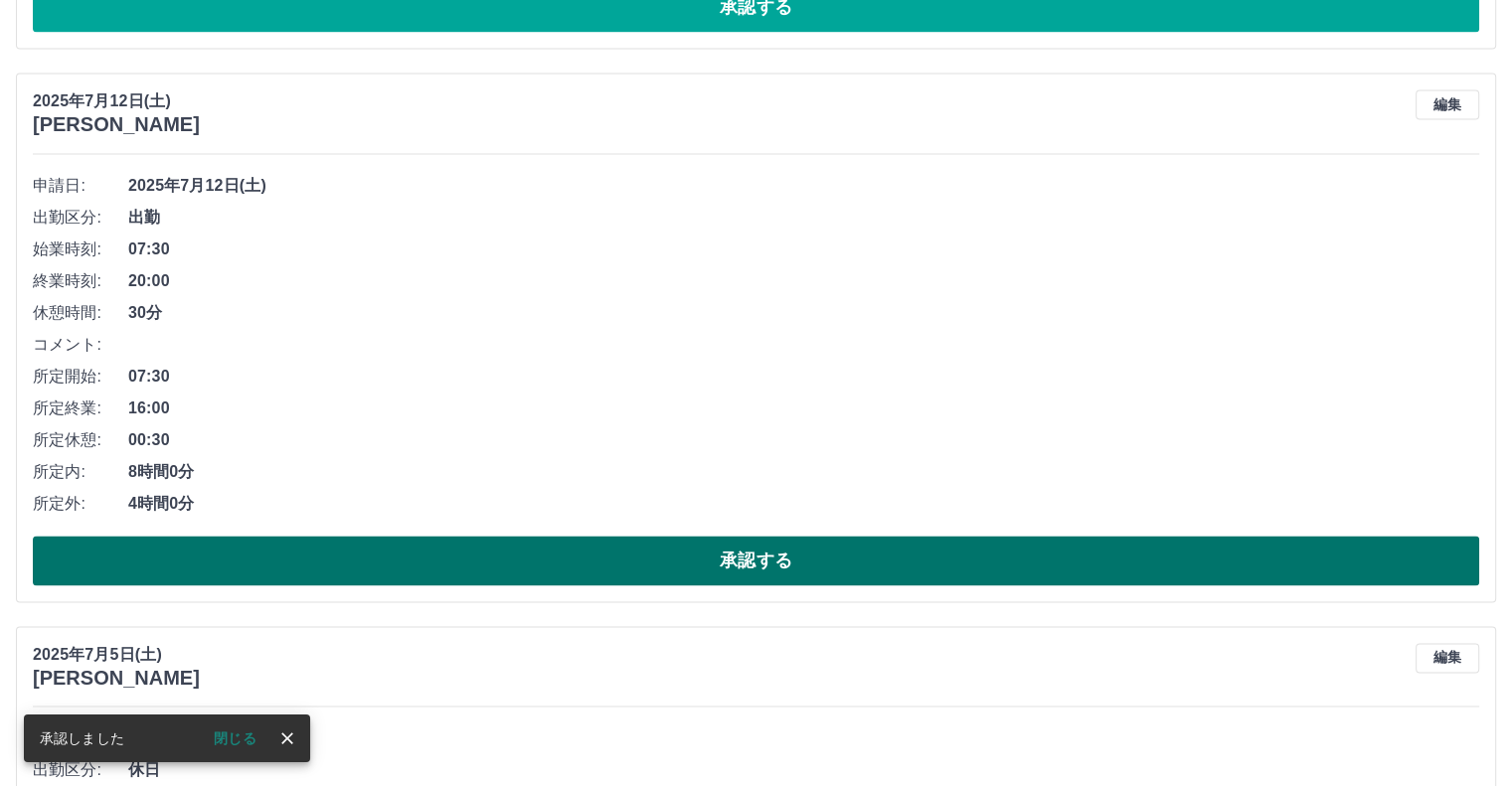 click on "承認する" at bounding box center (756, 560) 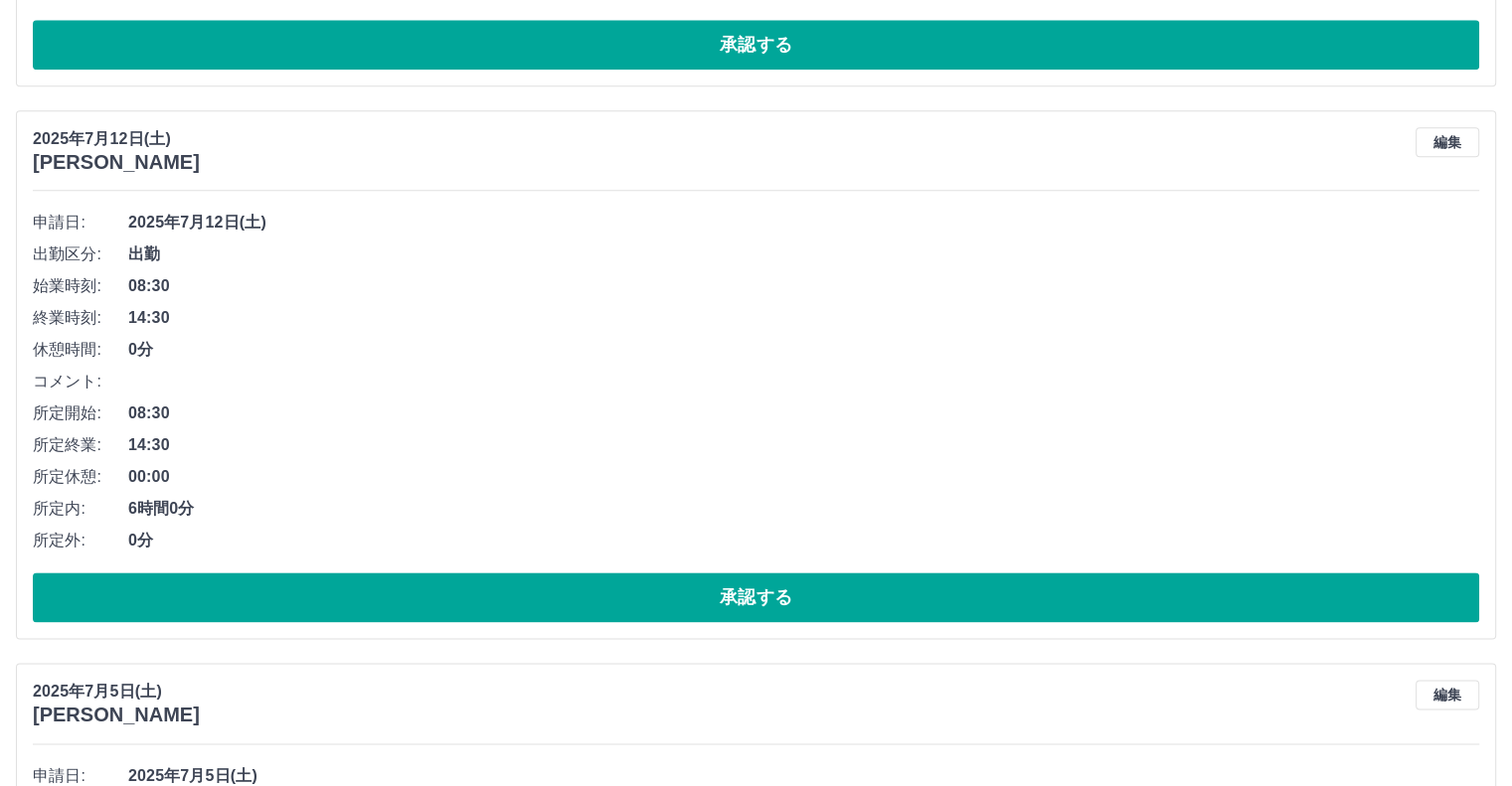 scroll, scrollTop: 2329, scrollLeft: 0, axis: vertical 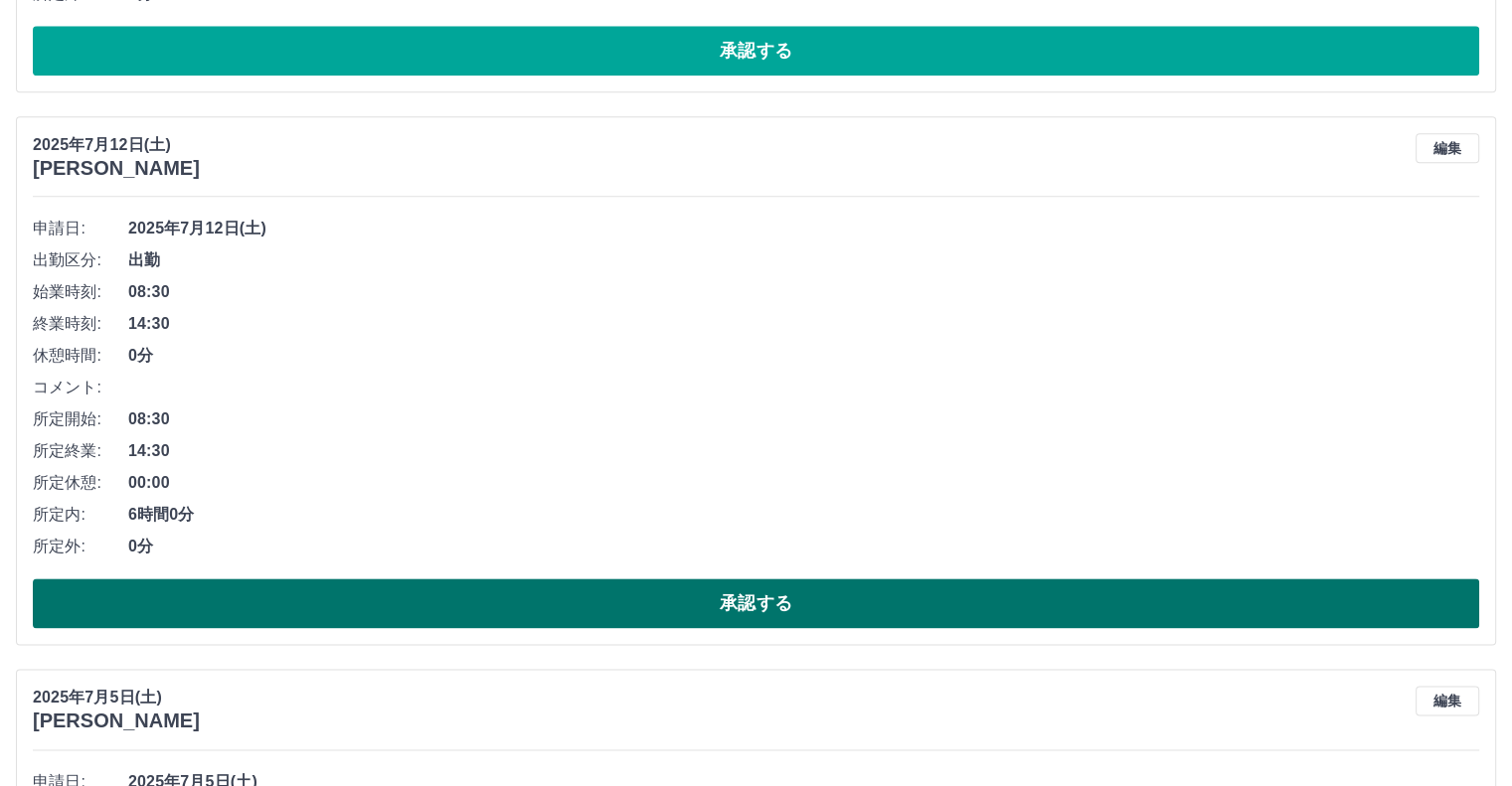 click on "承認する" at bounding box center [756, 603] 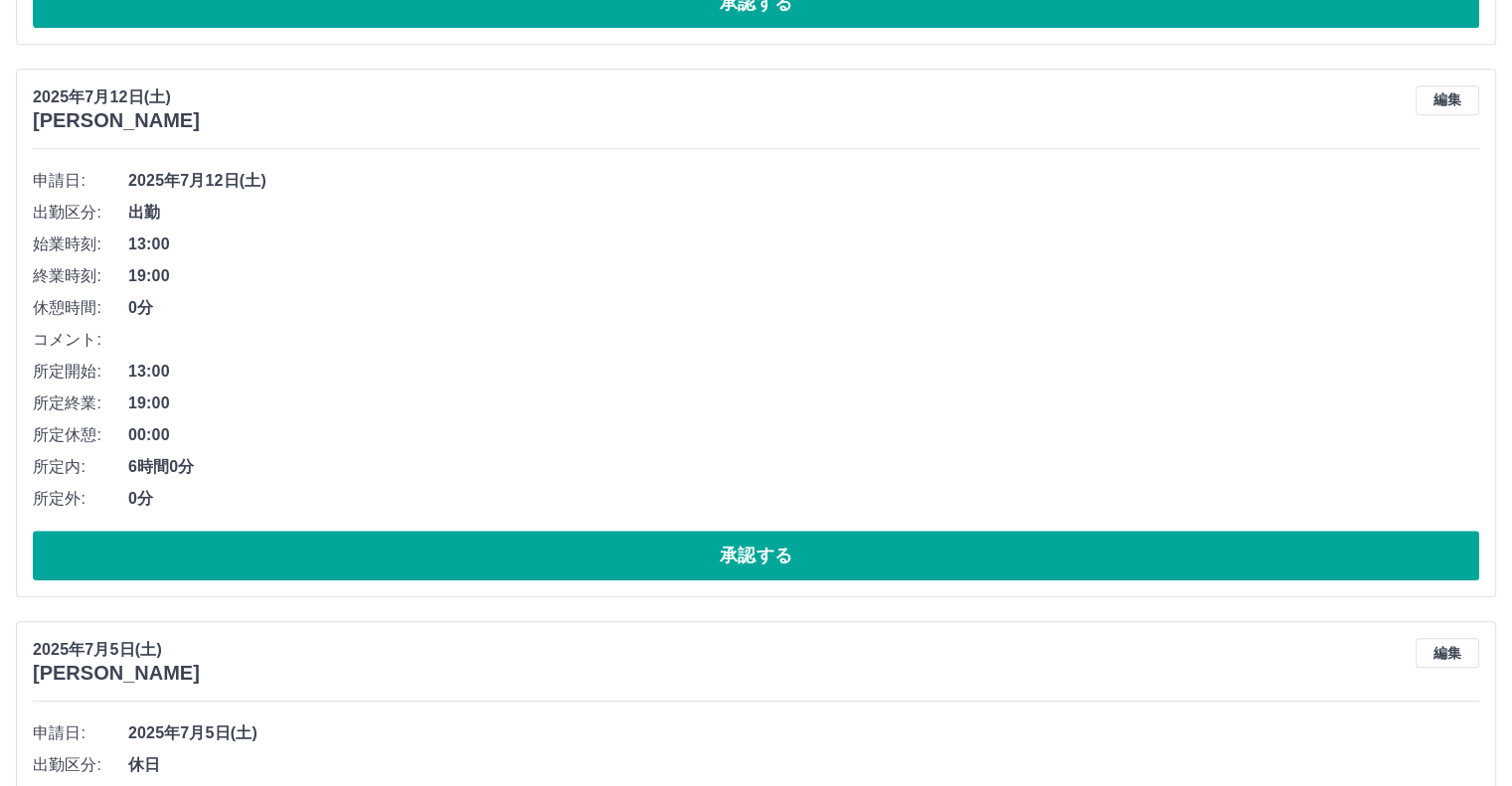 scroll, scrollTop: 1832, scrollLeft: 0, axis: vertical 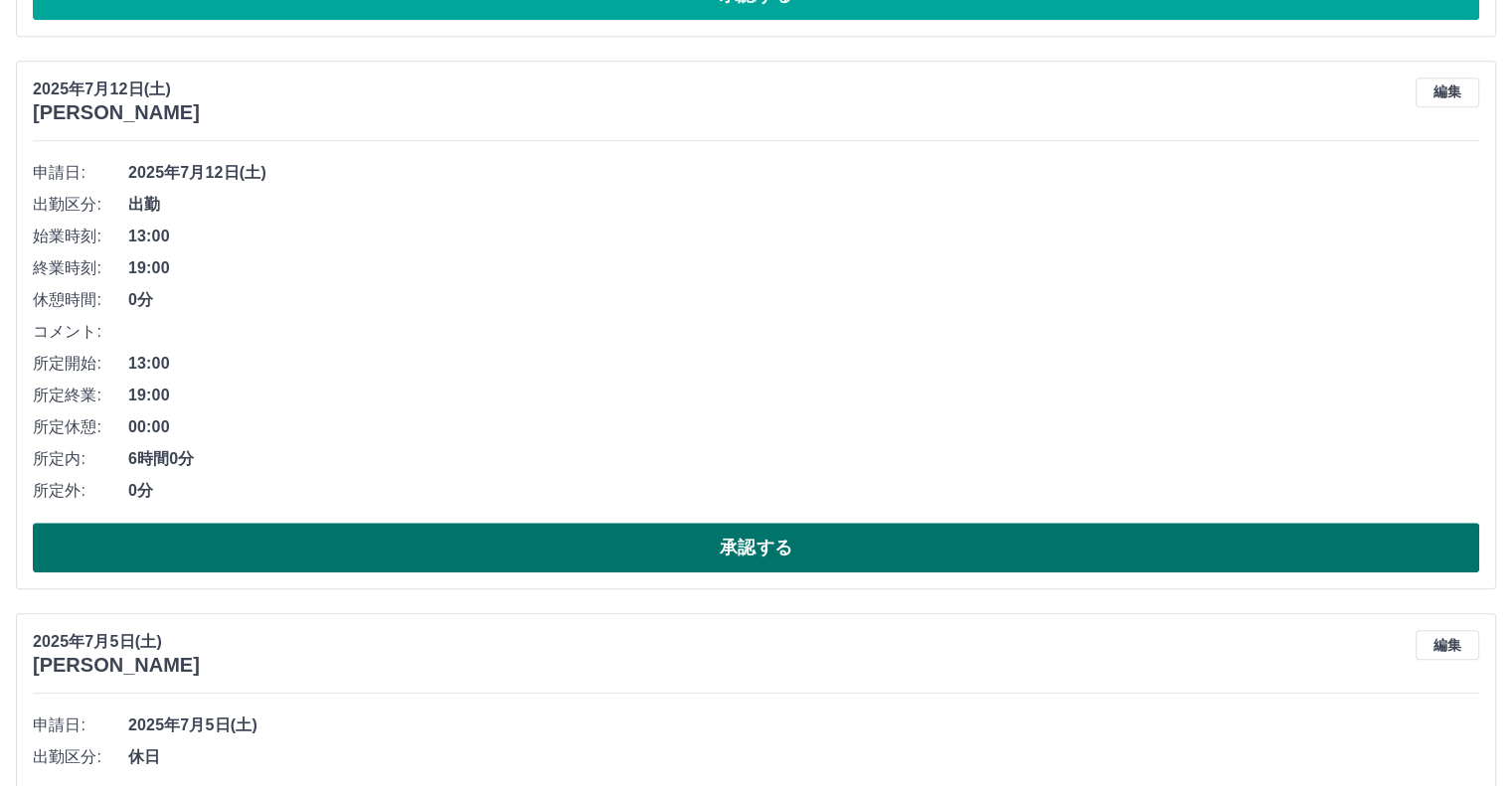 click on "承認する" at bounding box center [756, 548] 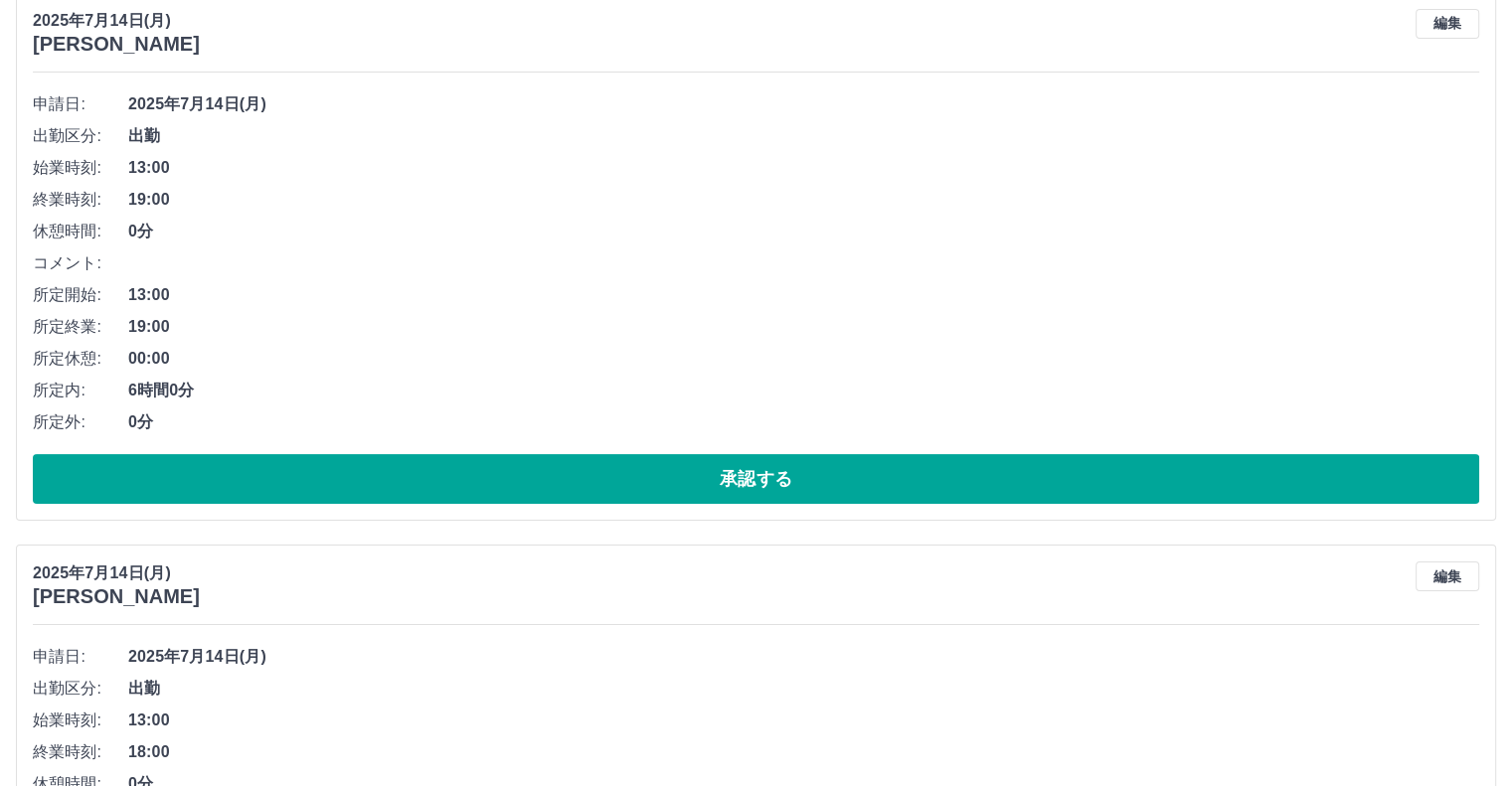 scroll, scrollTop: 0, scrollLeft: 0, axis: both 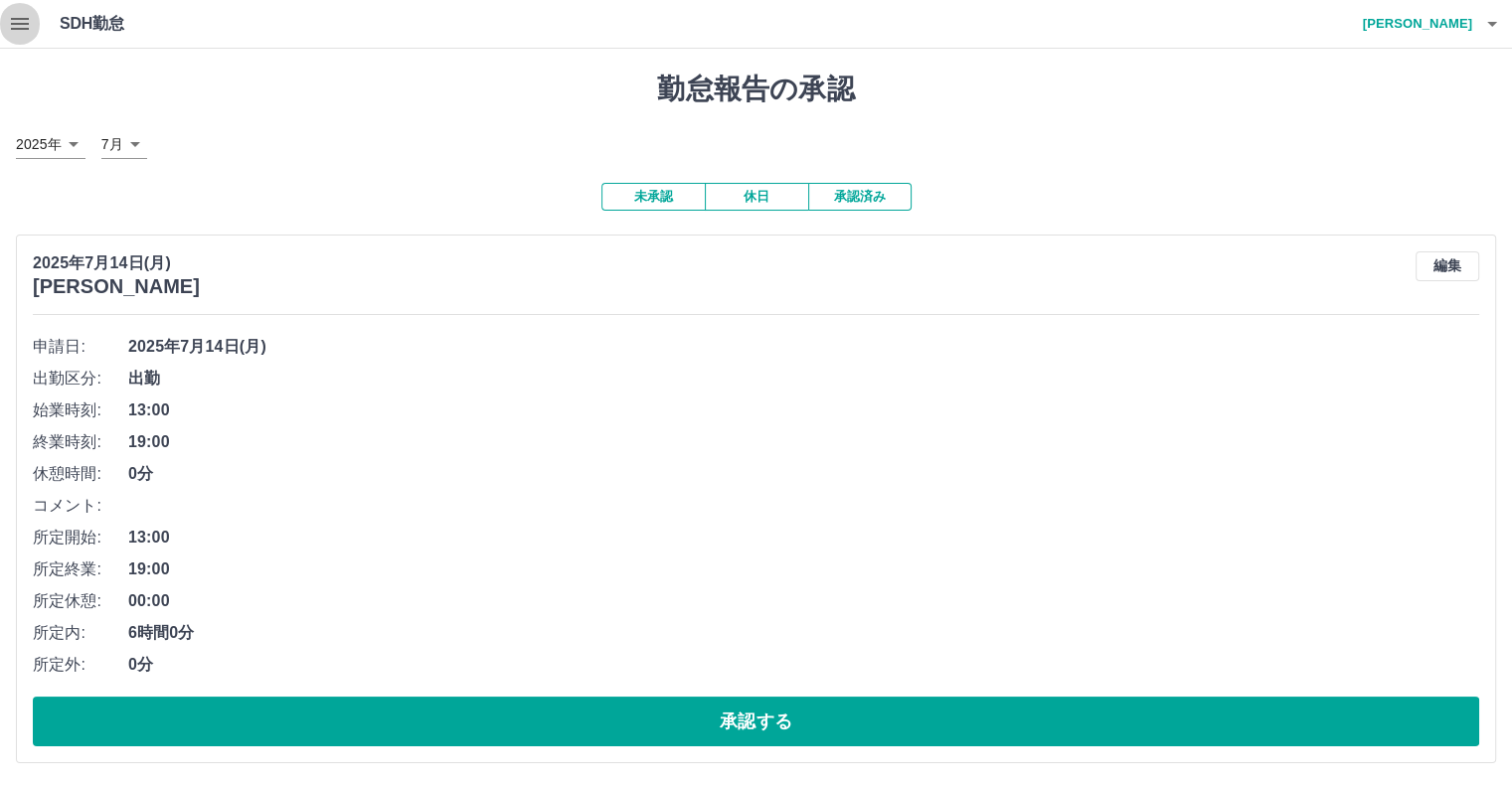 click 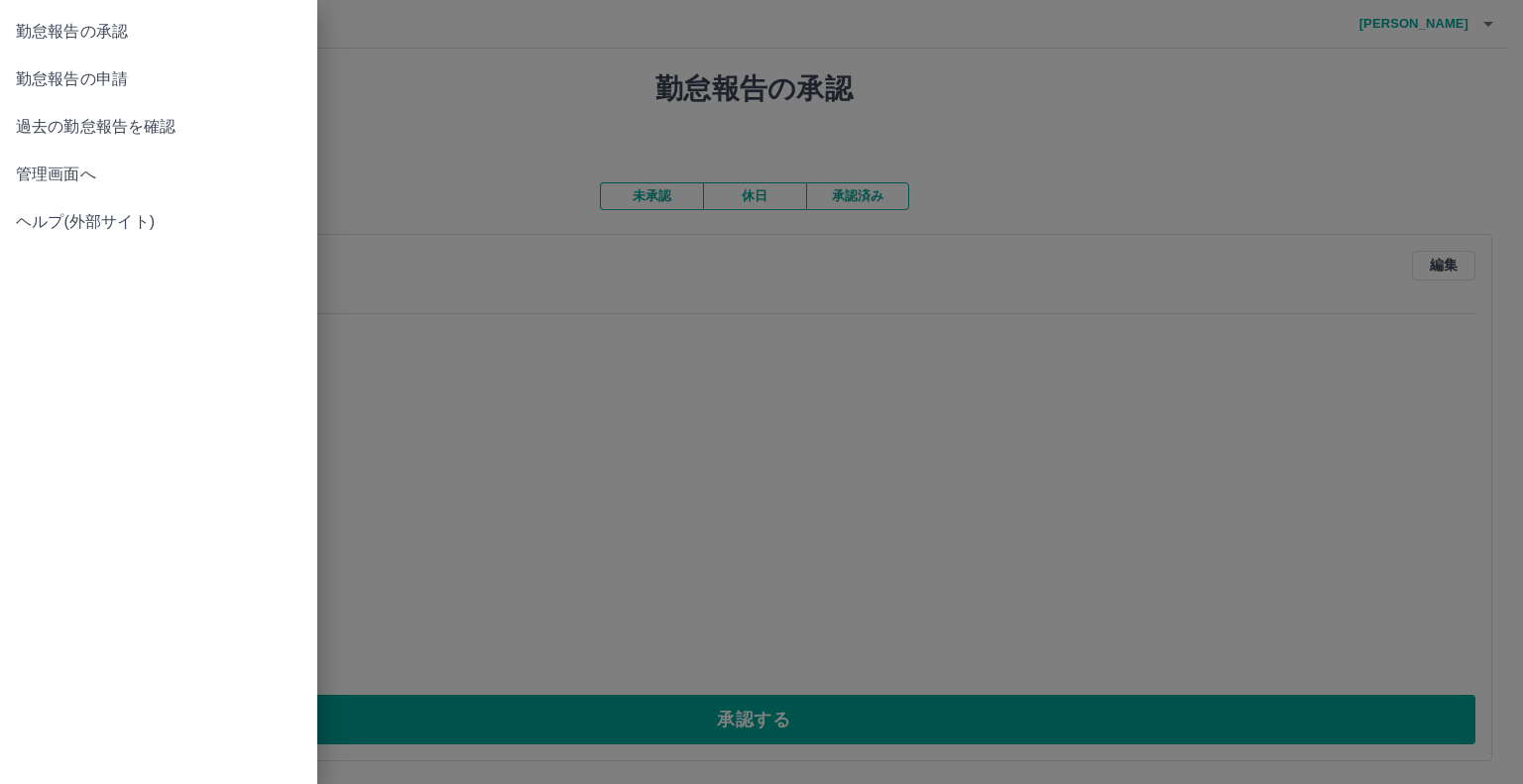 click at bounding box center [762, 392] 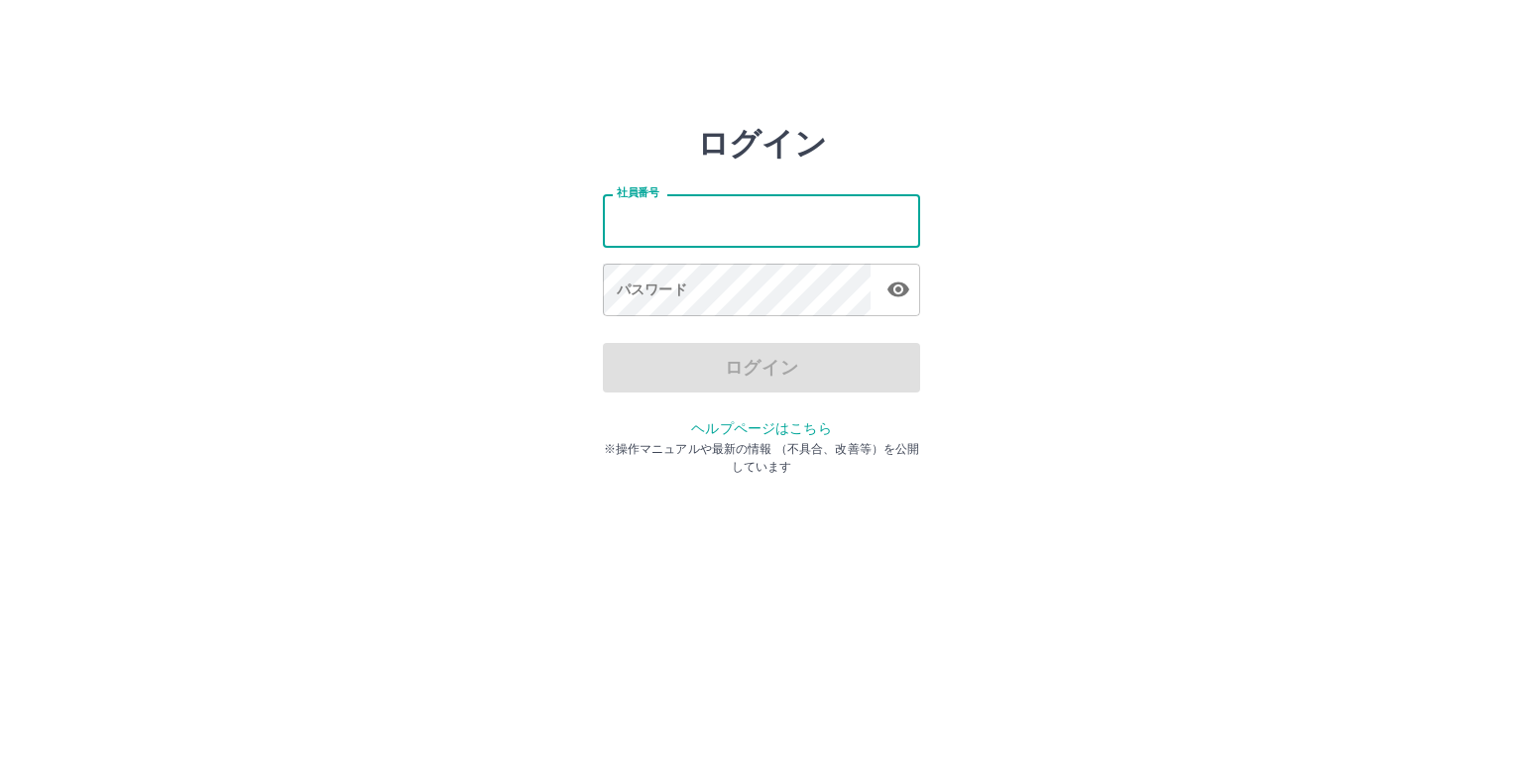 scroll, scrollTop: 0, scrollLeft: 0, axis: both 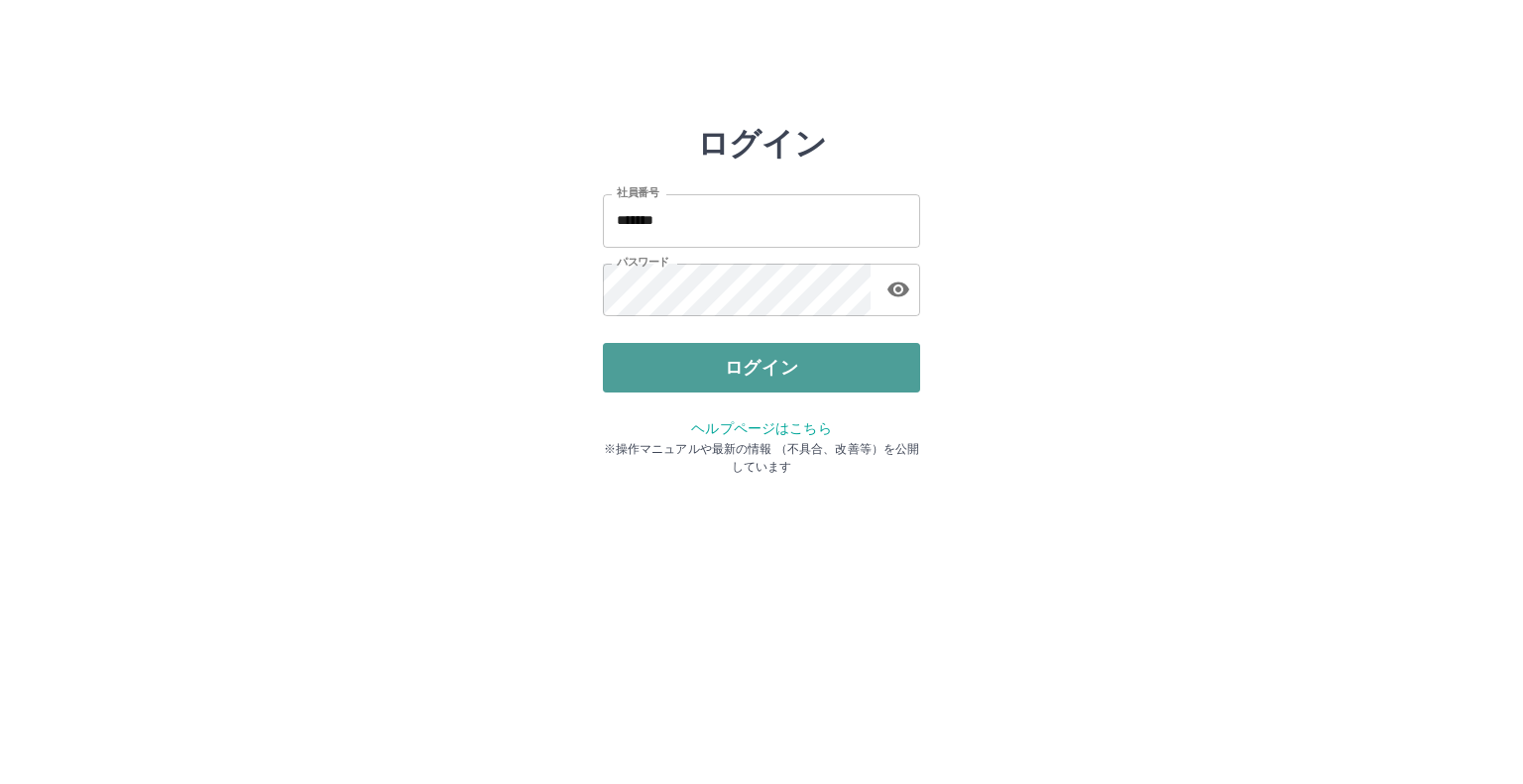 click on "ログイン" at bounding box center [762, 368] 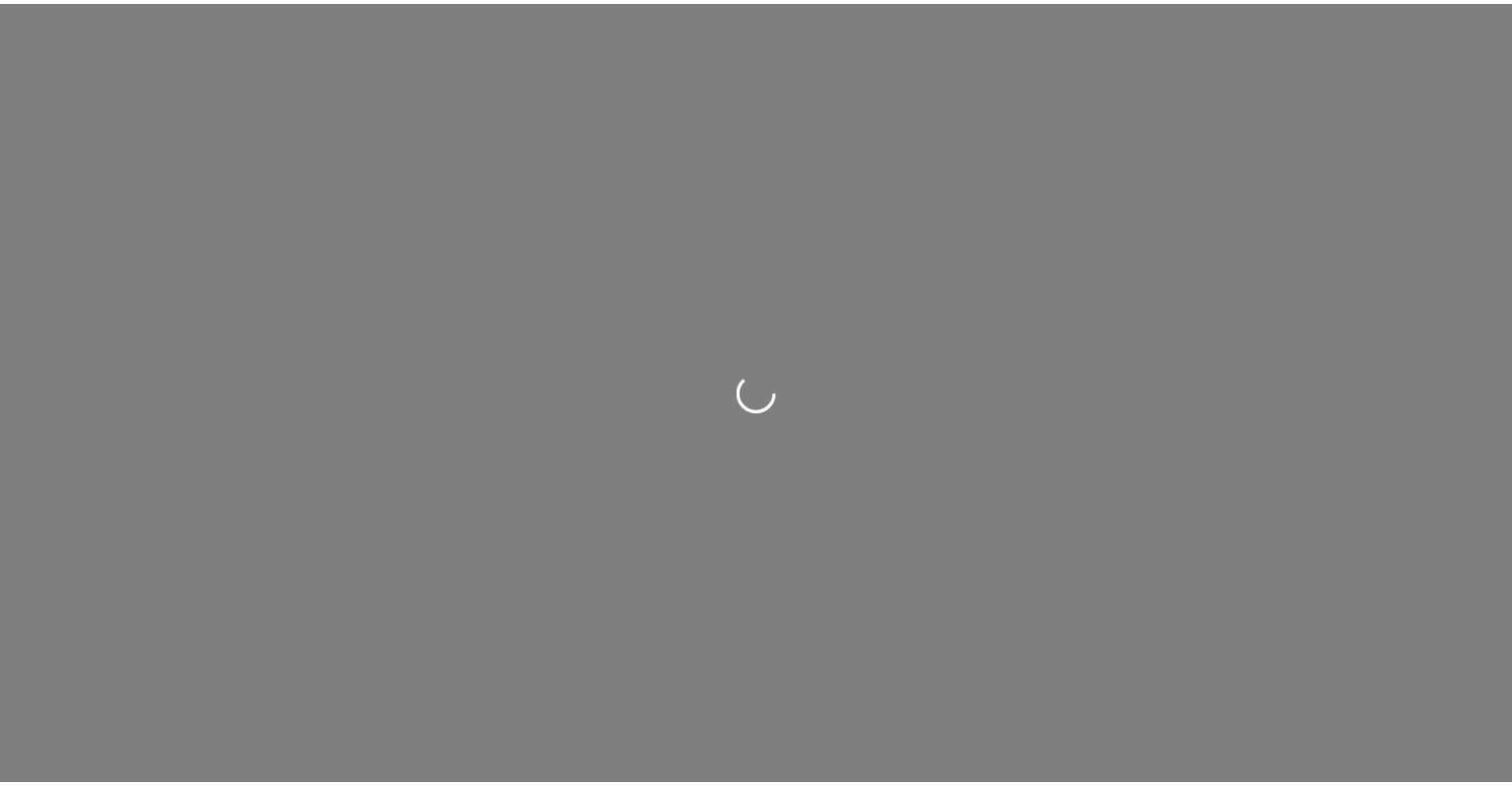 scroll, scrollTop: 0, scrollLeft: 0, axis: both 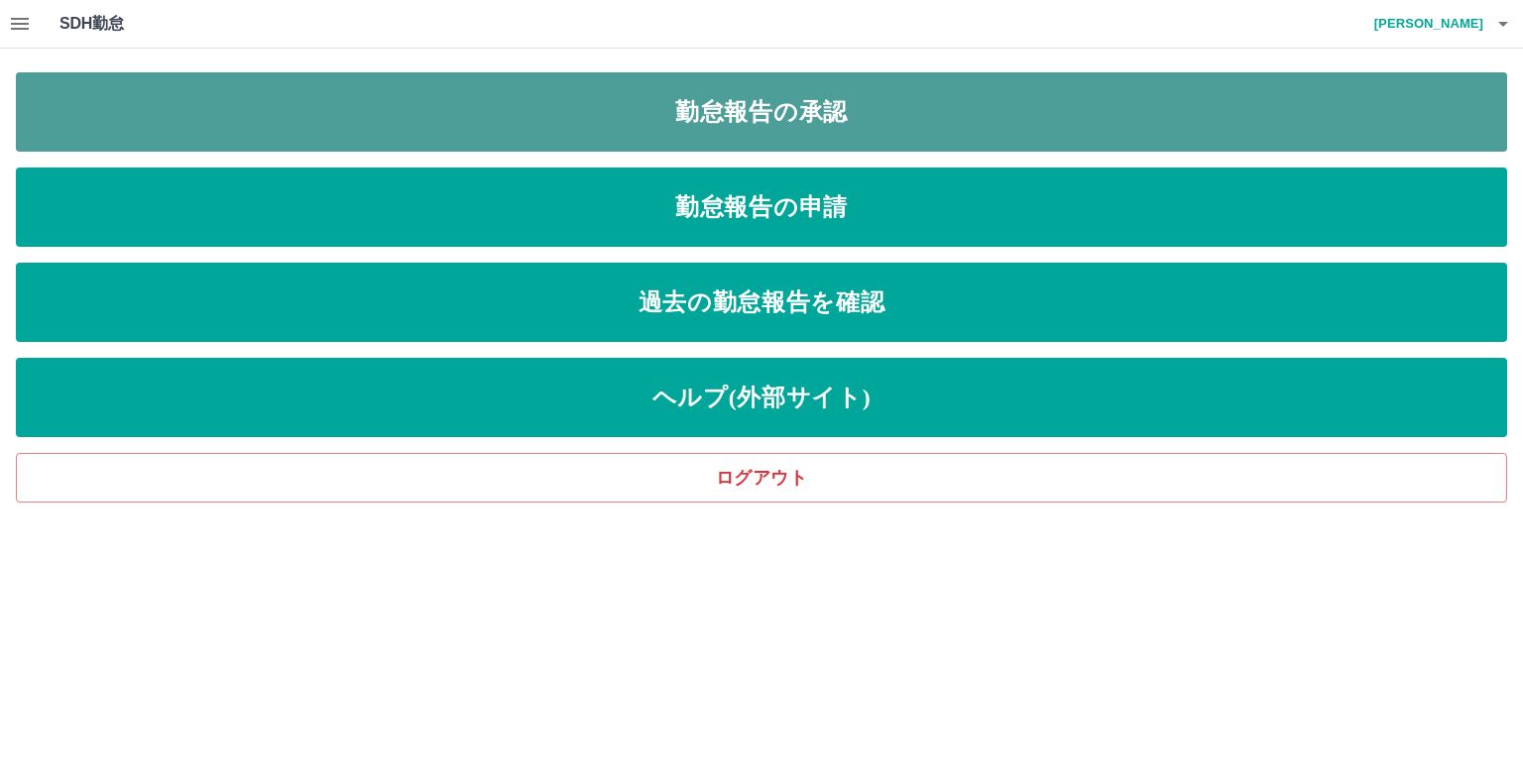 click on "勤怠報告の承認" at bounding box center [762, 112] 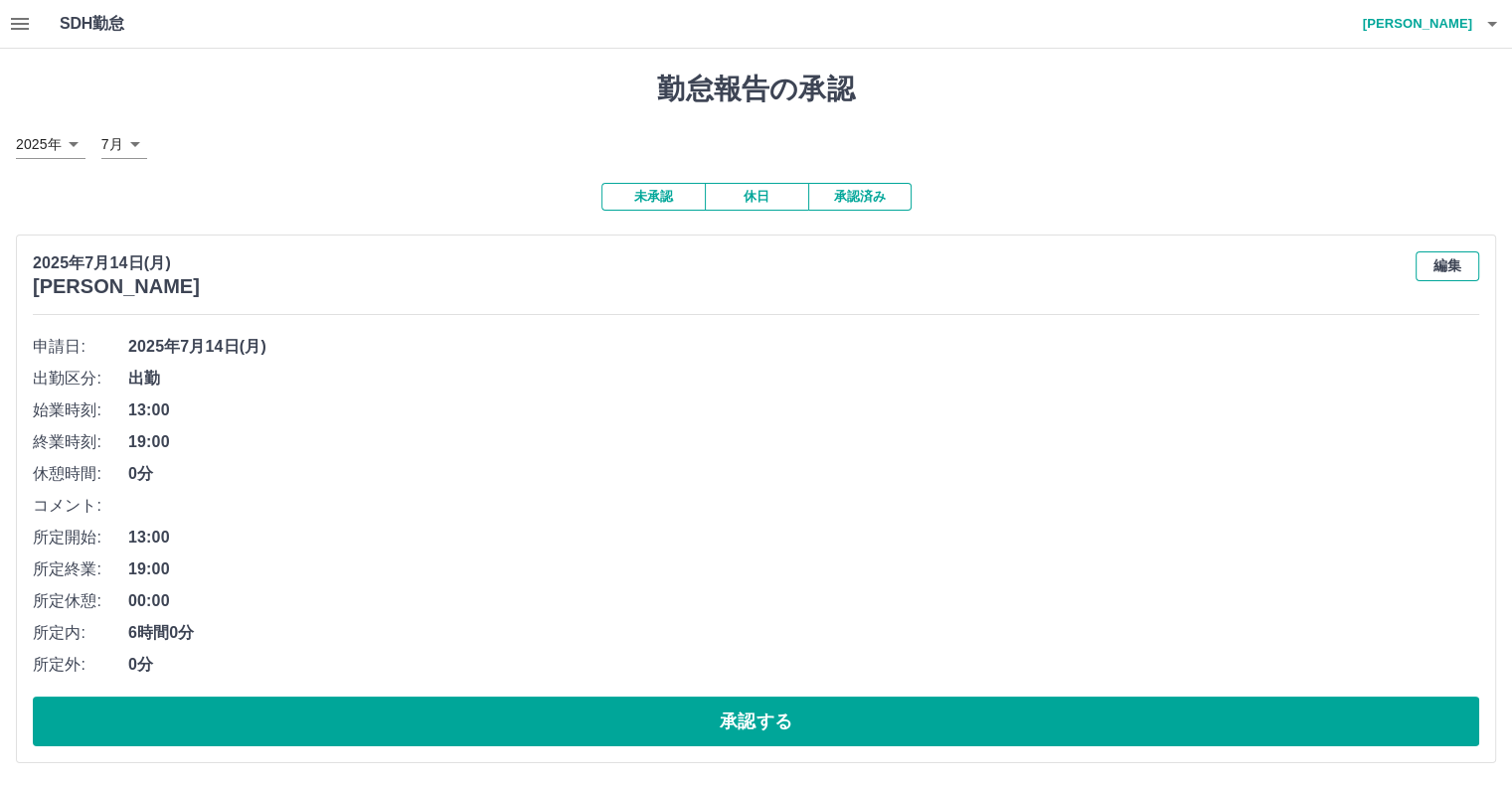 click on "編集" at bounding box center [1447, 266] 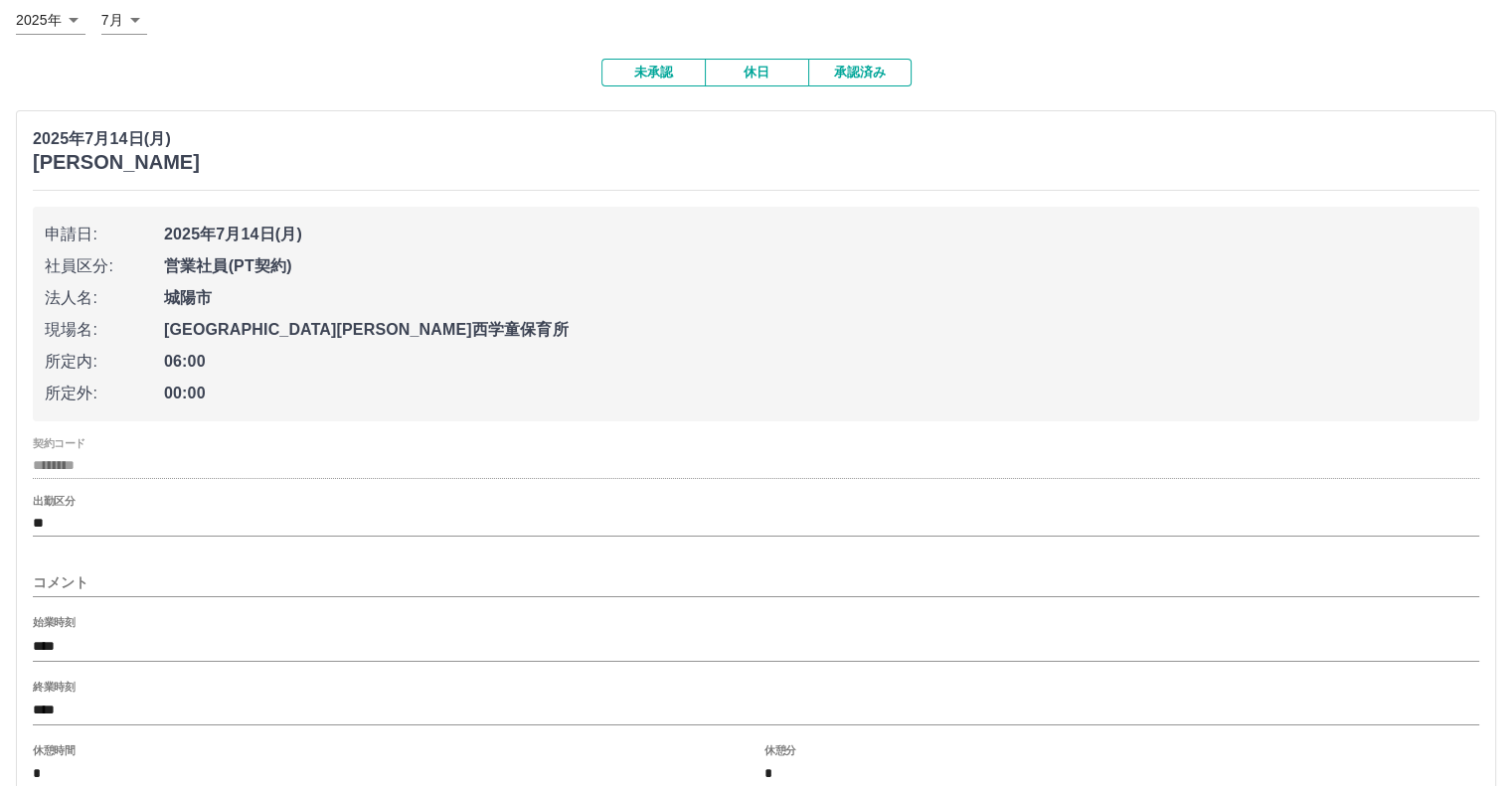 scroll, scrollTop: 298, scrollLeft: 0, axis: vertical 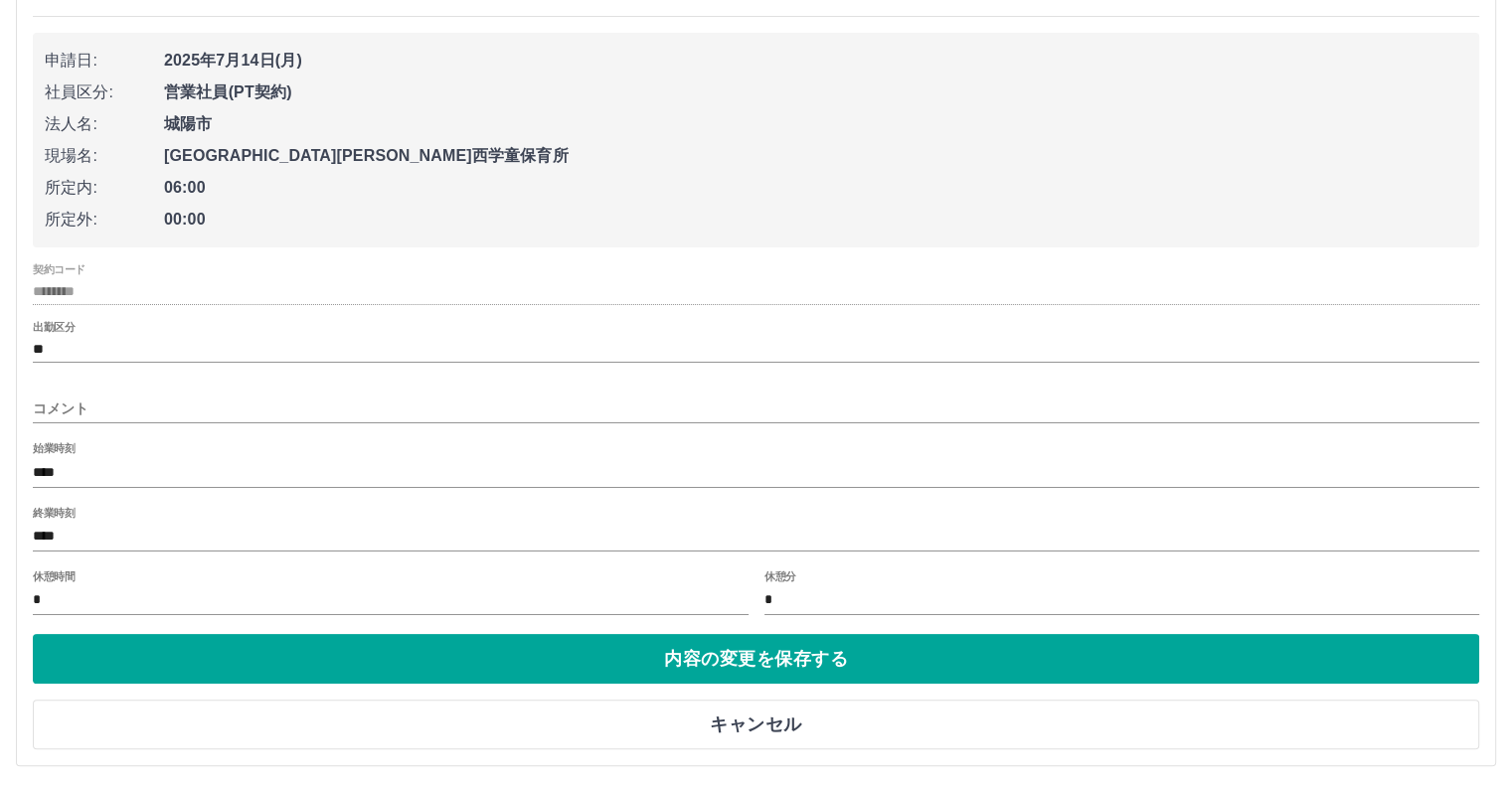 click on "****" at bounding box center [756, 472] 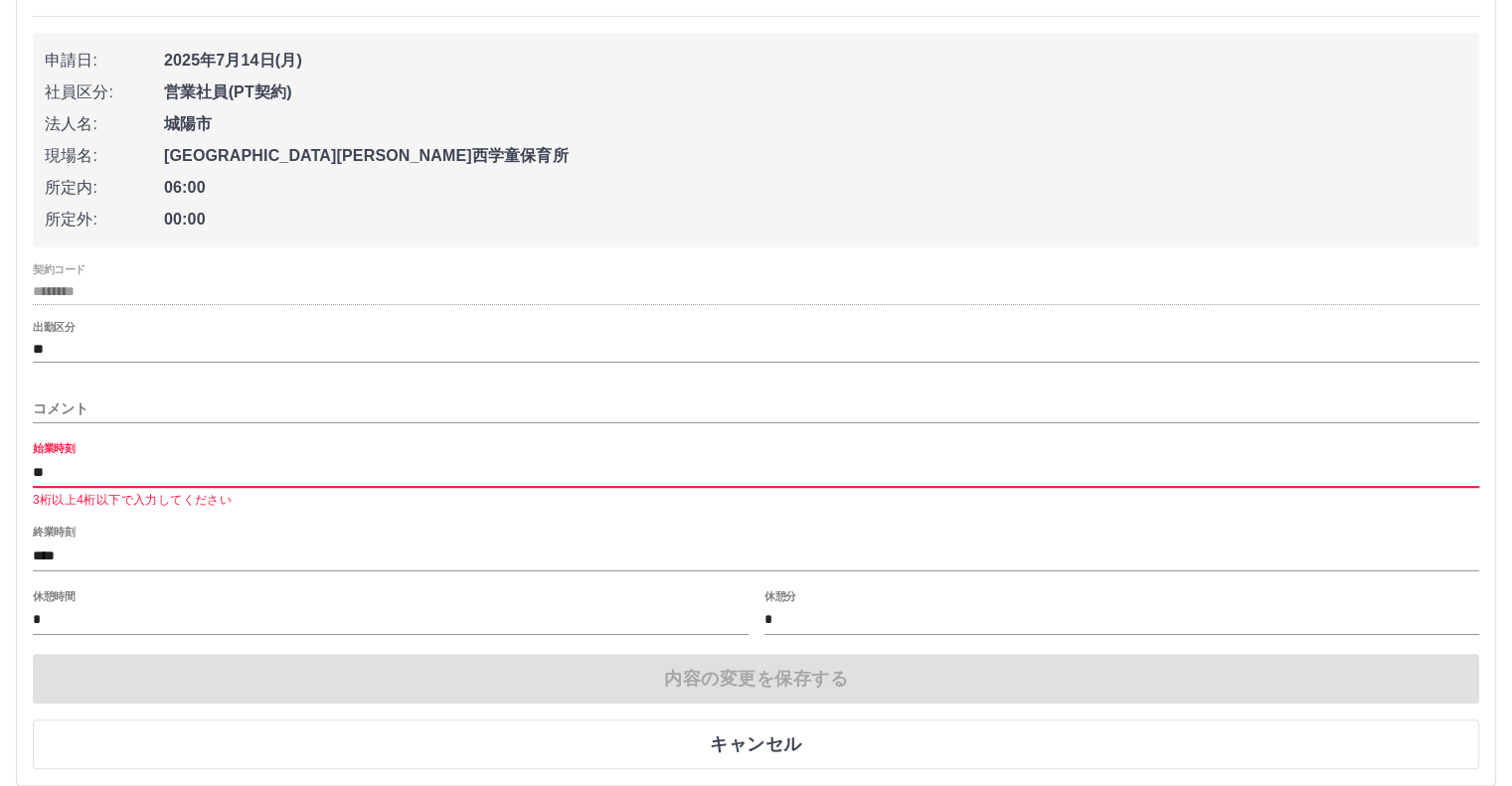 type on "*" 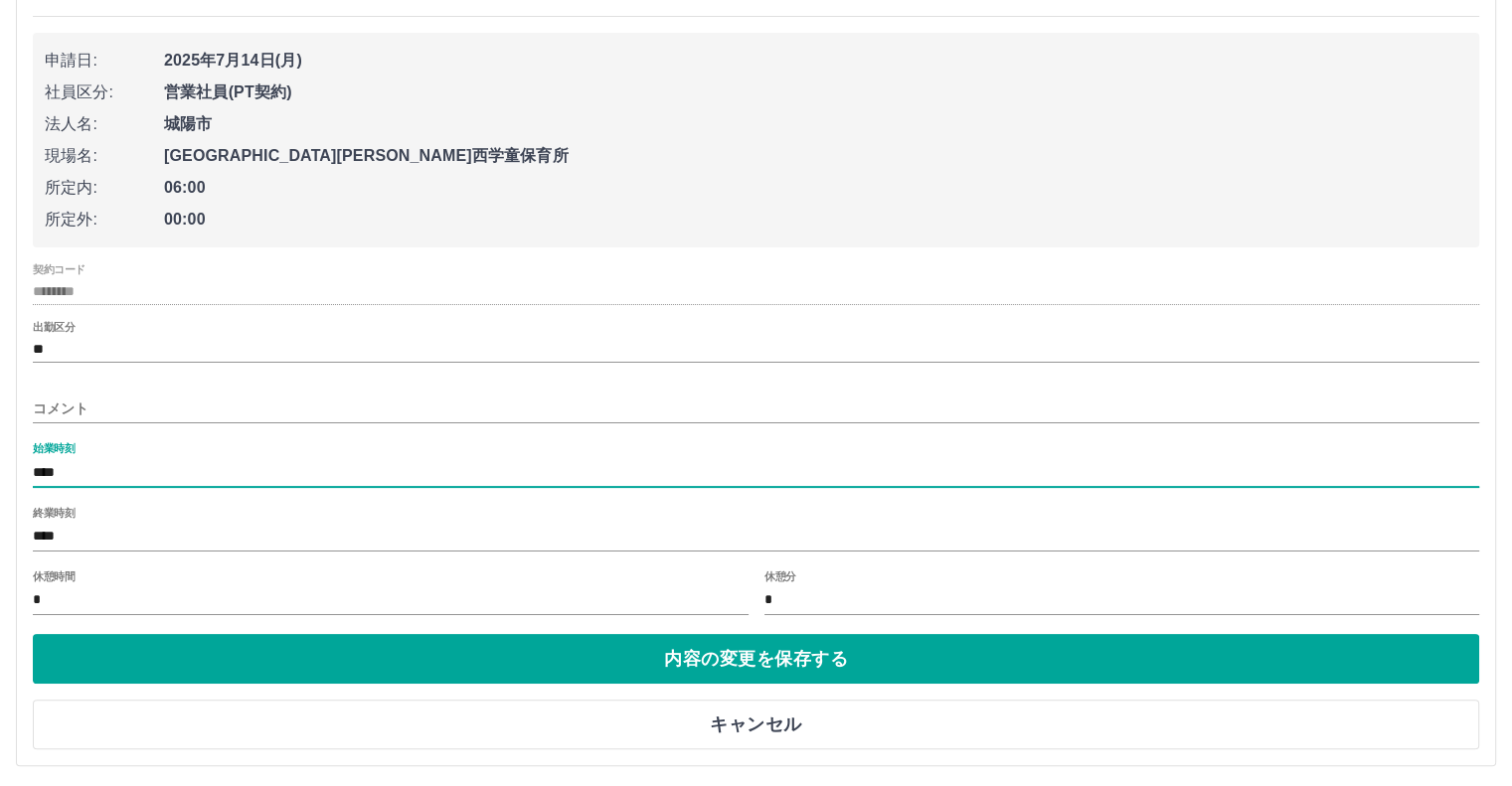 type on "****" 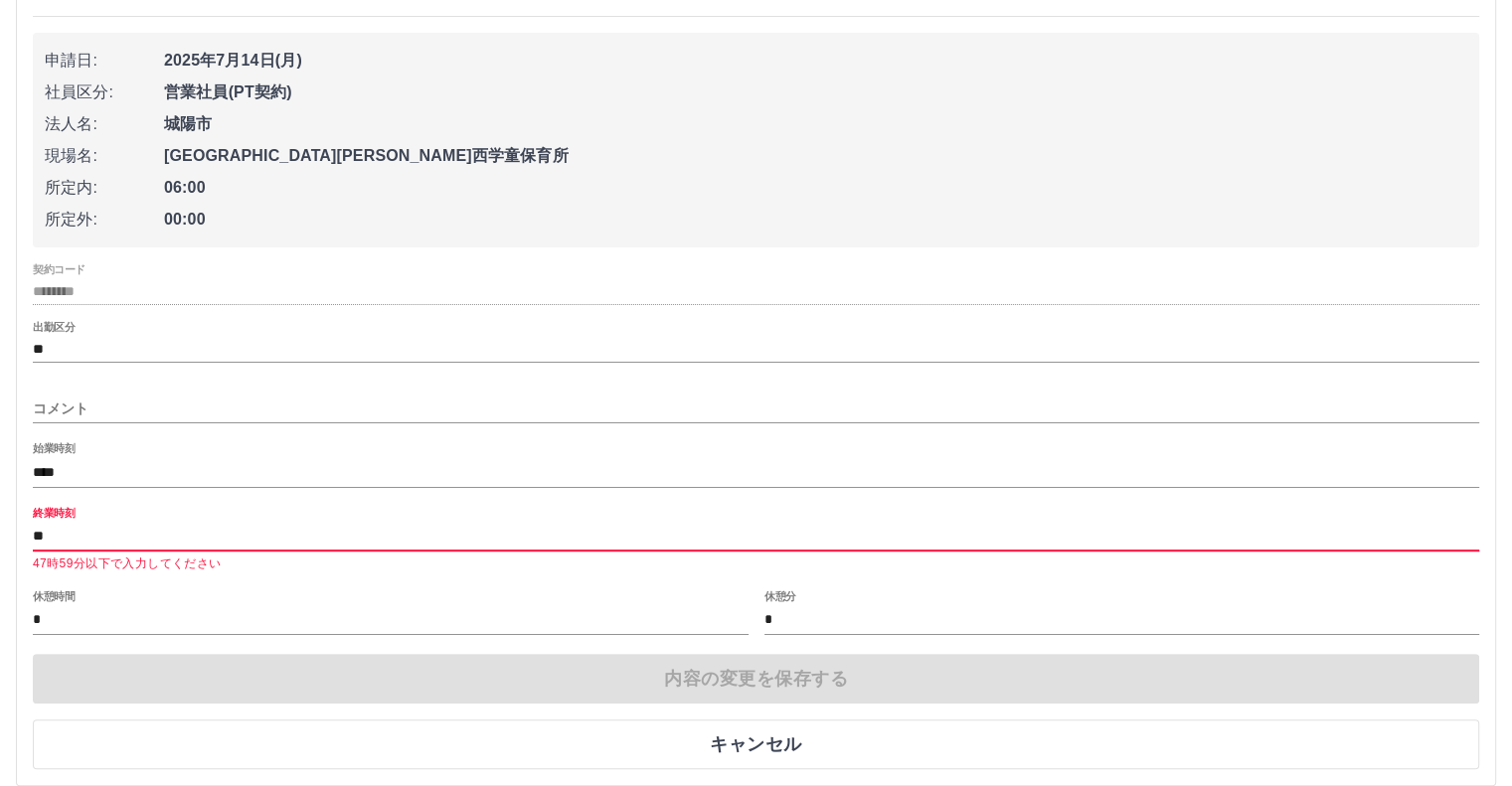 type on "*" 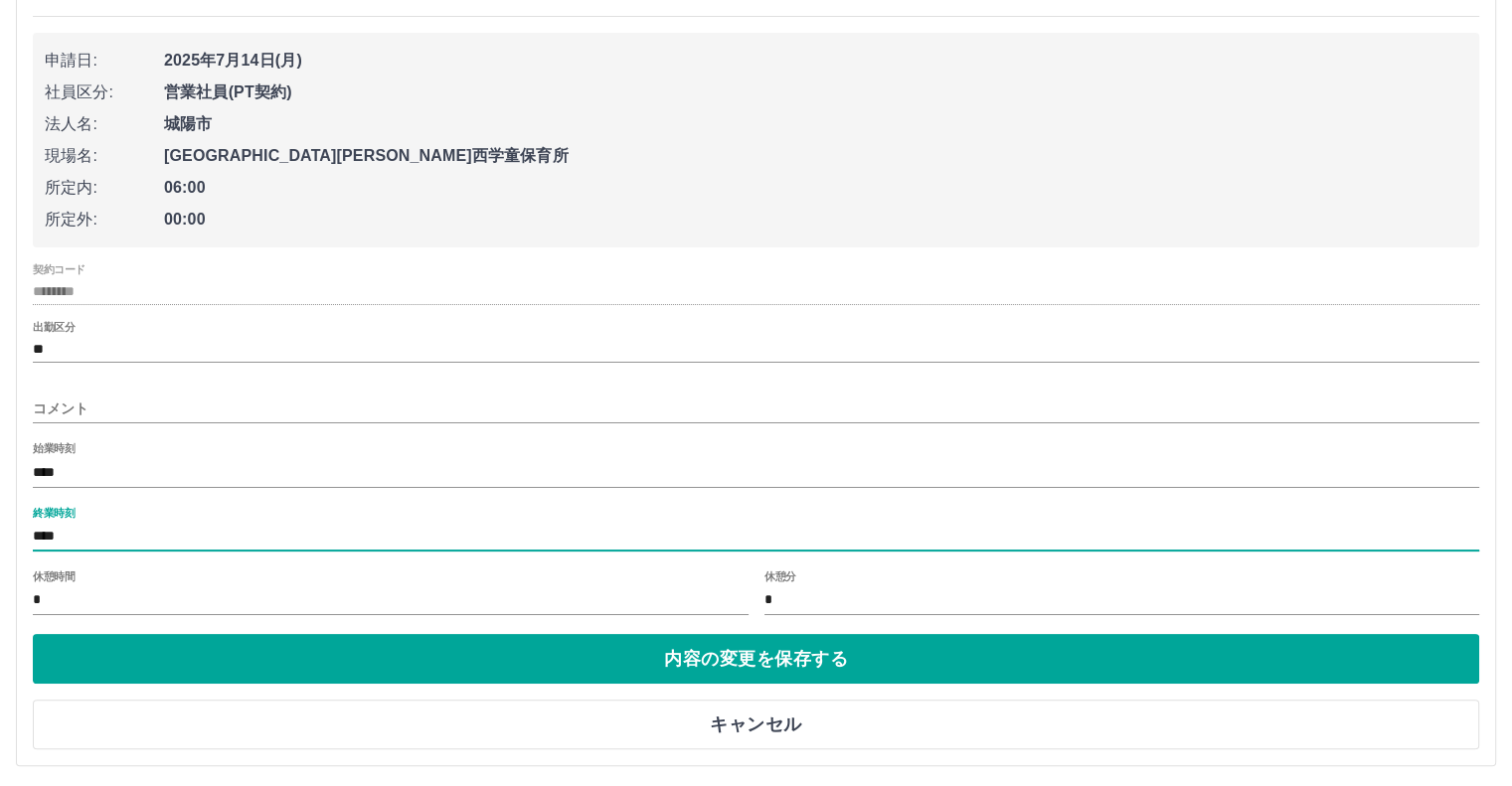 type on "****" 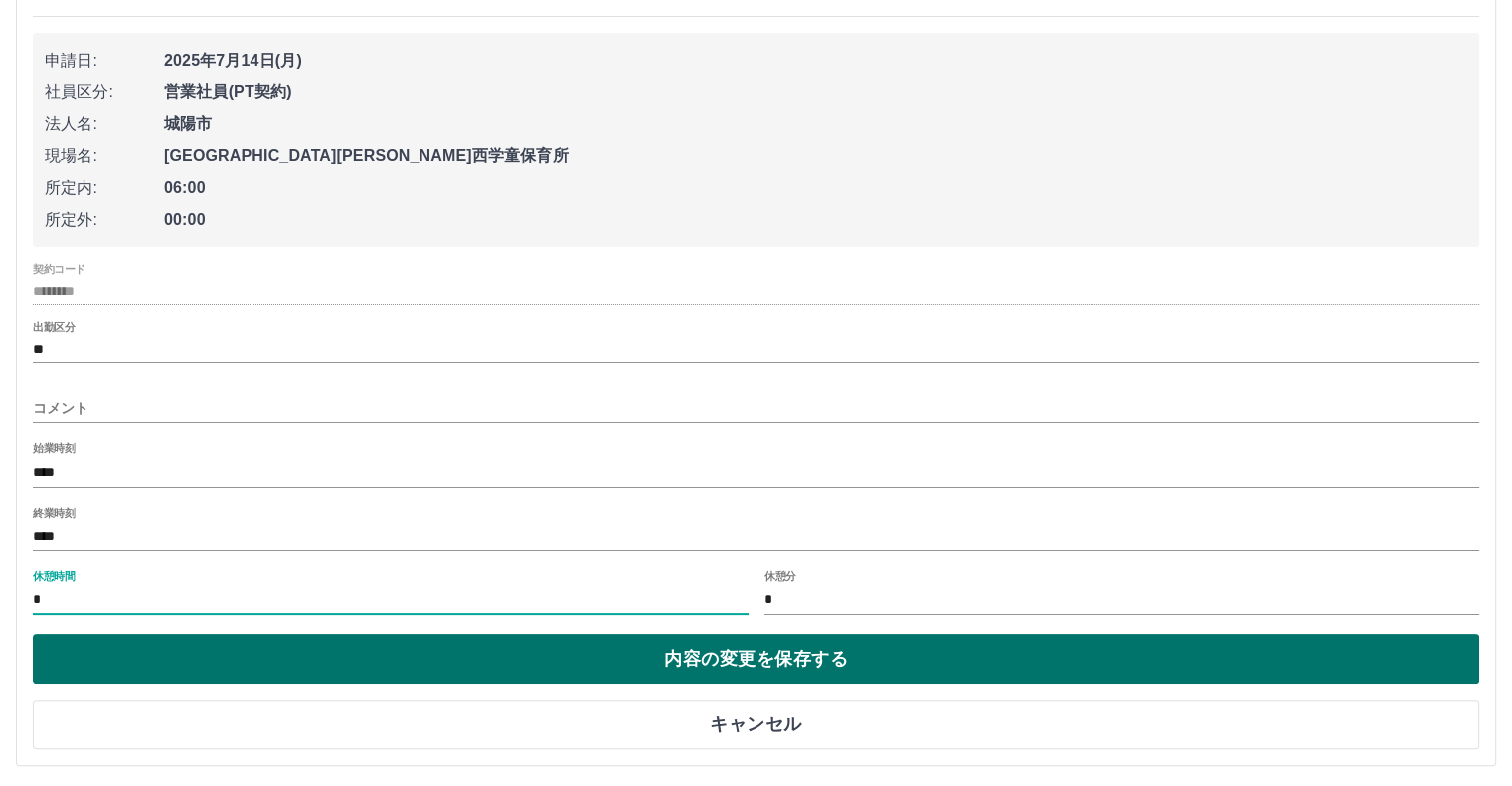 type on "*" 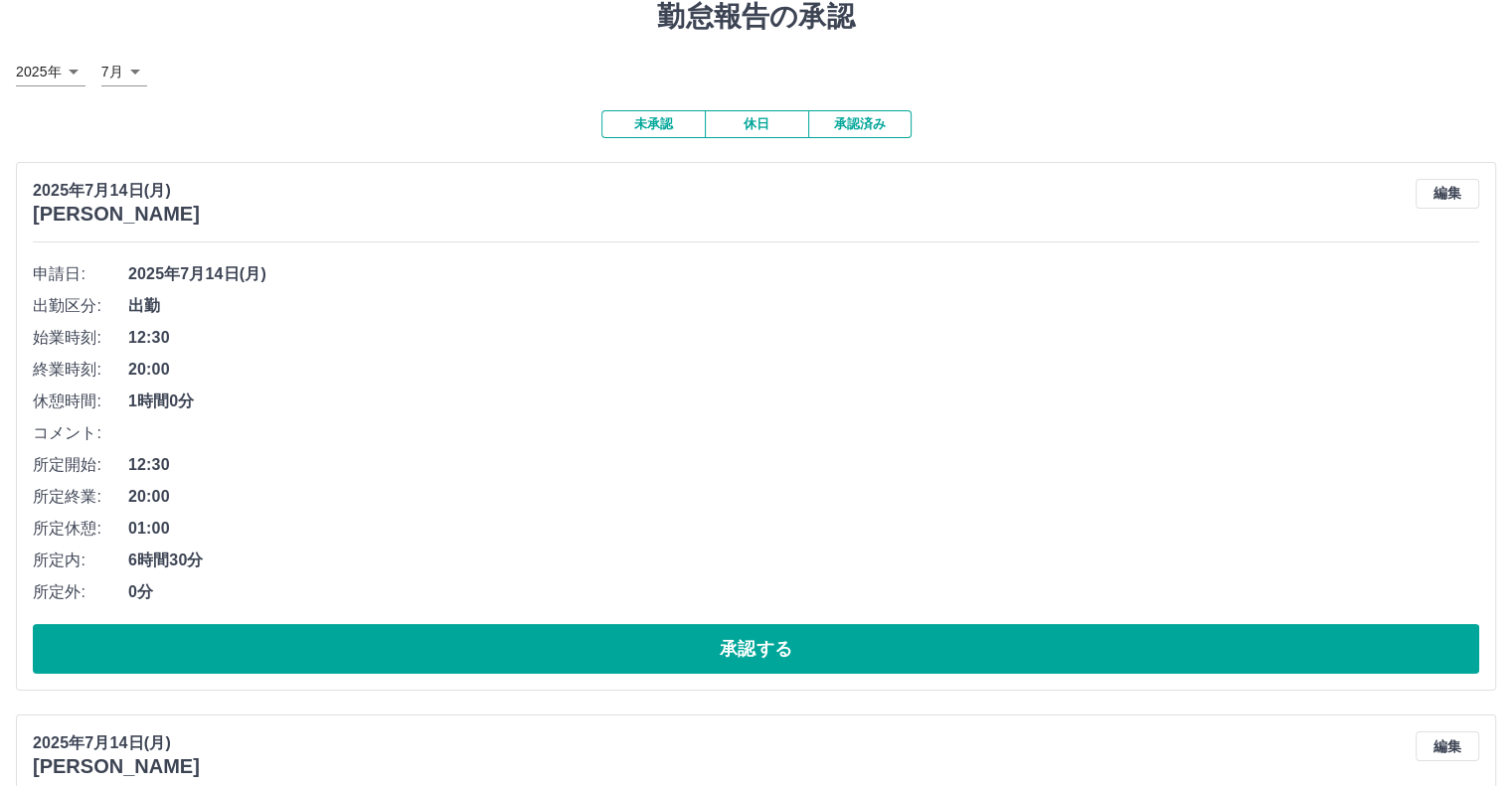 scroll, scrollTop: 0, scrollLeft: 0, axis: both 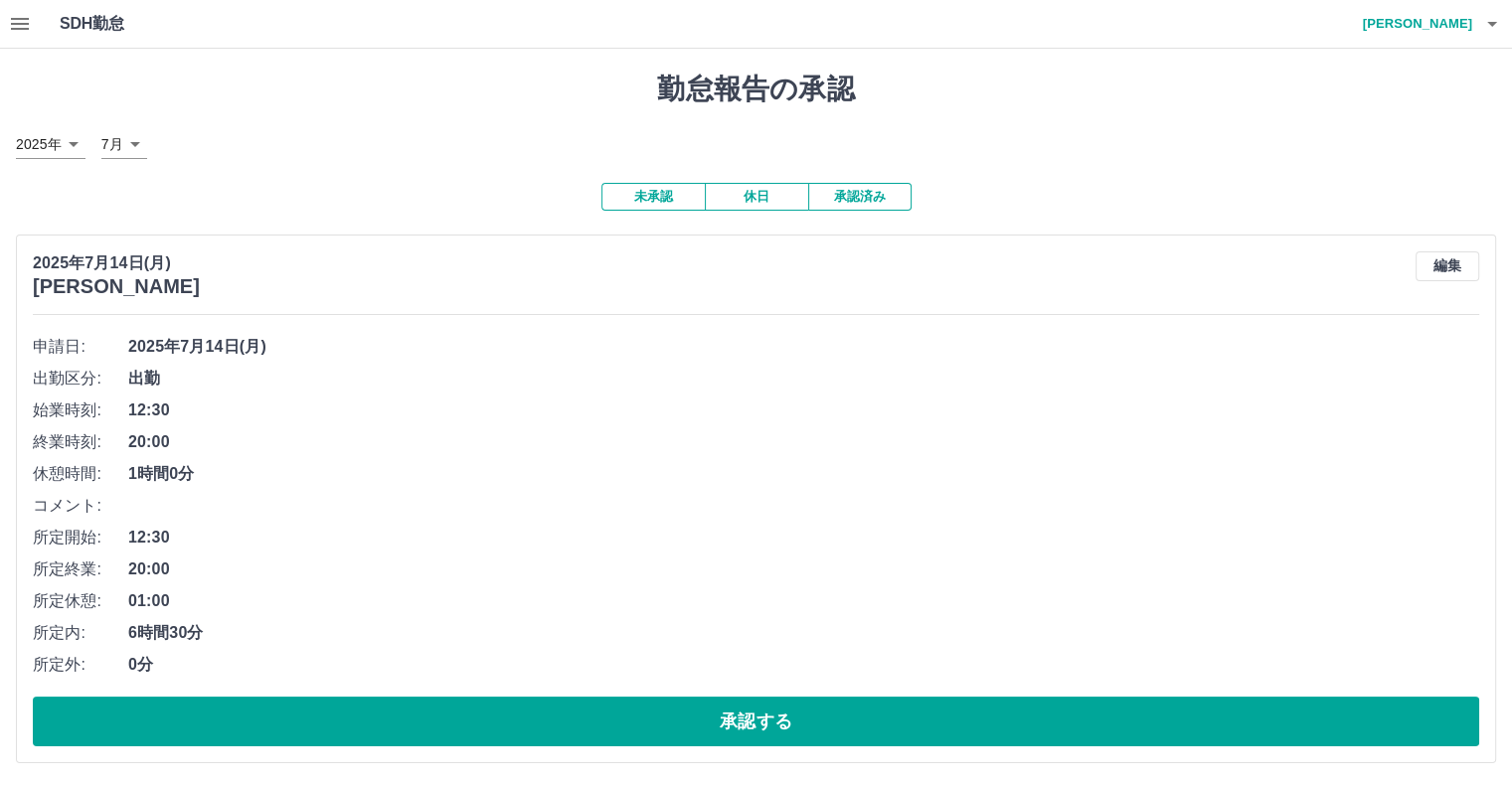 click on "コメント:" at bounding box center (756, 506) 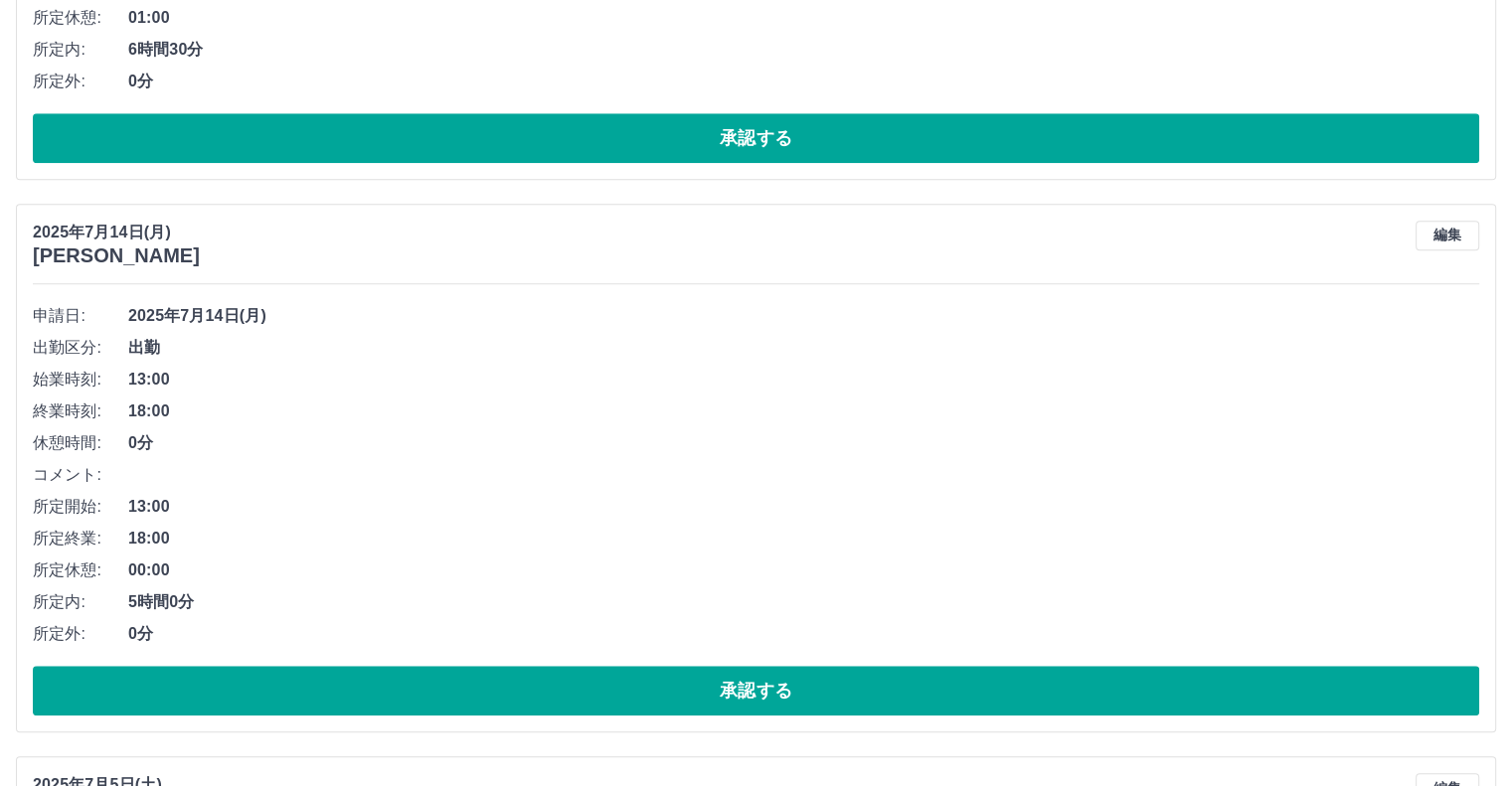 scroll, scrollTop: 1987, scrollLeft: 0, axis: vertical 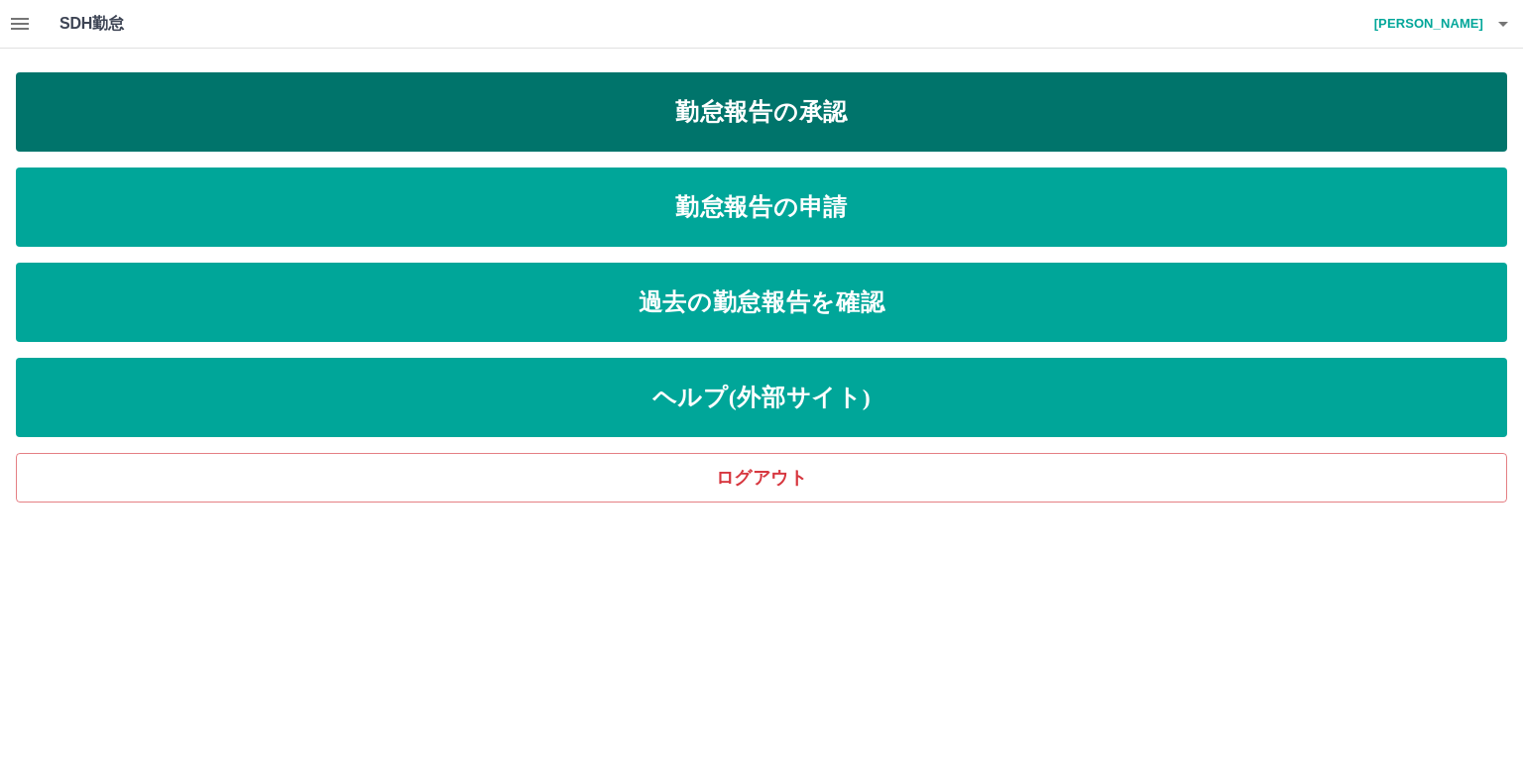 click on "勤怠報告の承認" at bounding box center [762, 112] 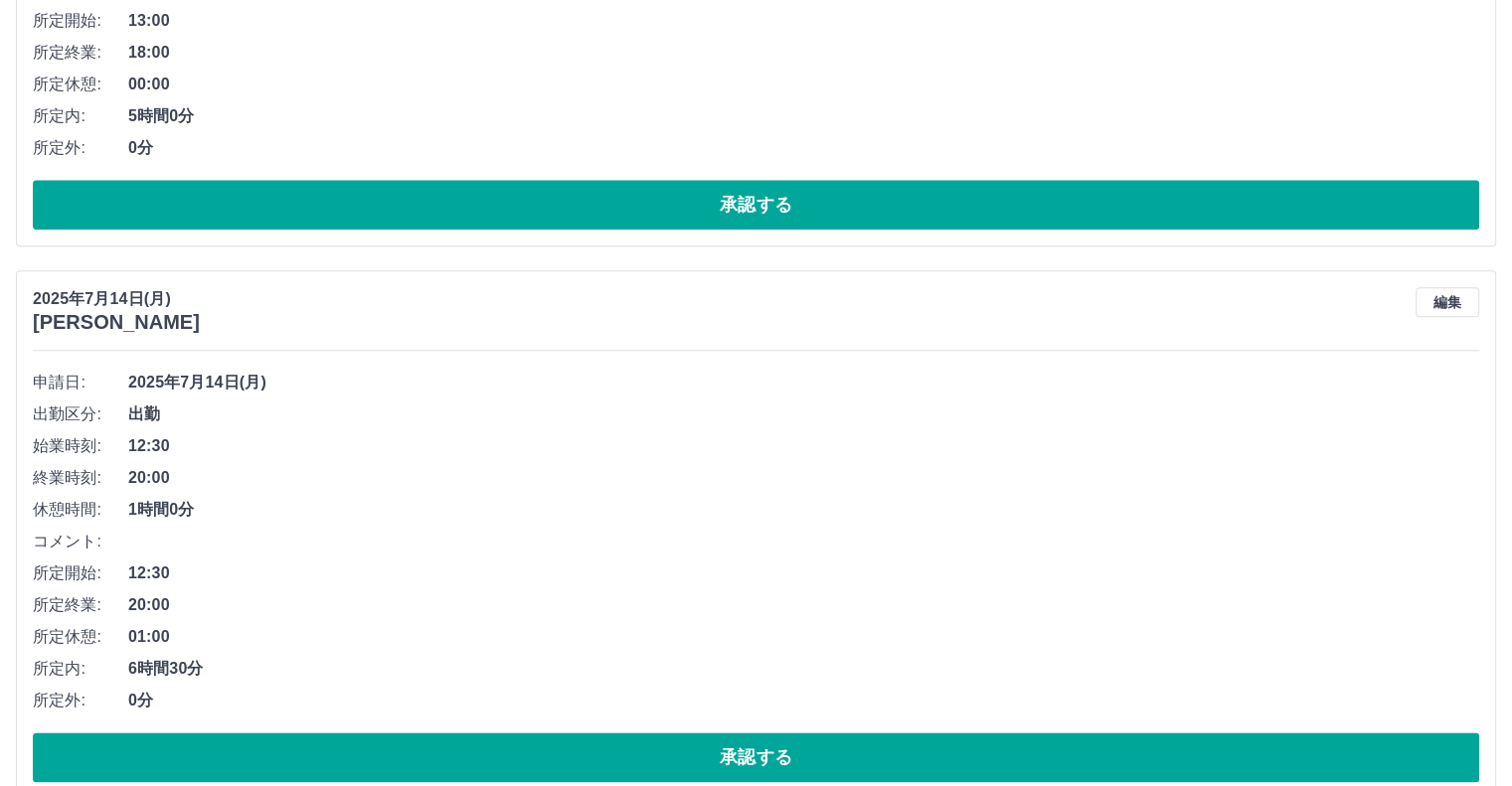 scroll, scrollTop: 2186, scrollLeft: 0, axis: vertical 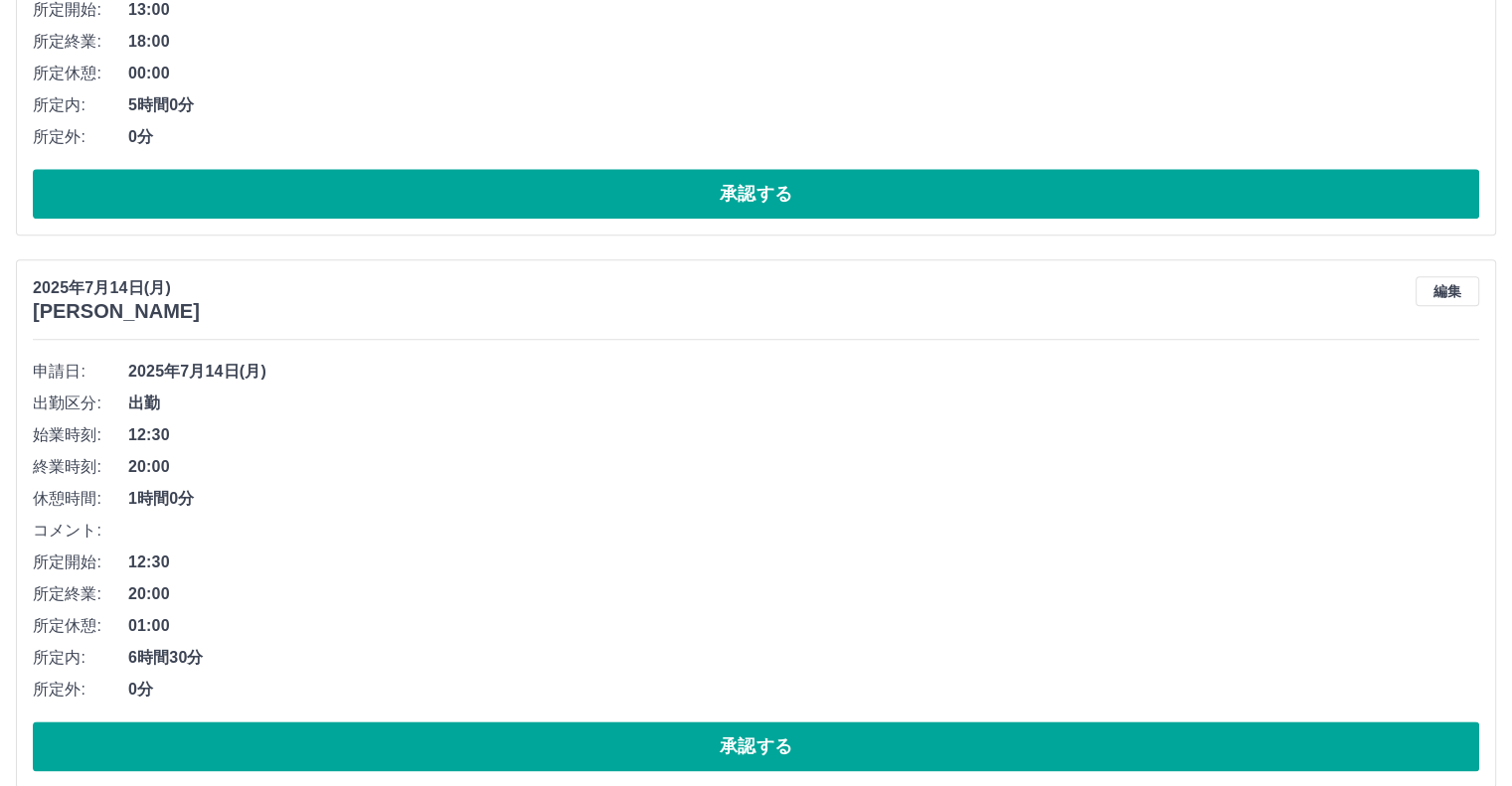 click on "12:30" at bounding box center [803, 562] 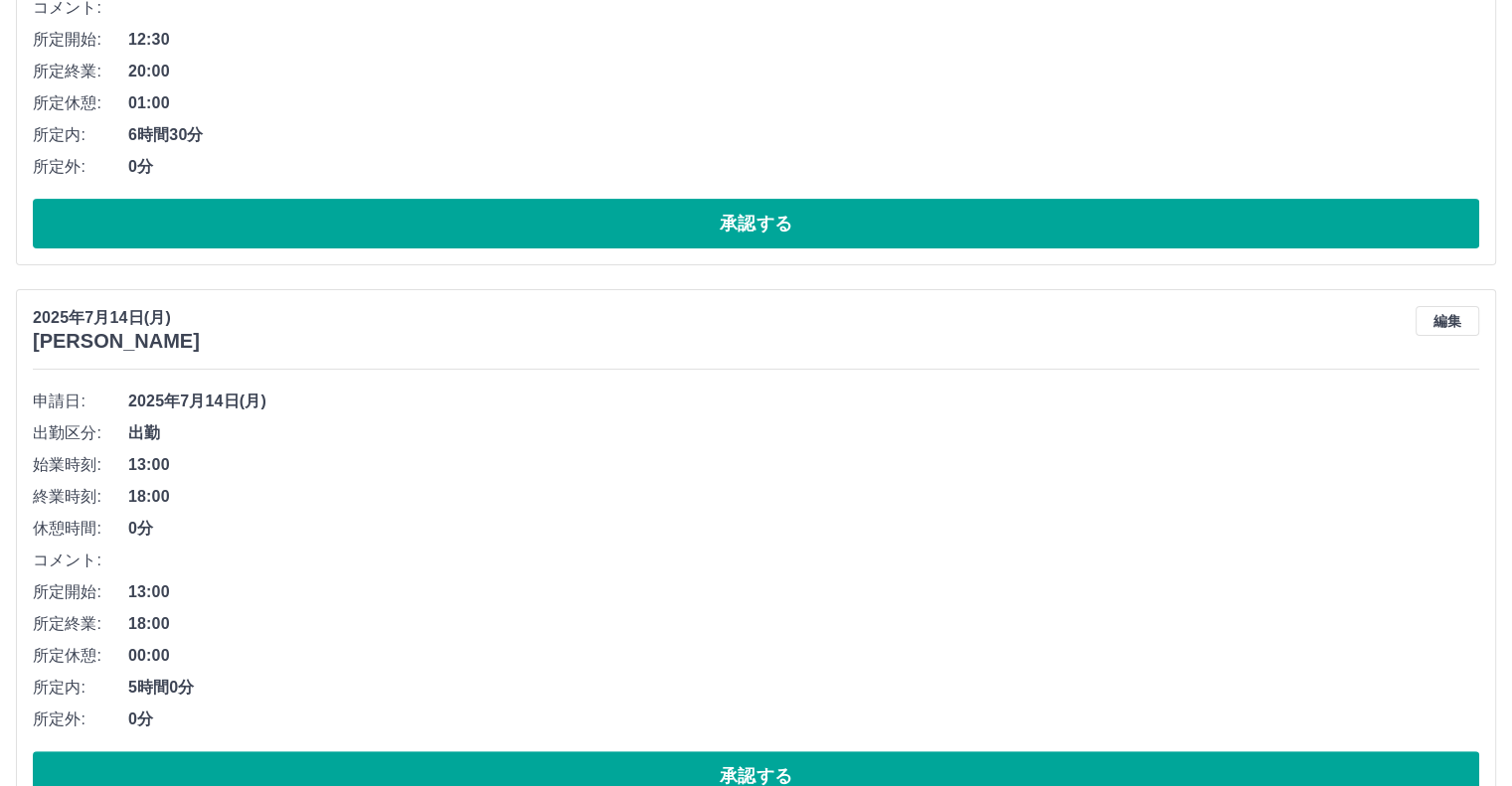 scroll, scrollTop: 199, scrollLeft: 0, axis: vertical 